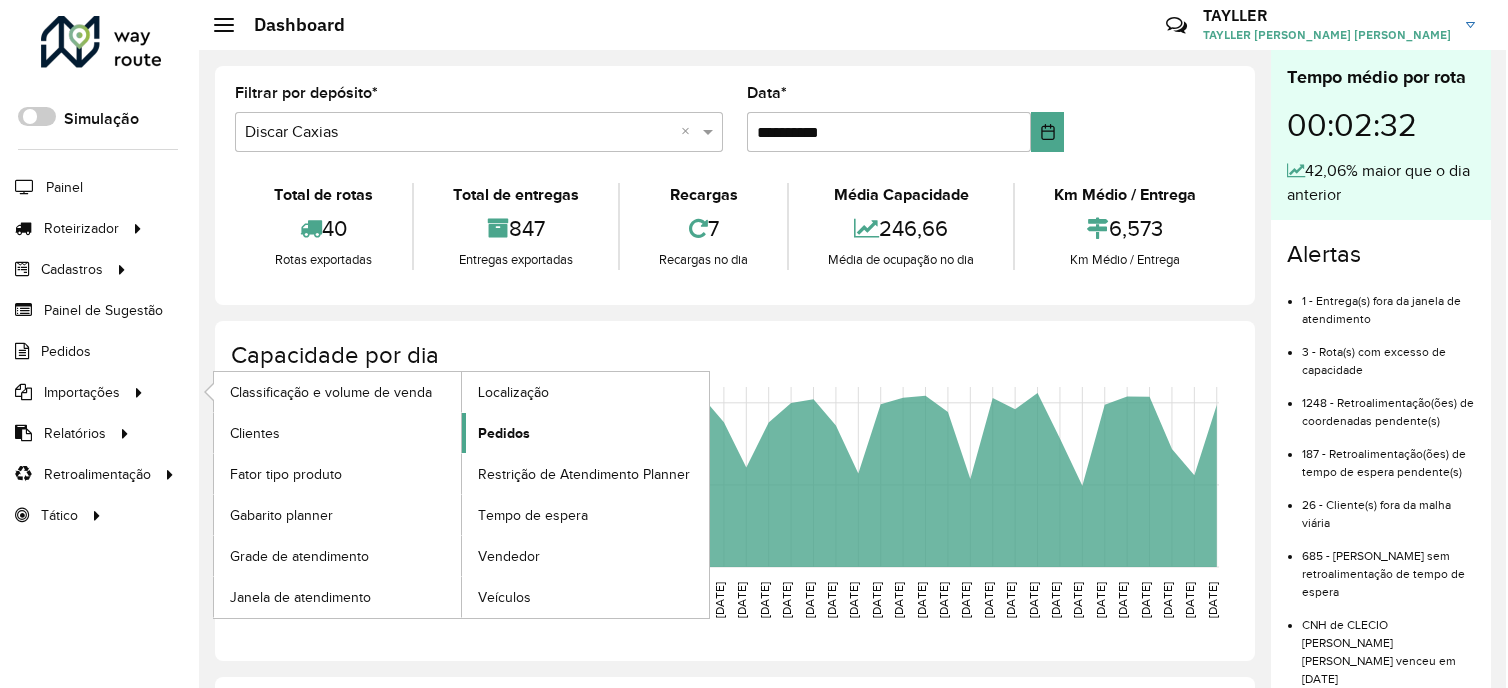 scroll, scrollTop: 0, scrollLeft: 0, axis: both 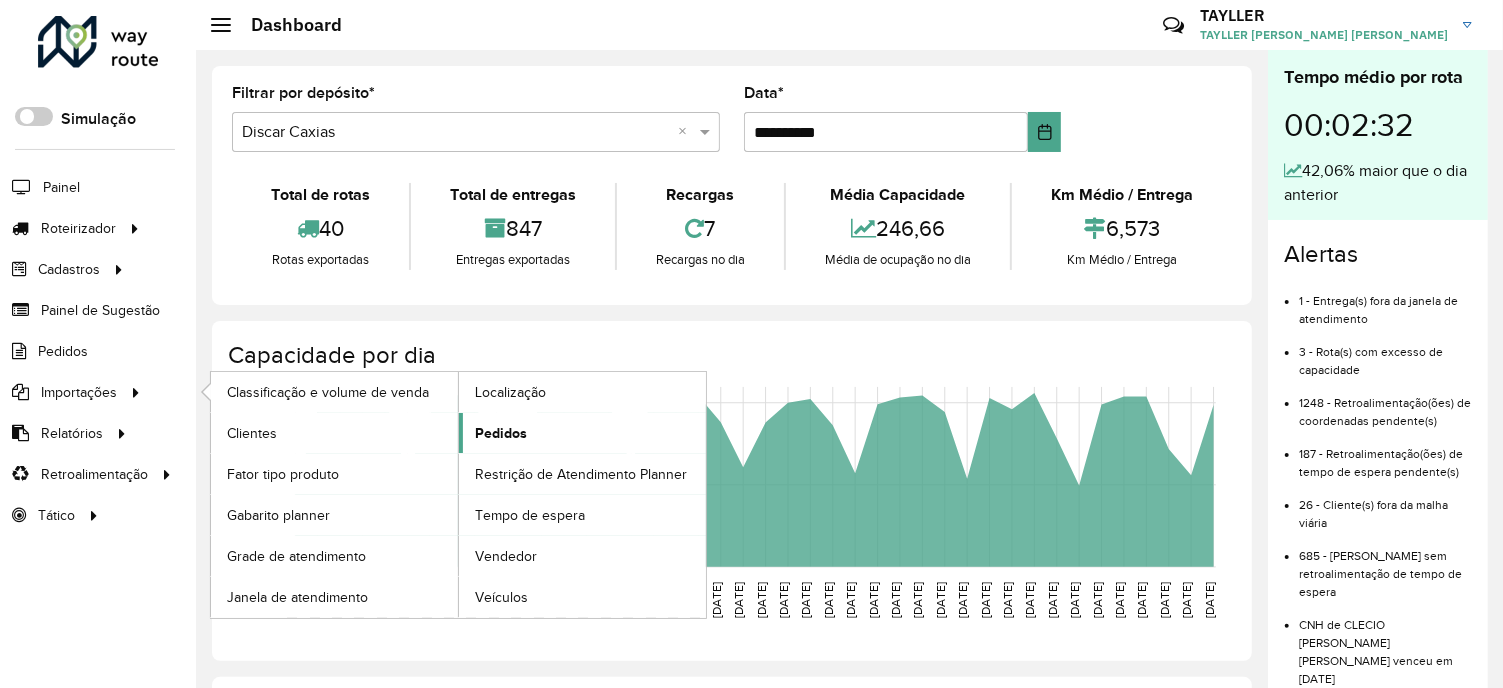 click on "Pedidos" 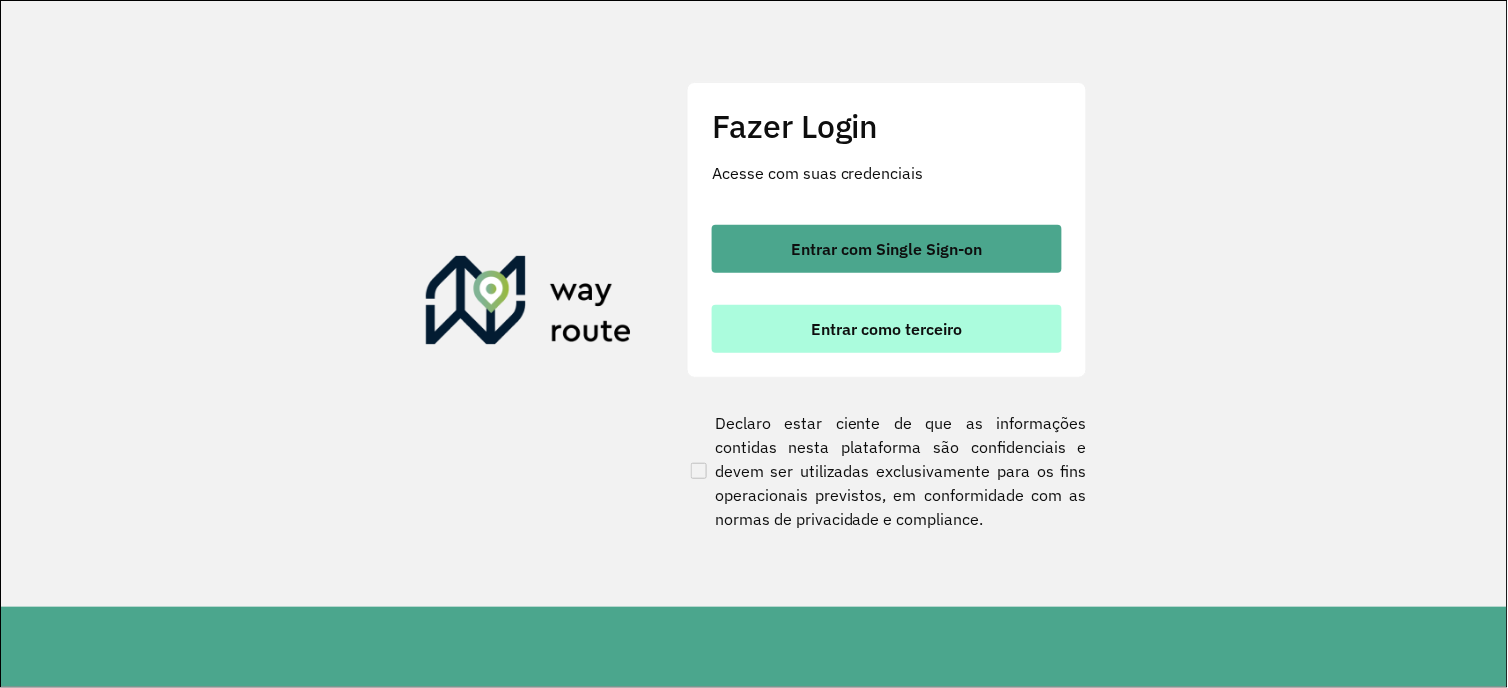 click on "Entrar como terceiro" at bounding box center (887, 329) 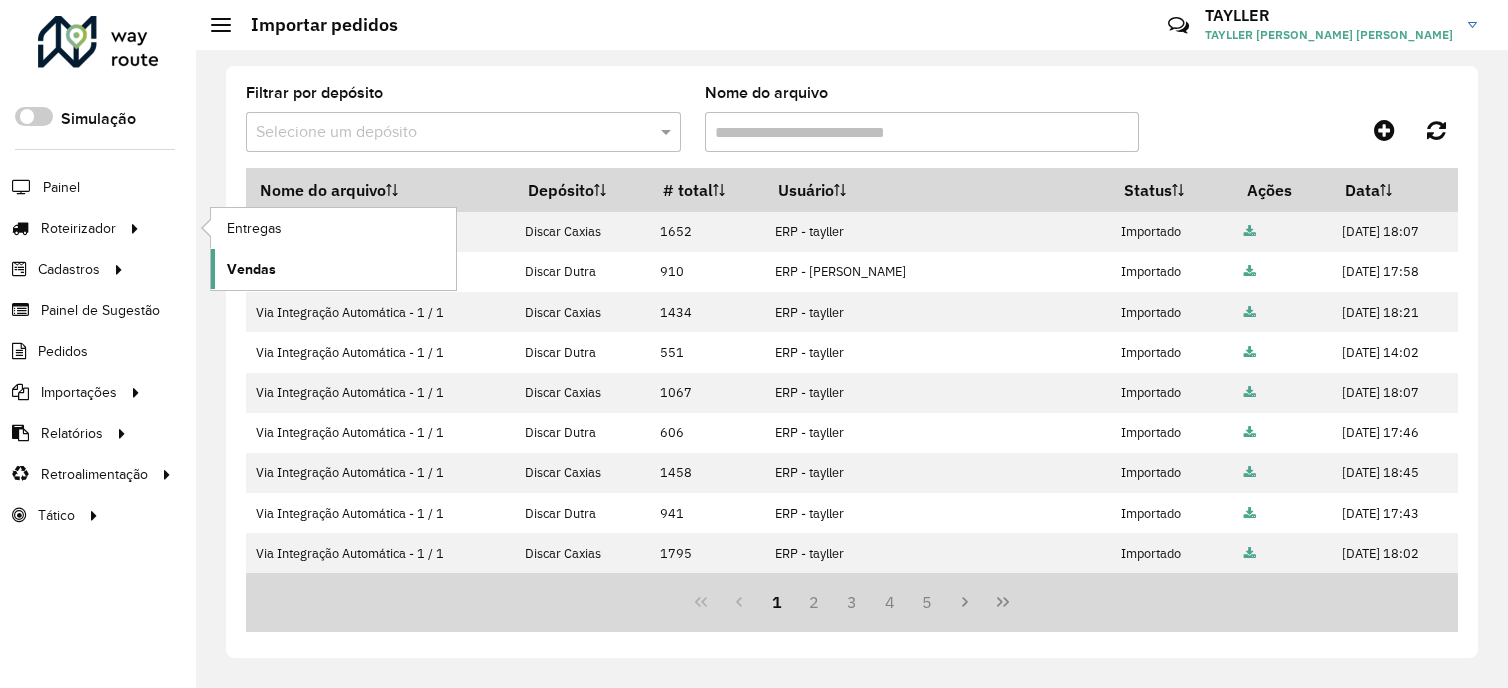 scroll, scrollTop: 0, scrollLeft: 0, axis: both 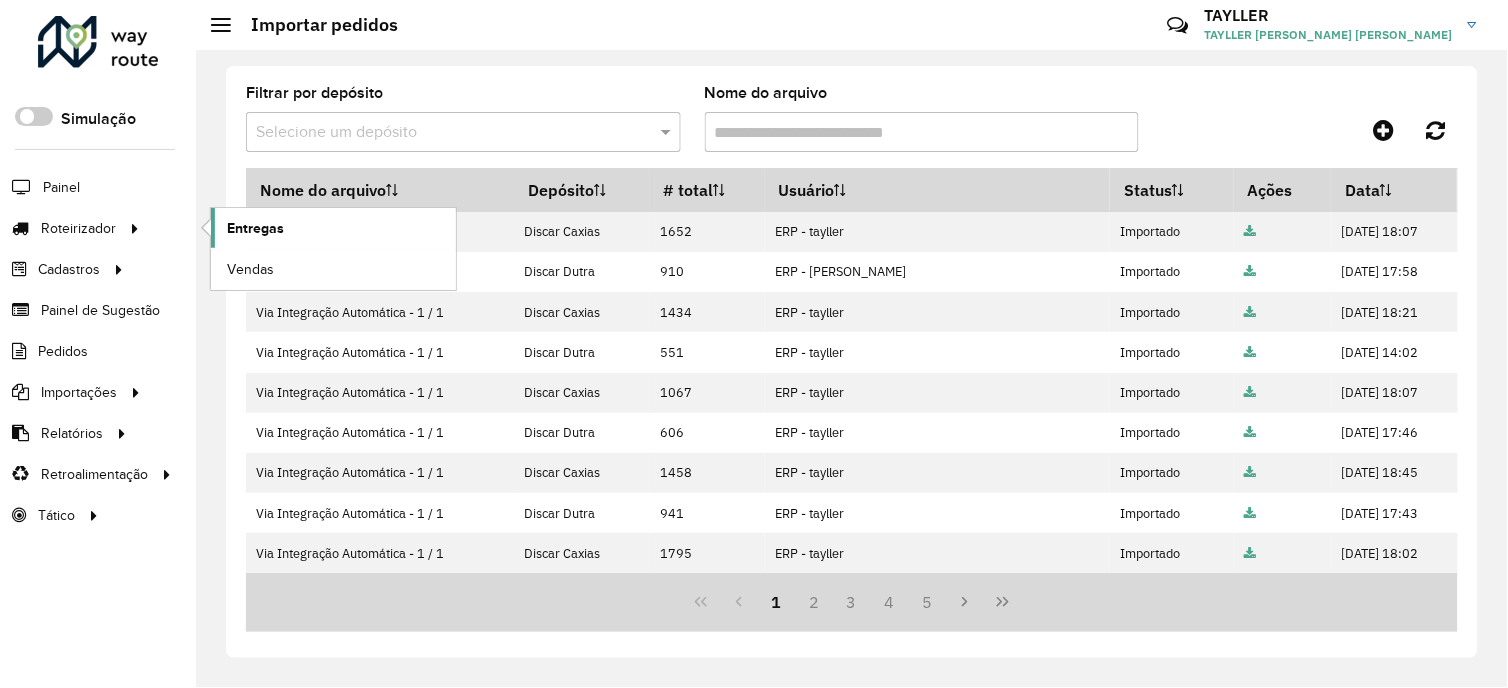 click on "Entregas" 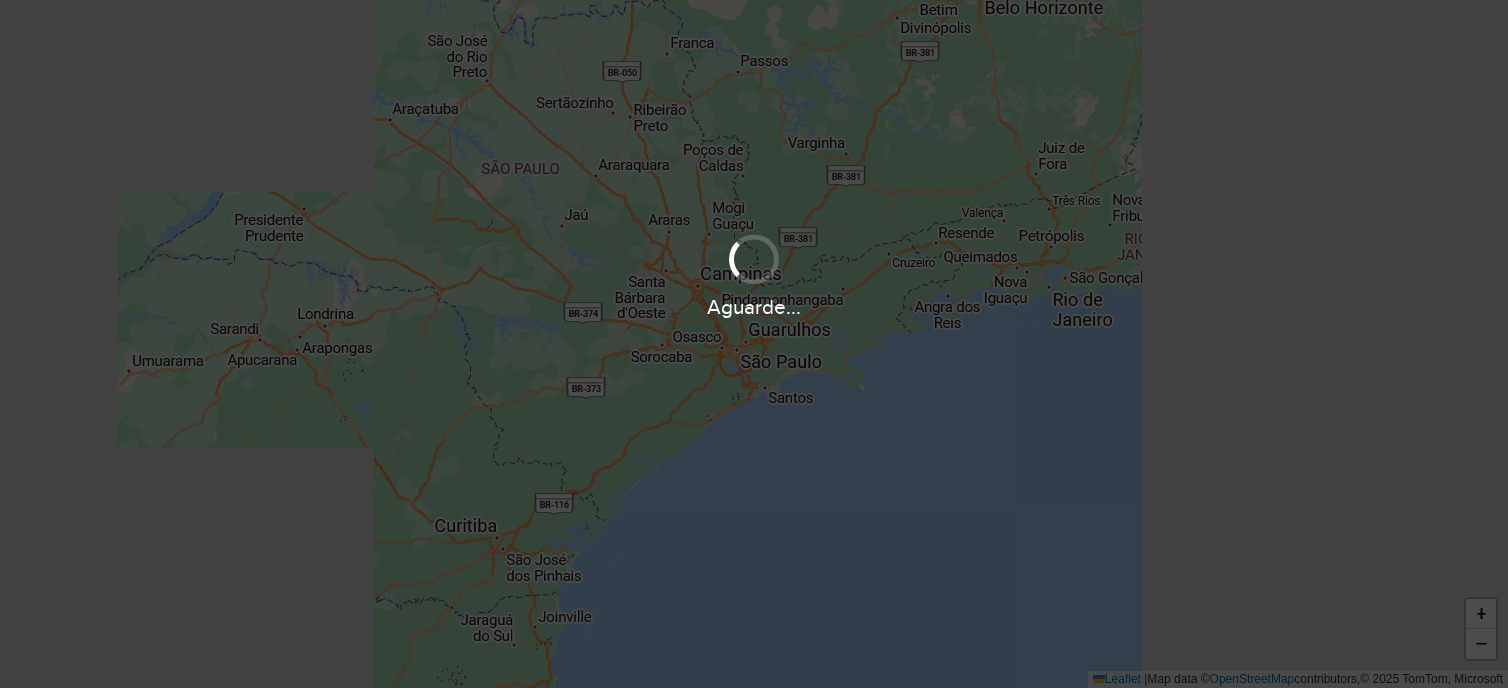 scroll, scrollTop: 0, scrollLeft: 0, axis: both 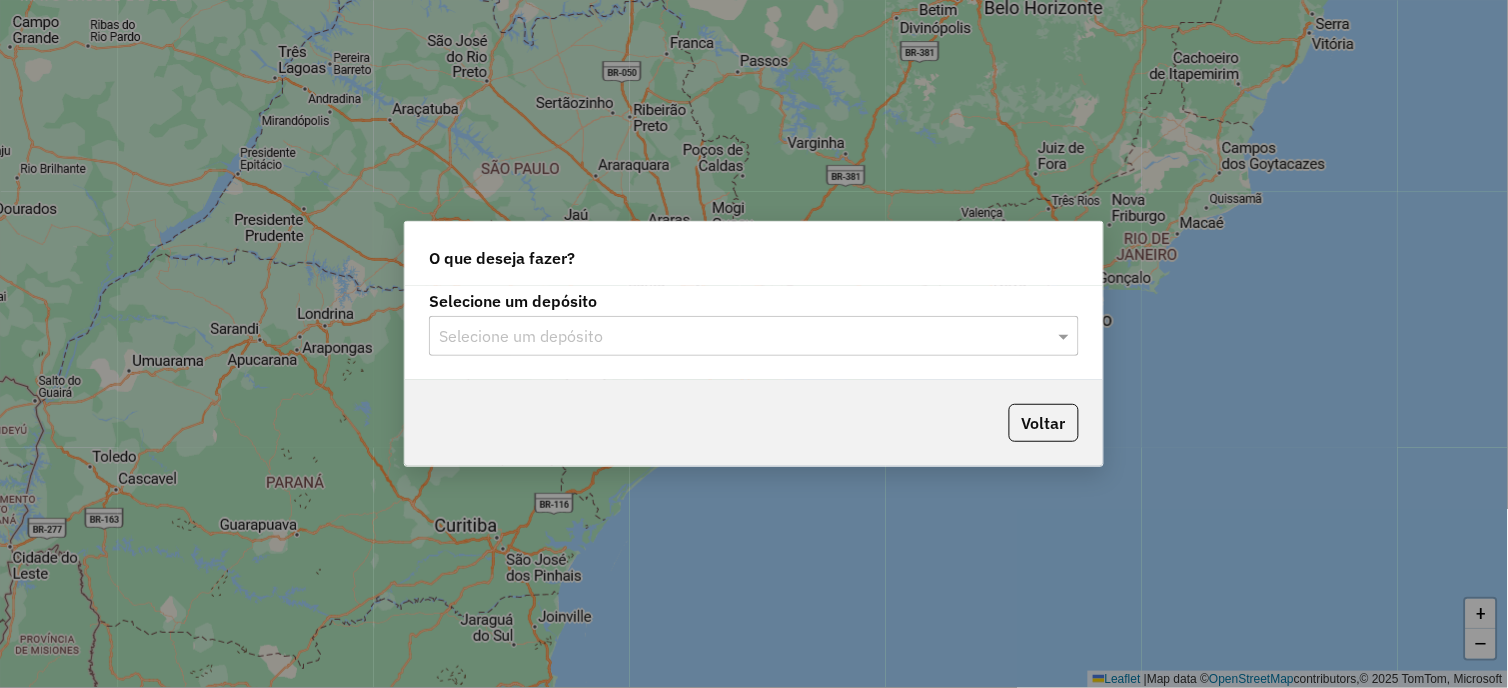click 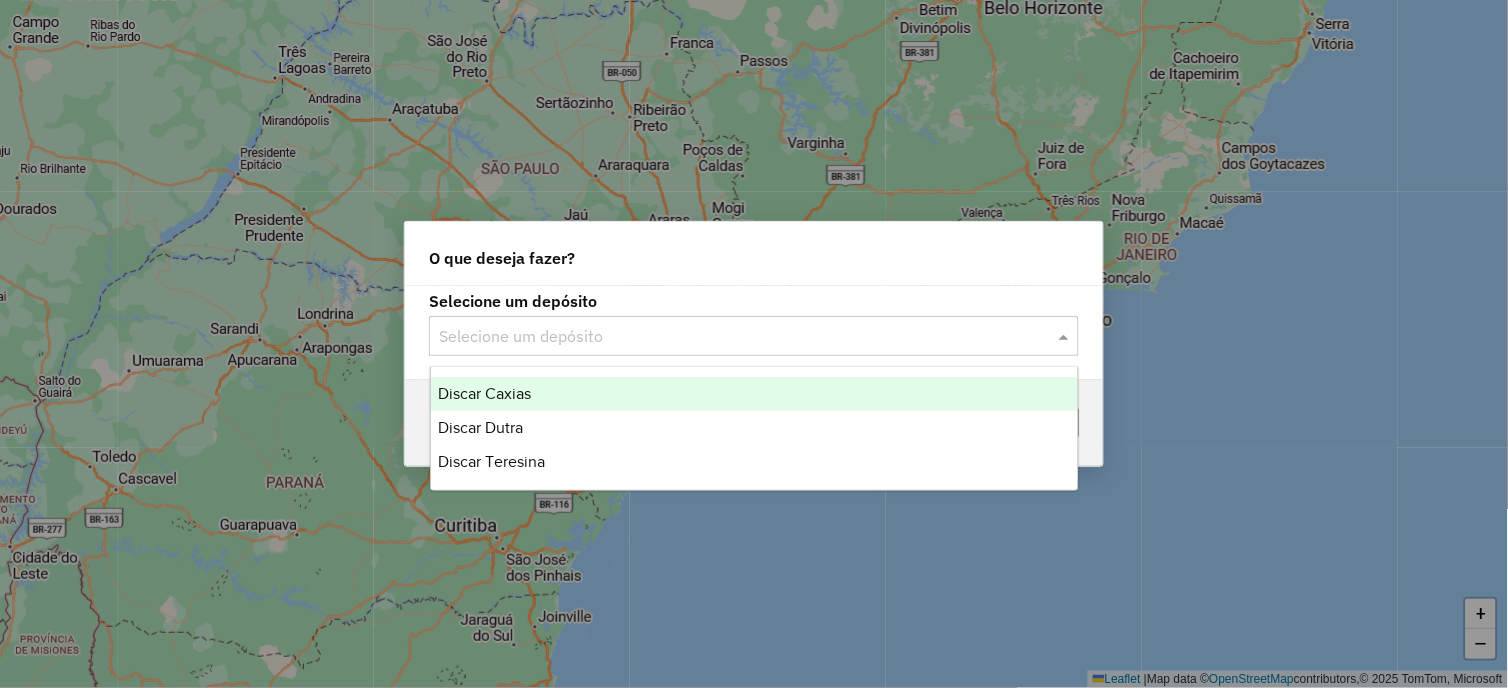 click on "Discar Caxias" at bounding box center [485, 393] 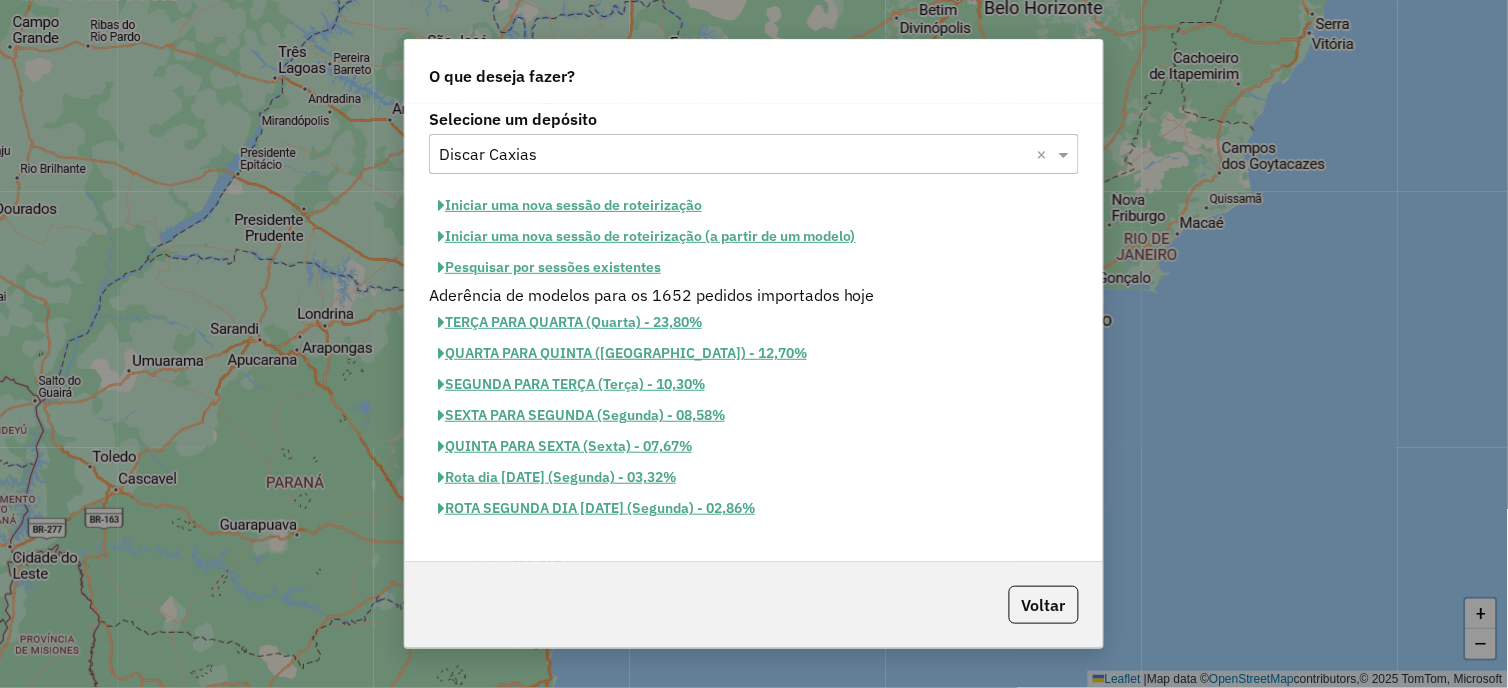 click on "Iniciar uma nova sessão de roteirização" 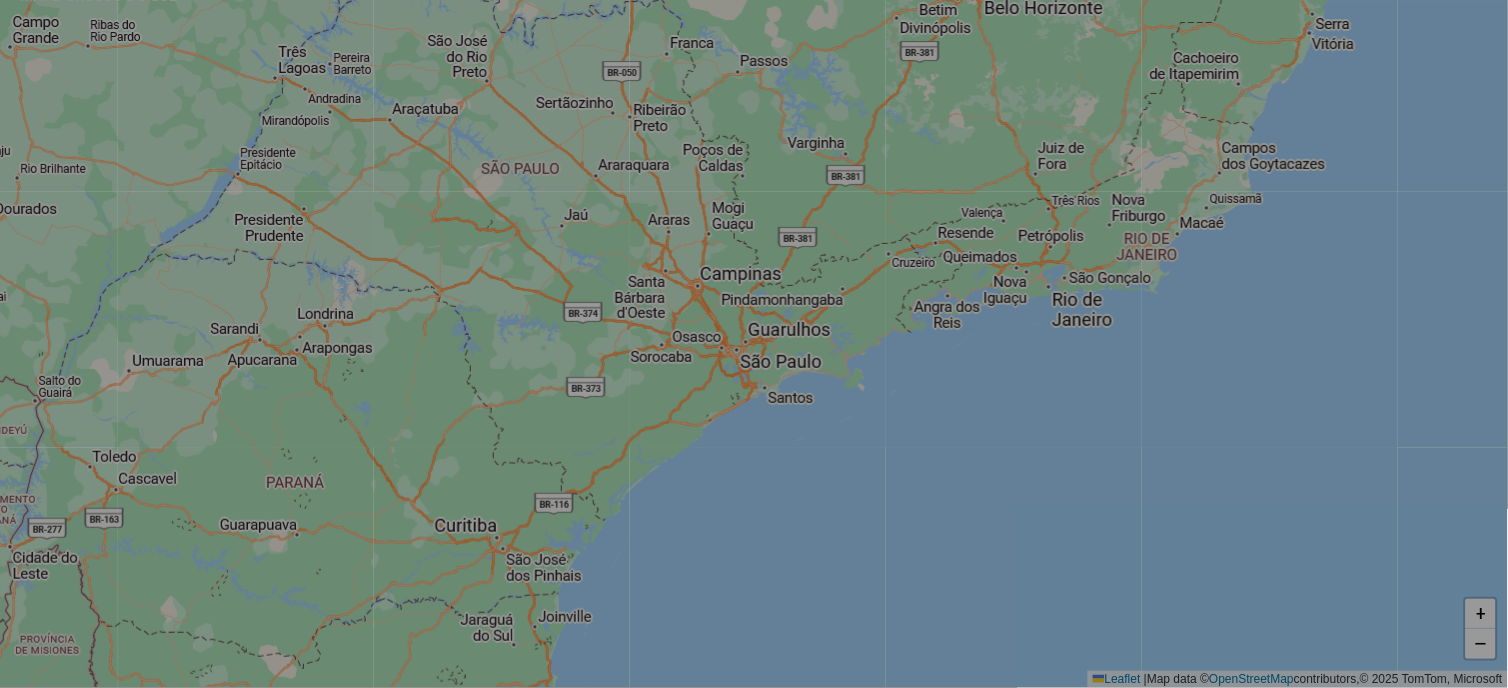select on "*" 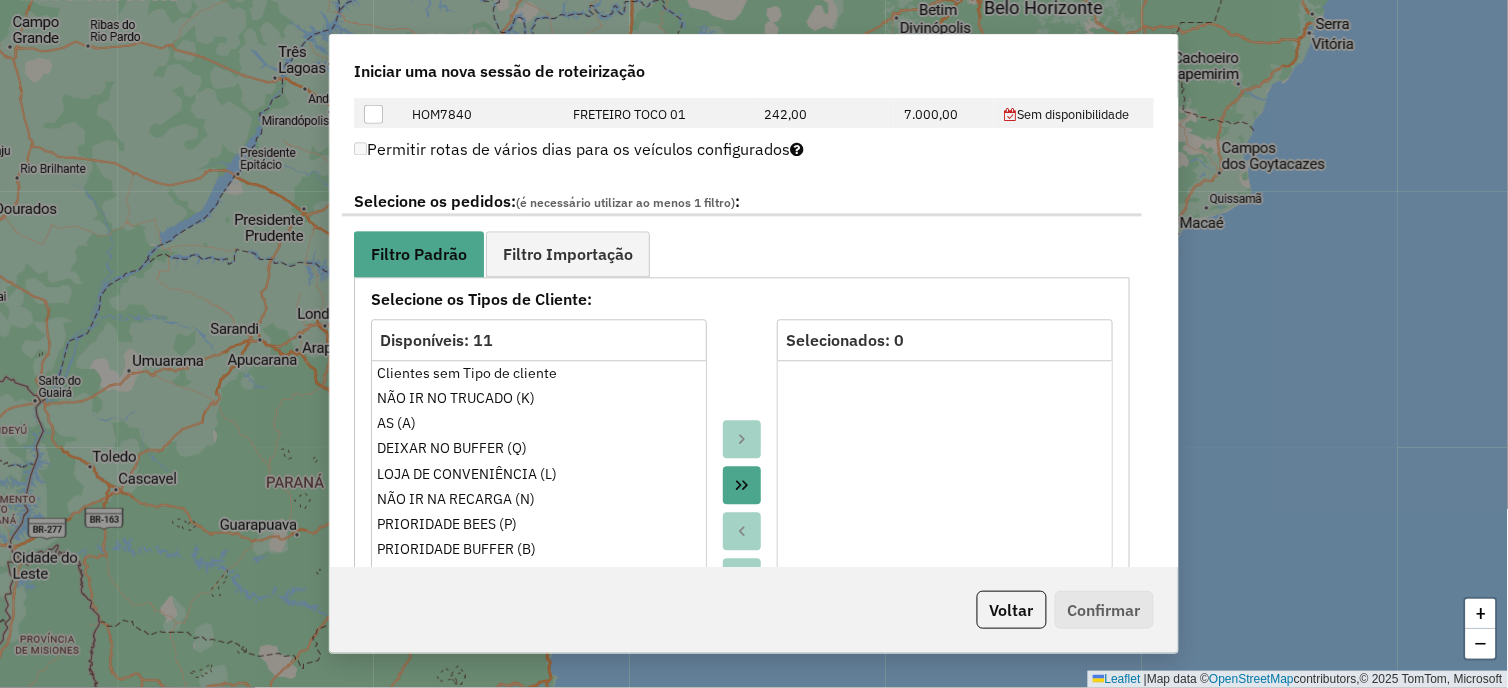 scroll, scrollTop: 2064, scrollLeft: 0, axis: vertical 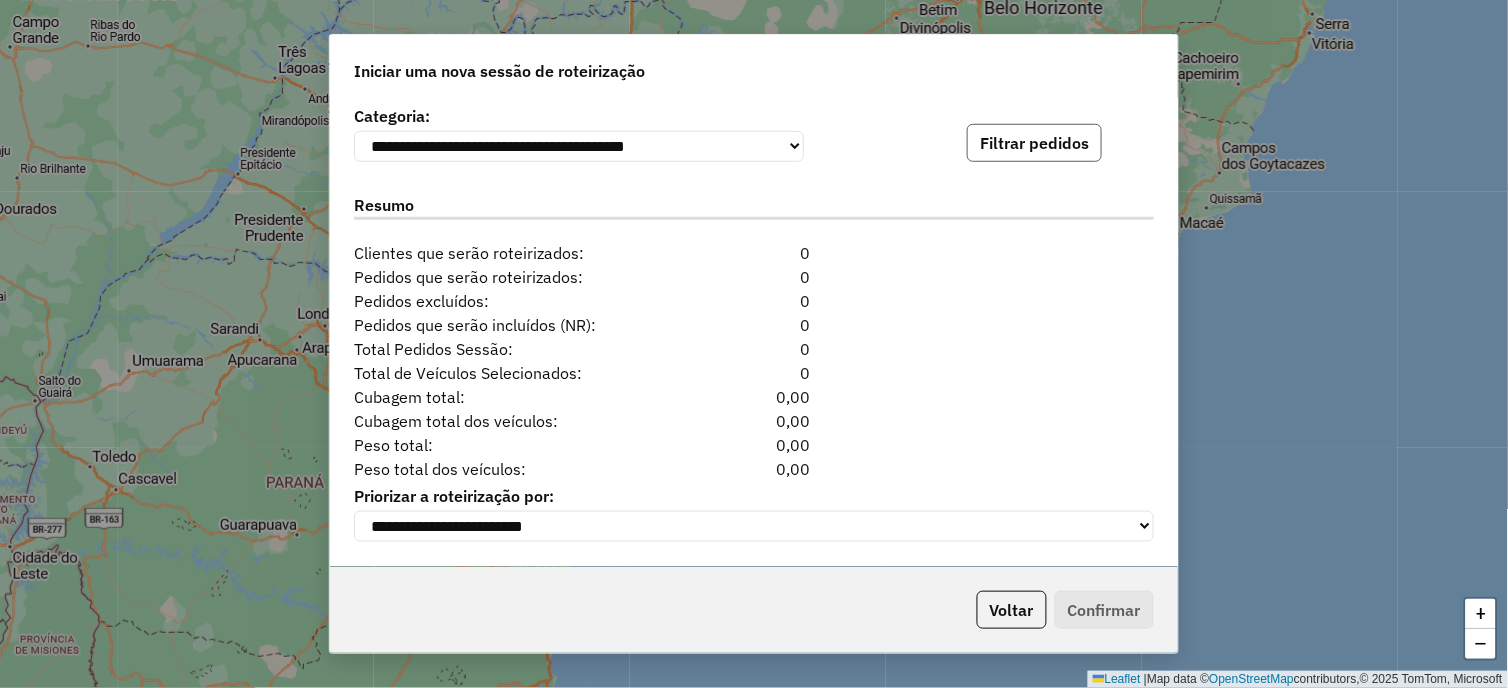 click on "Filtrar pedidos" 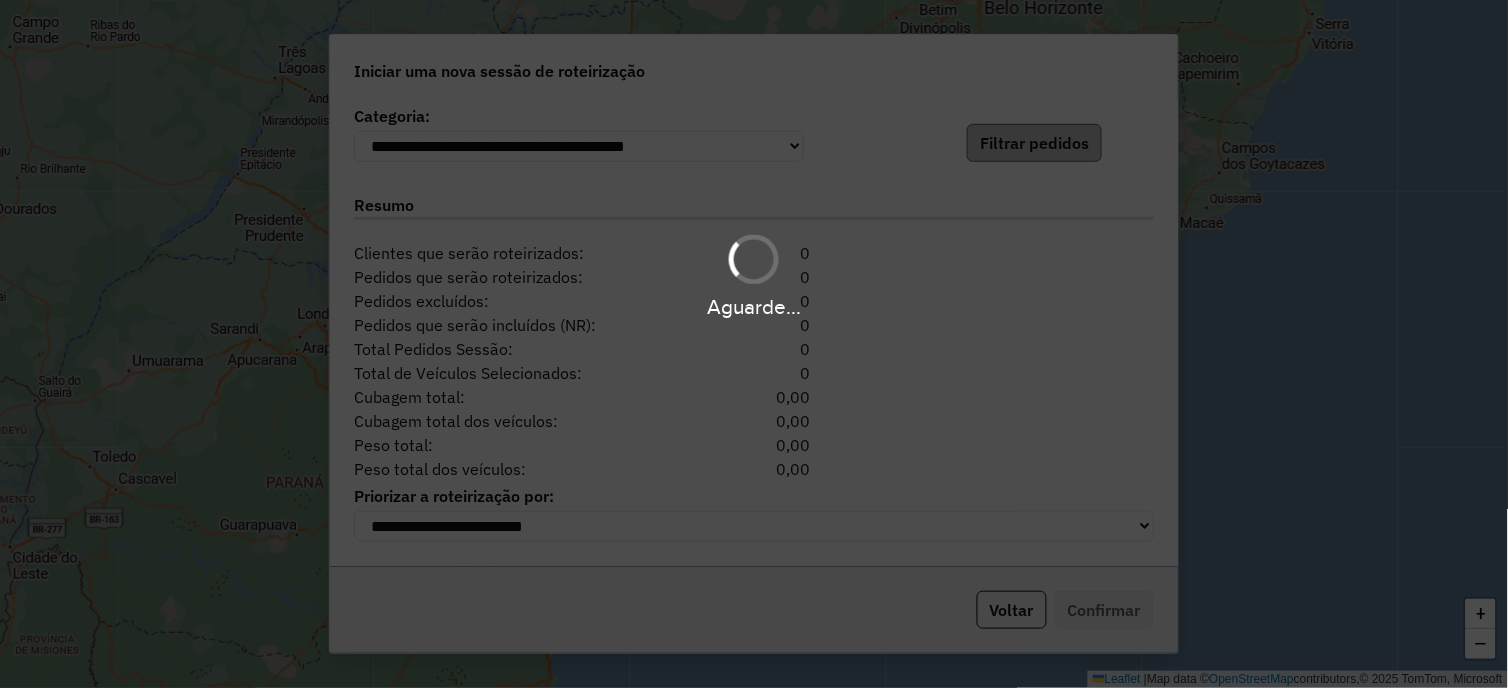 click on "Aguarde..." at bounding box center [754, 344] 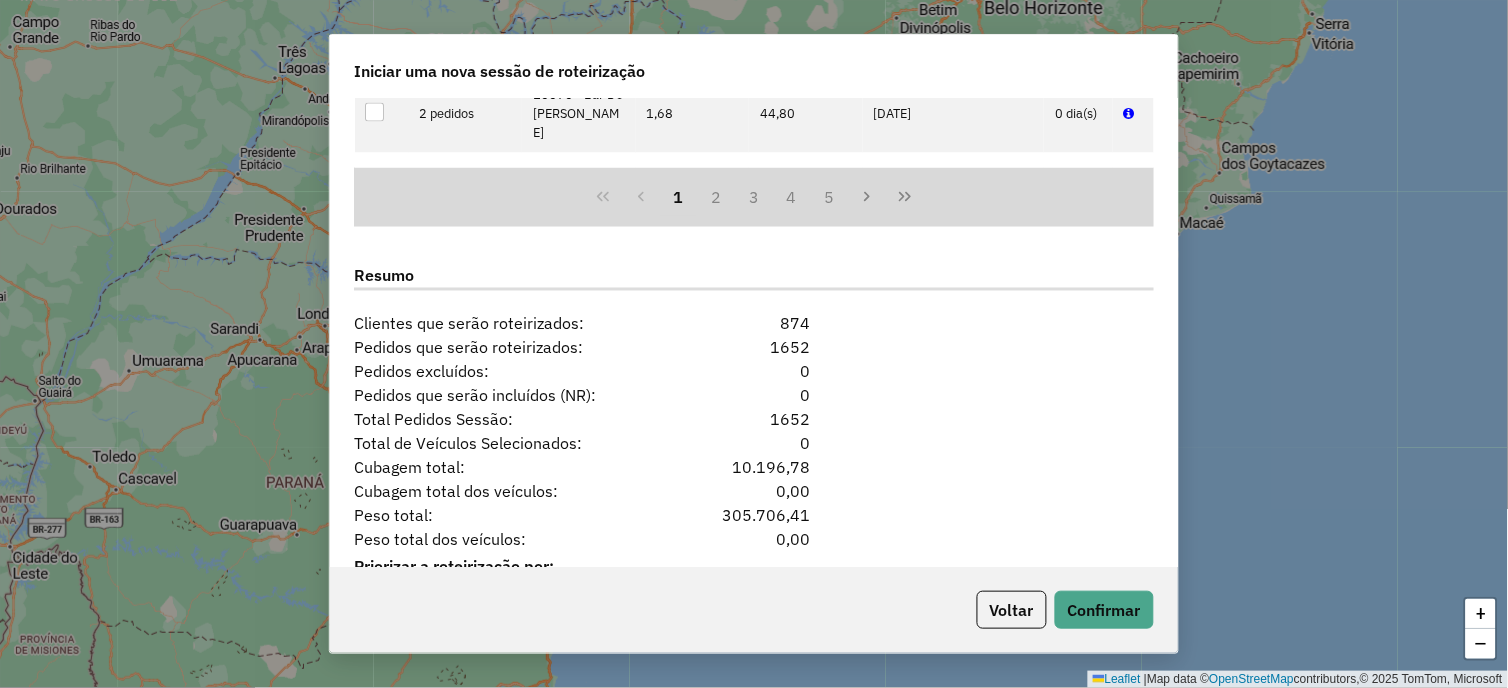 scroll, scrollTop: 2477, scrollLeft: 0, axis: vertical 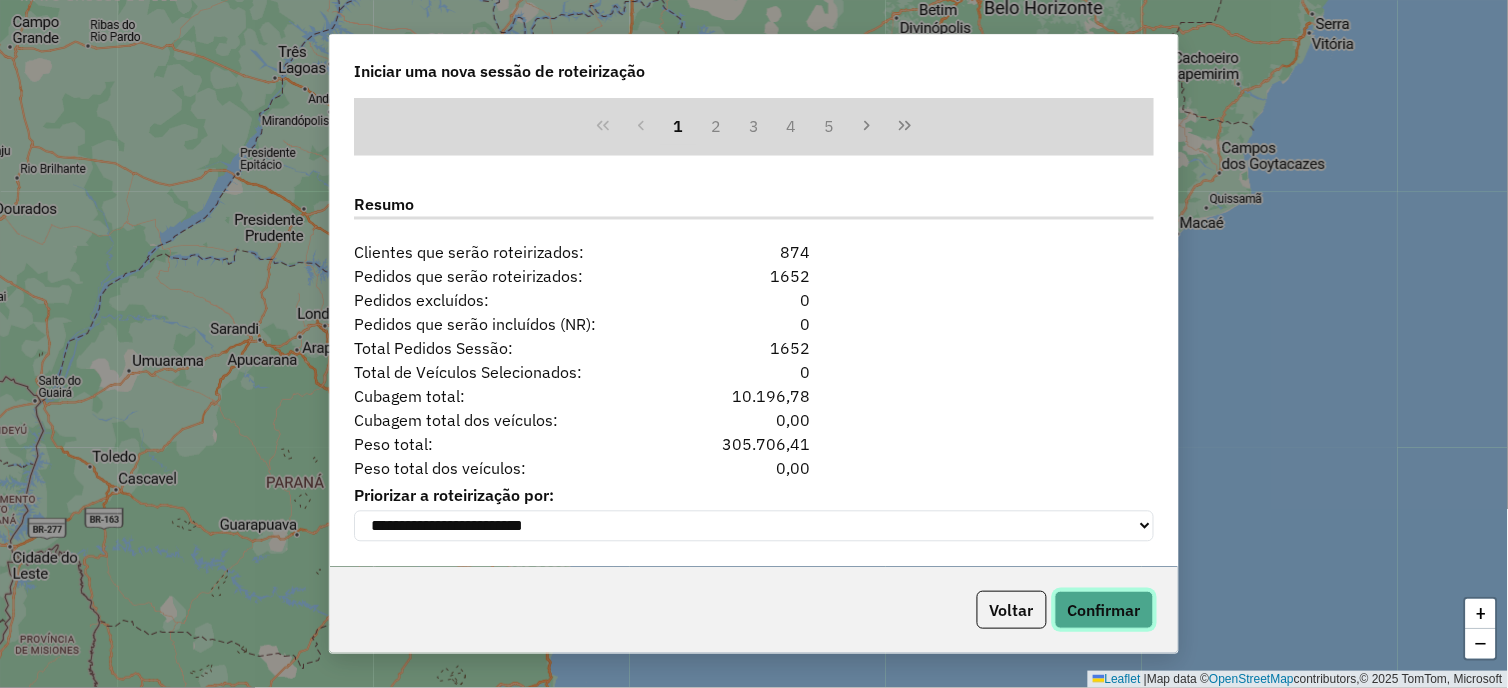 click on "Confirmar" 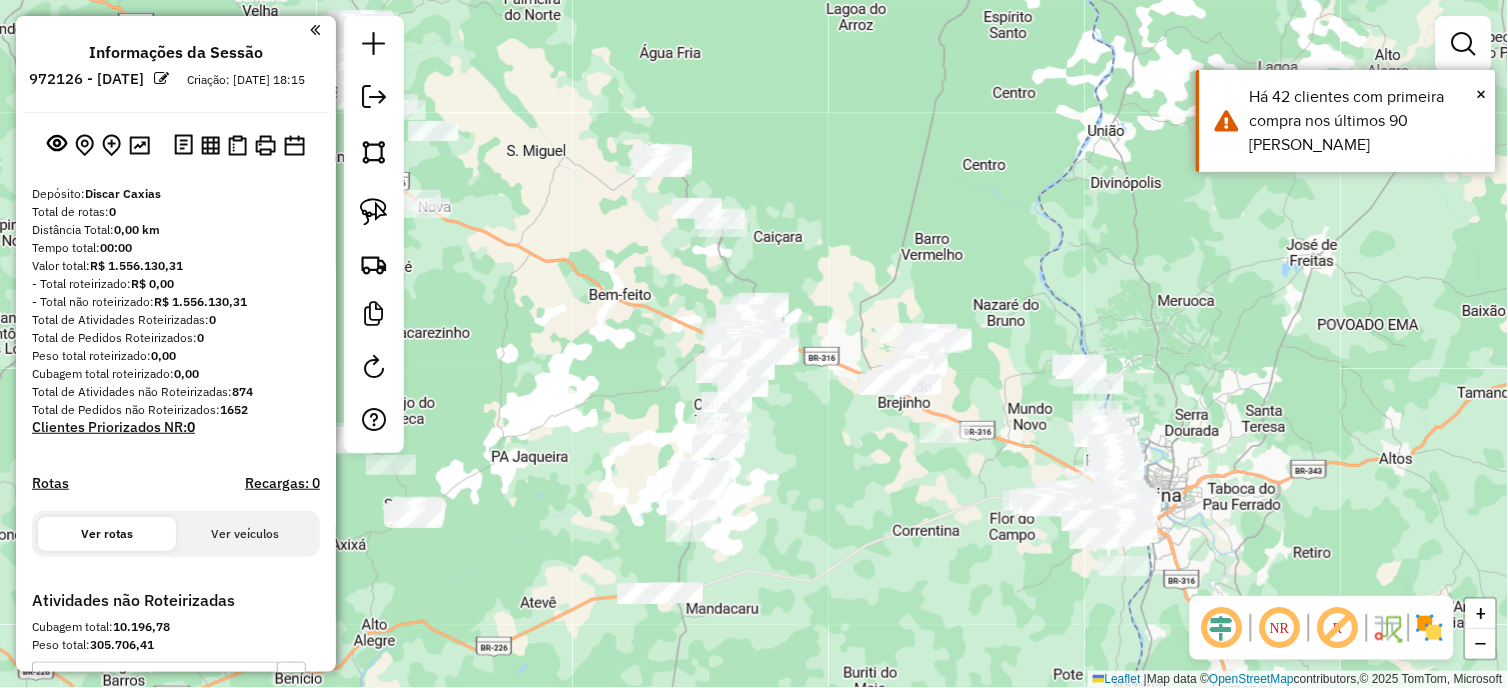 drag, startPoint x: 1017, startPoint y: 60, endPoint x: 794, endPoint y: 337, distance: 355.60934 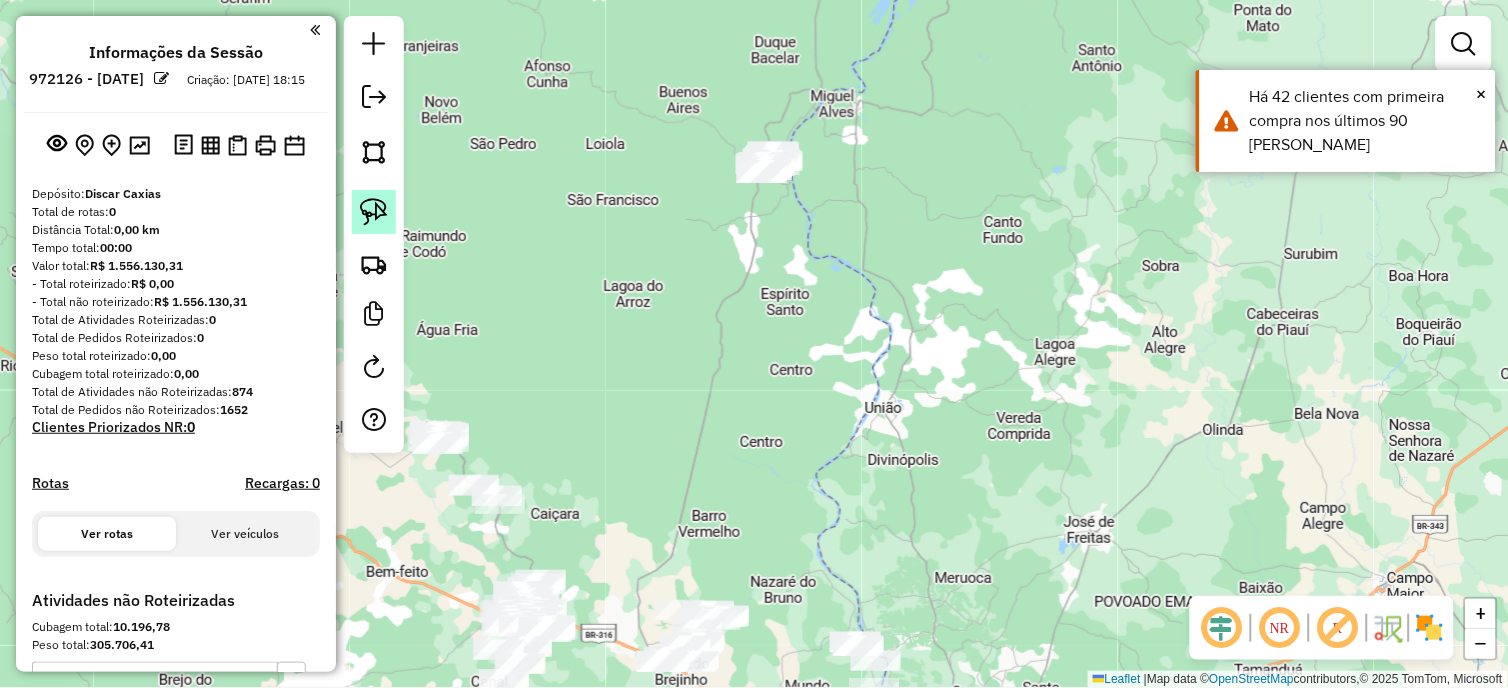 click 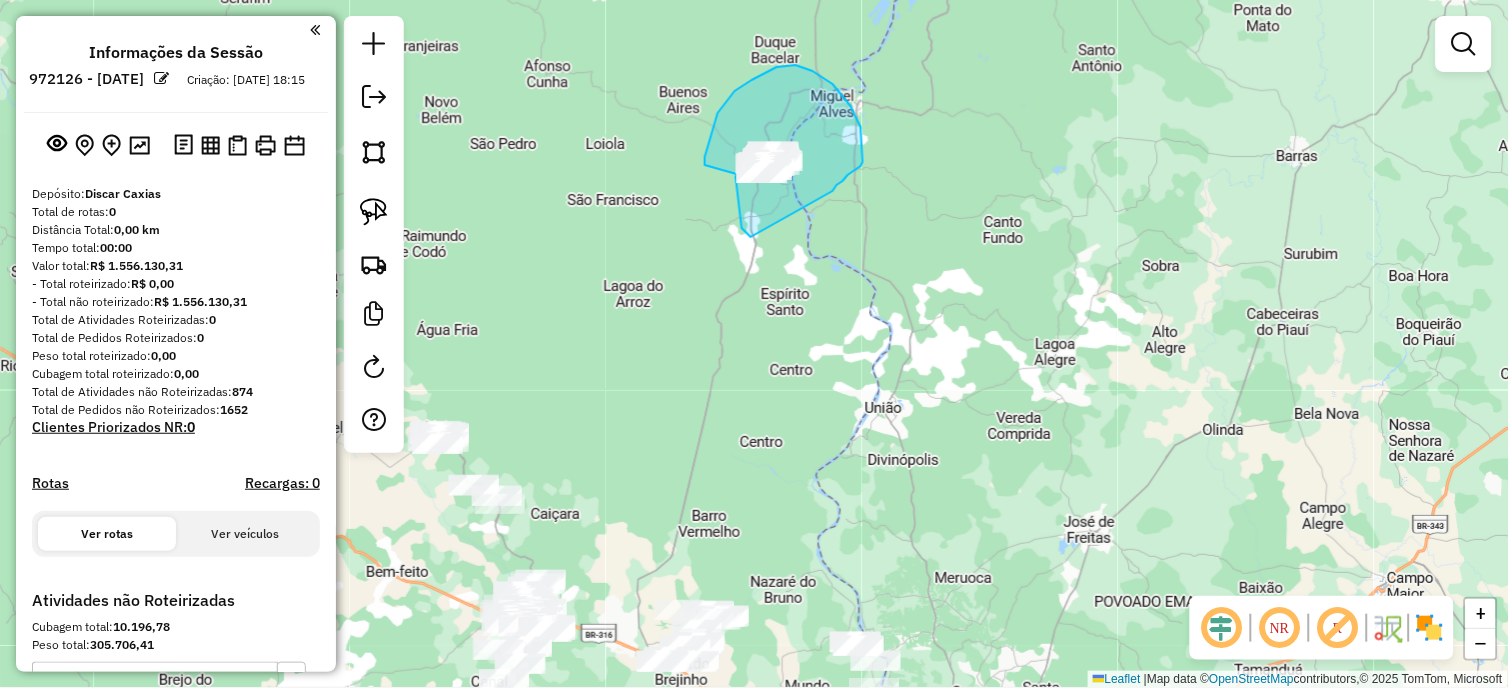 drag, startPoint x: 751, startPoint y: 237, endPoint x: 831, endPoint y: 191, distance: 92.28217 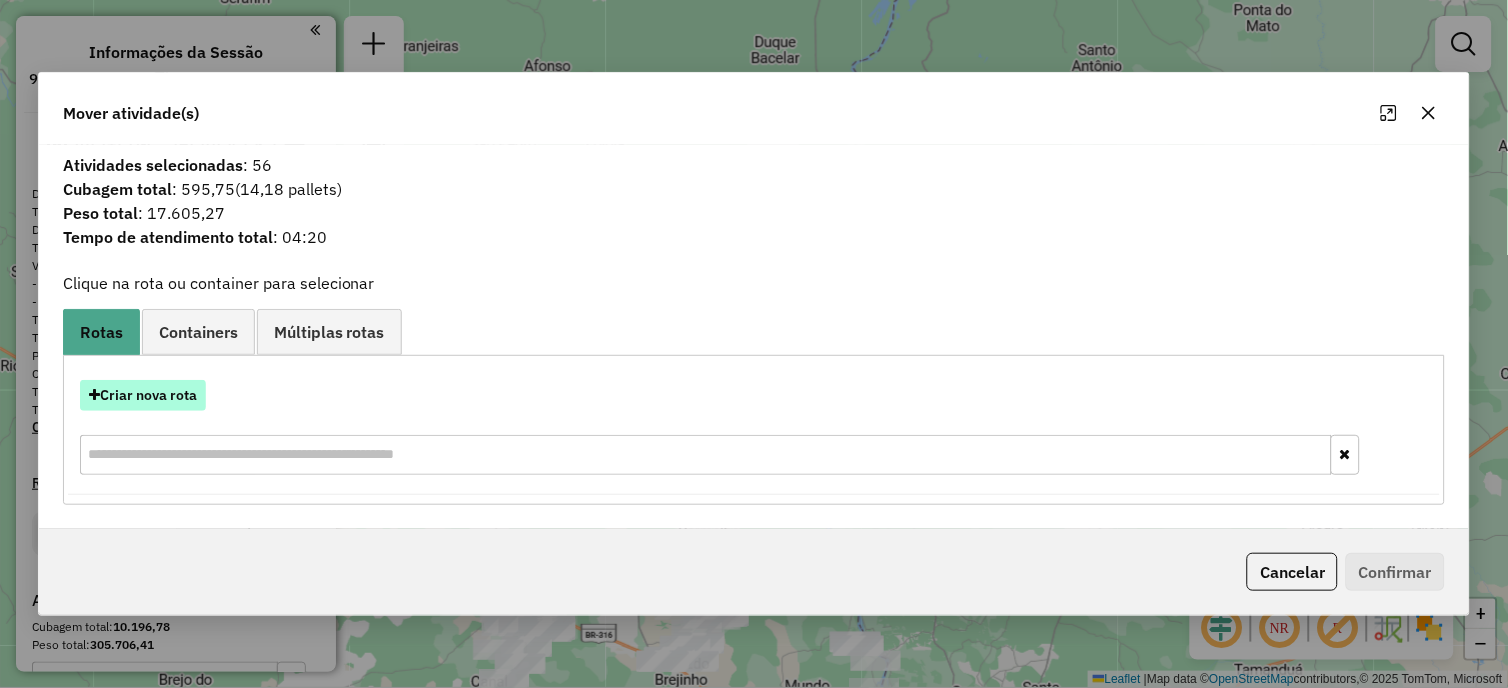 click on "Criar nova rota" at bounding box center [143, 395] 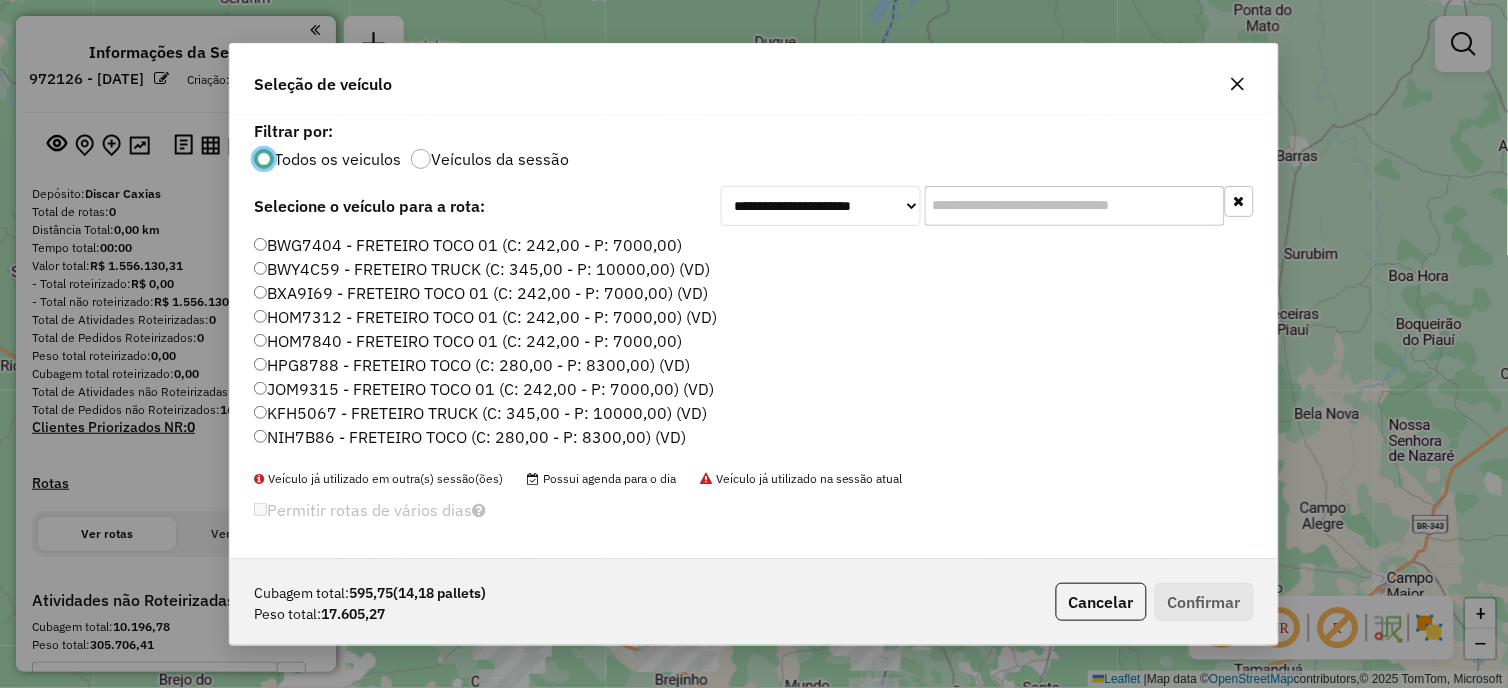 scroll, scrollTop: 11, scrollLeft: 5, axis: both 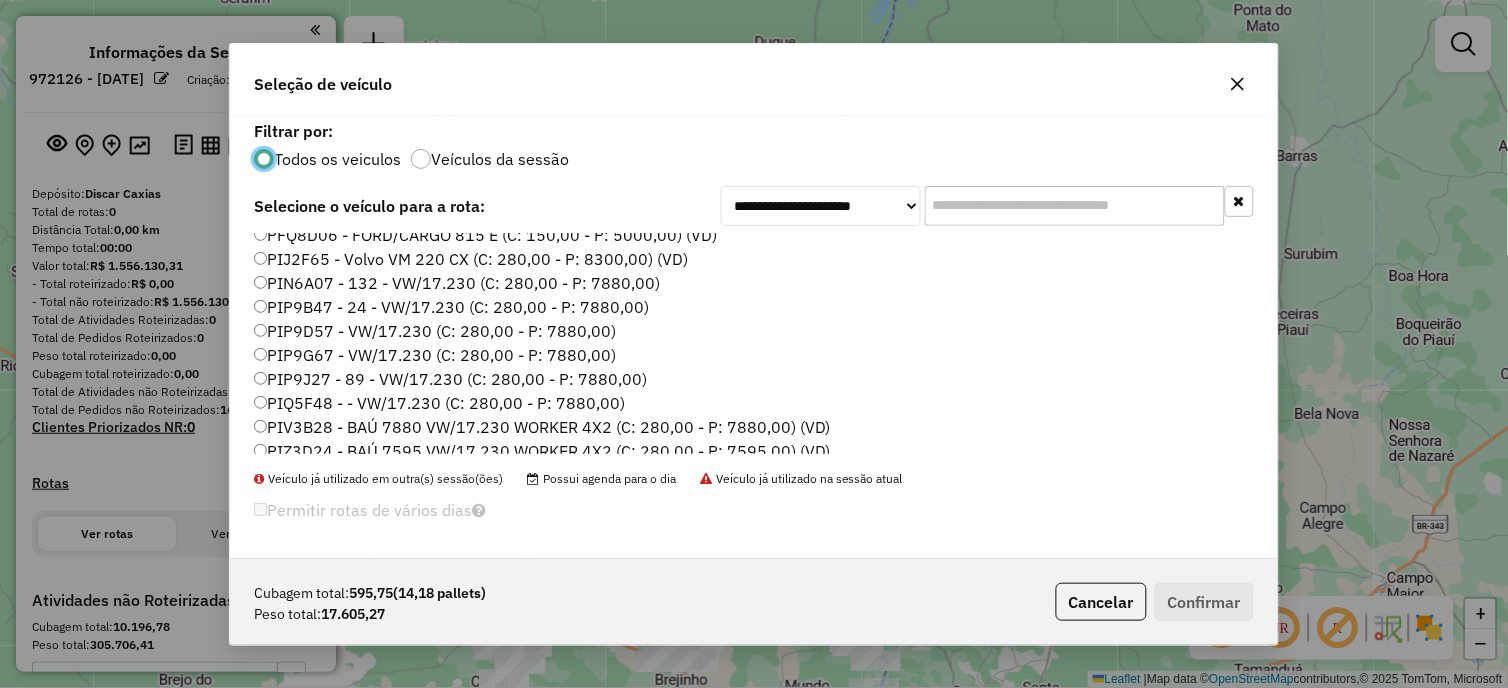 click on "PIP9D57 - VW/17.230 (C: 280,00 - P: 7880,00)" 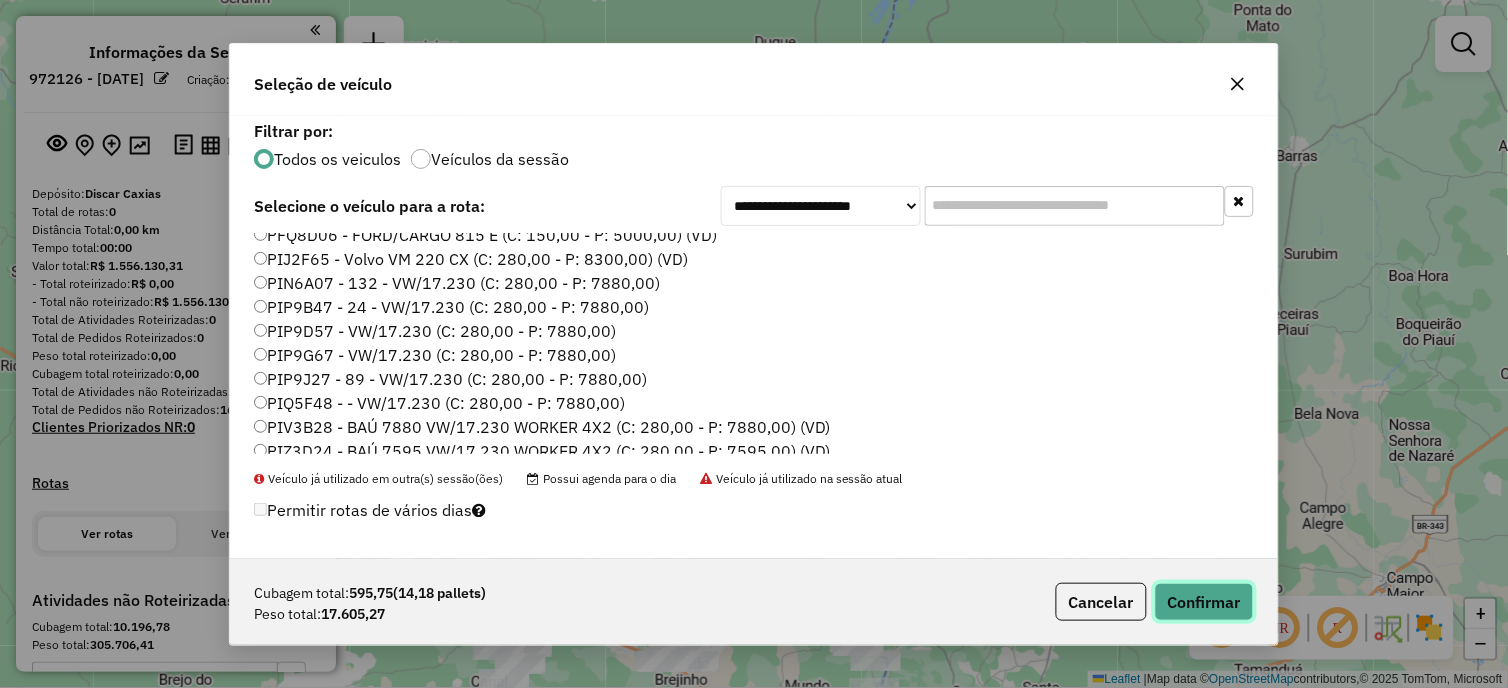 click on "Confirmar" 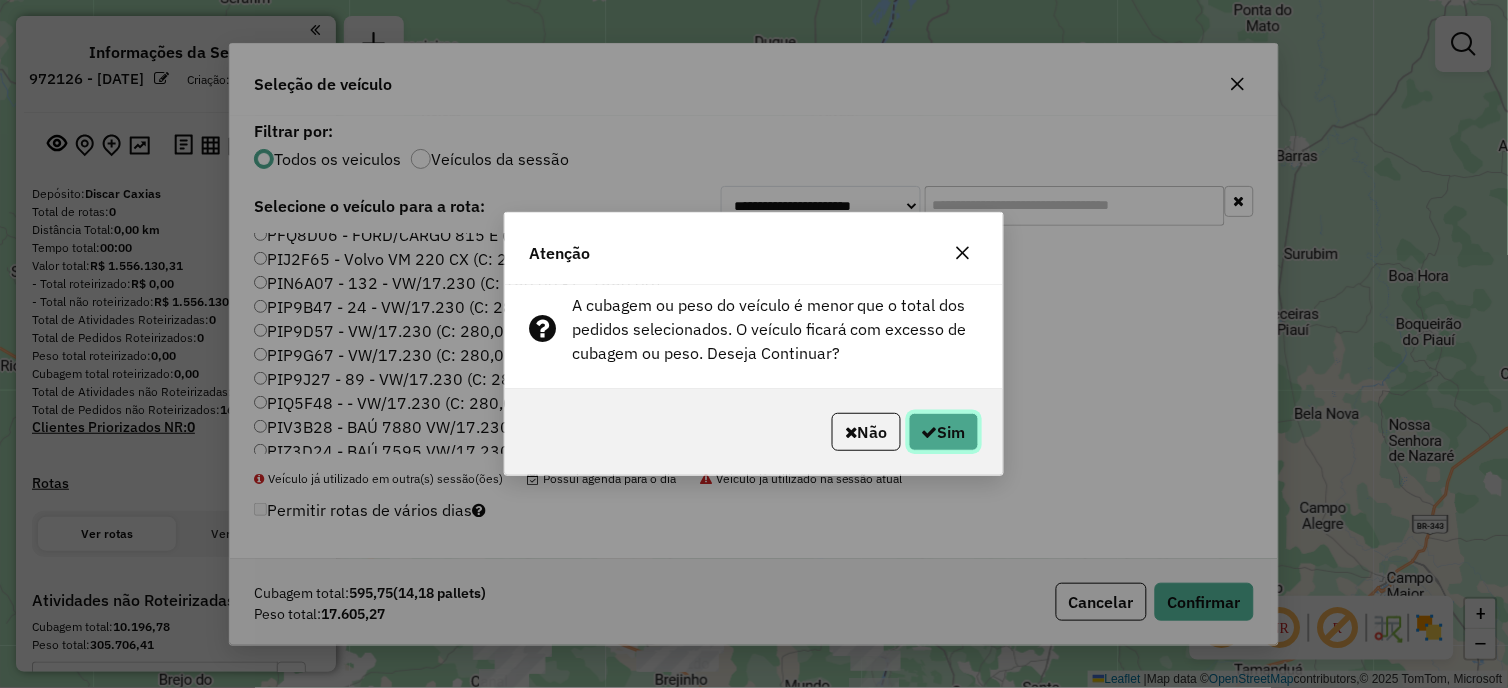 click on "Sim" 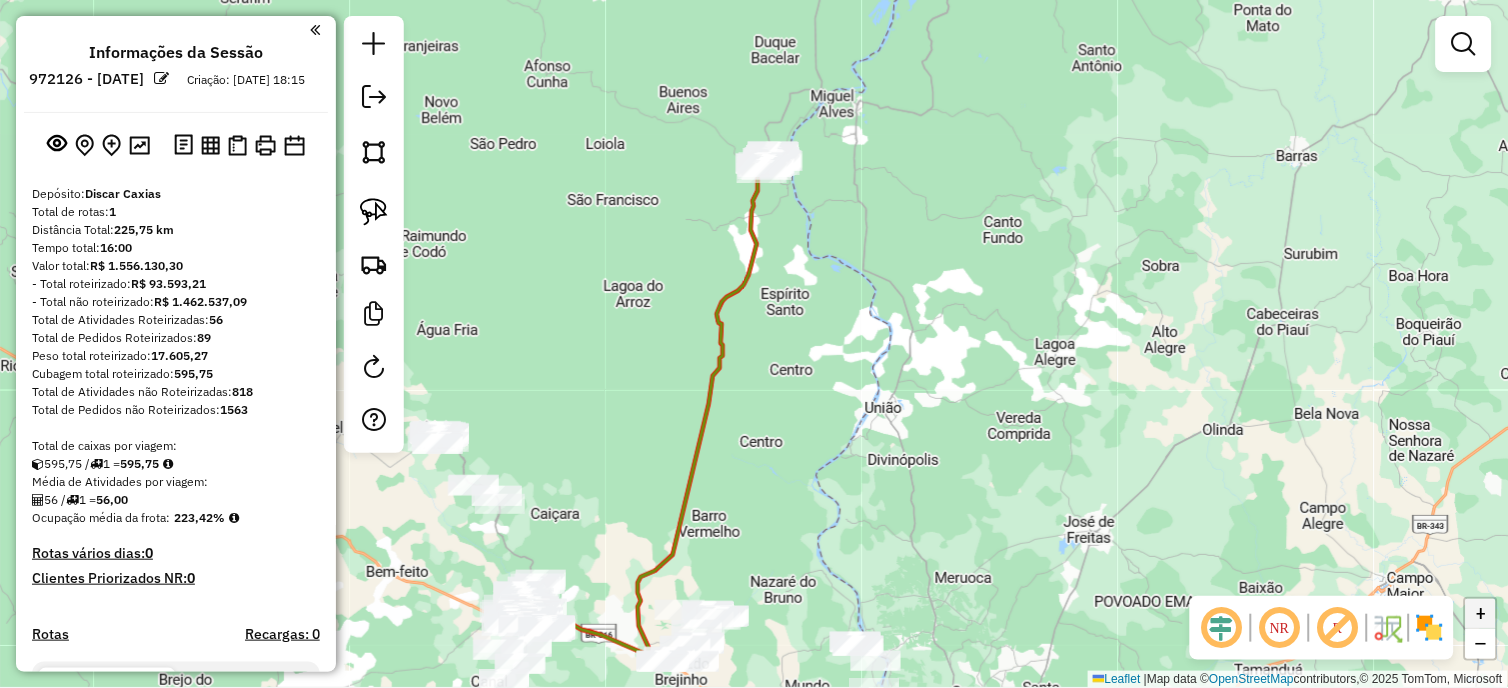 click on "+" 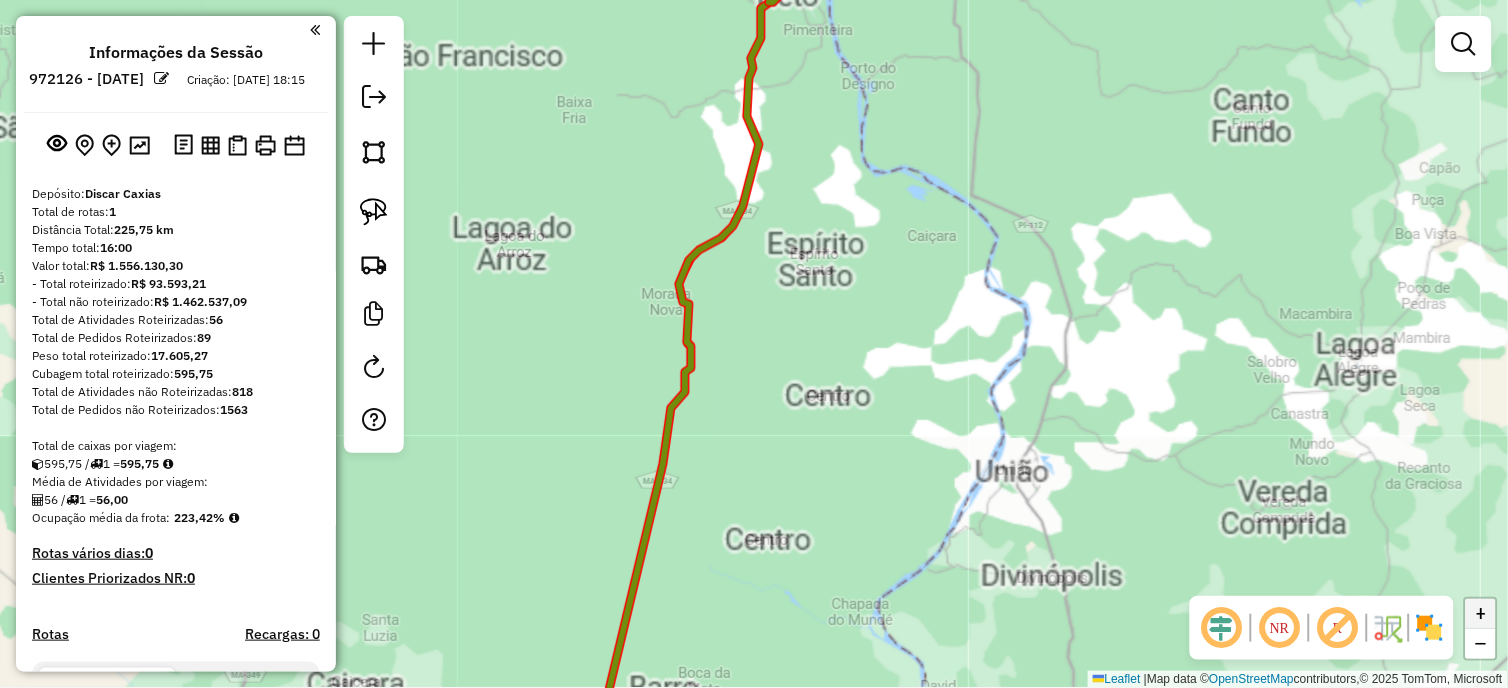 click on "+" 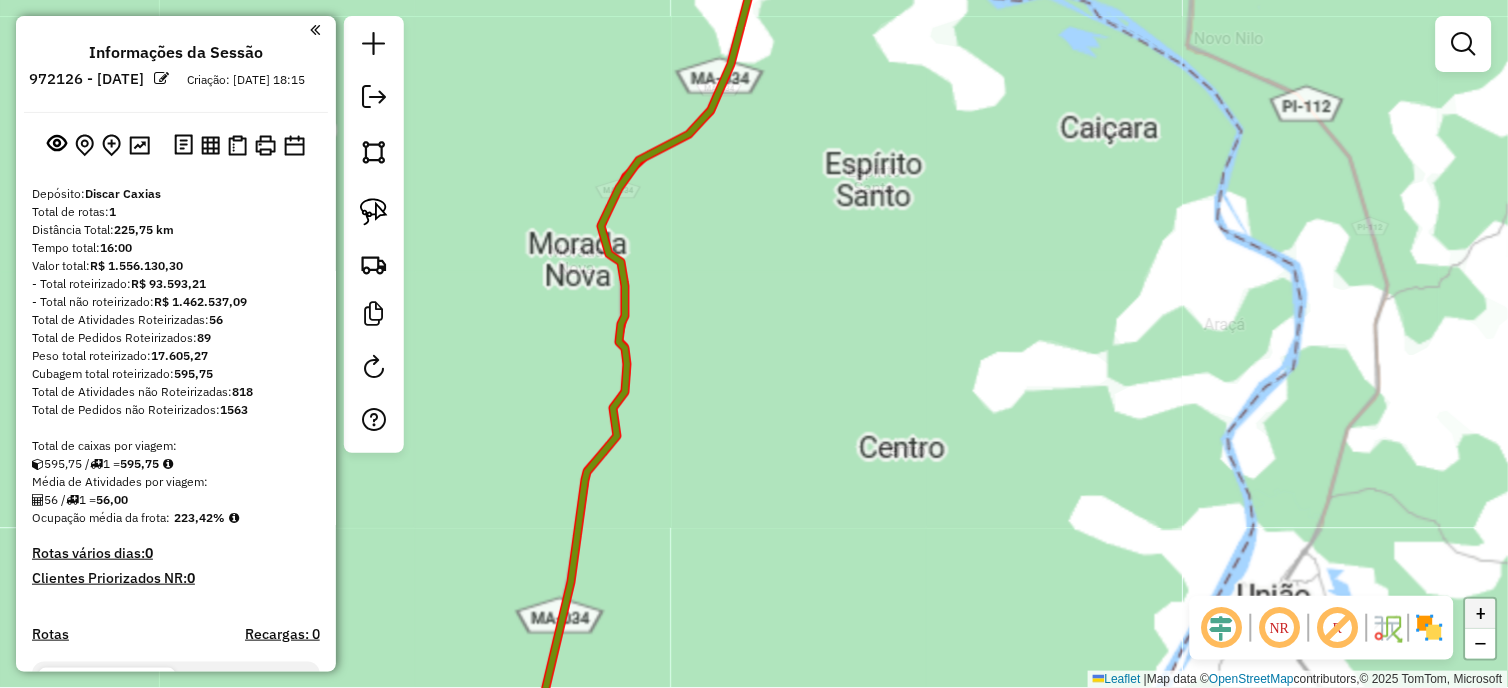 click on "+" 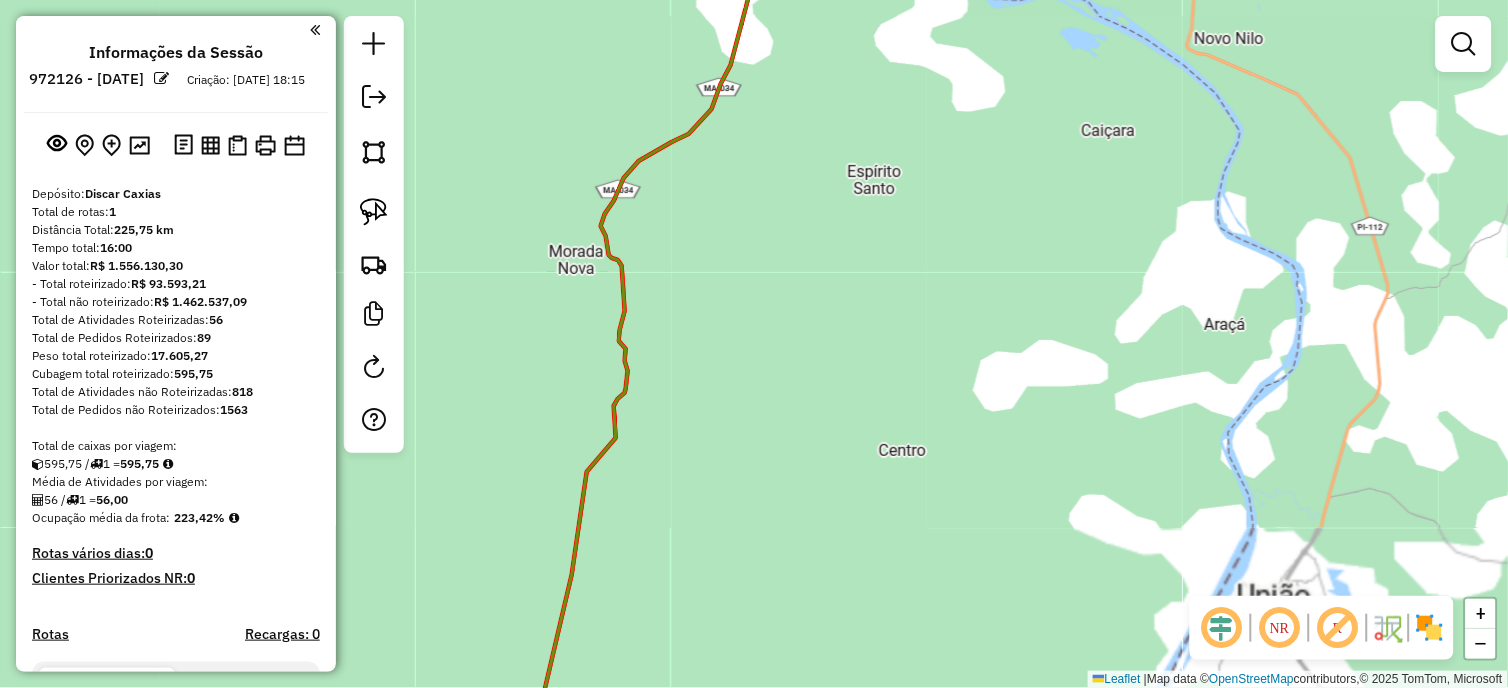 drag, startPoint x: 881, startPoint y: 60, endPoint x: 806, endPoint y: 444, distance: 391.25568 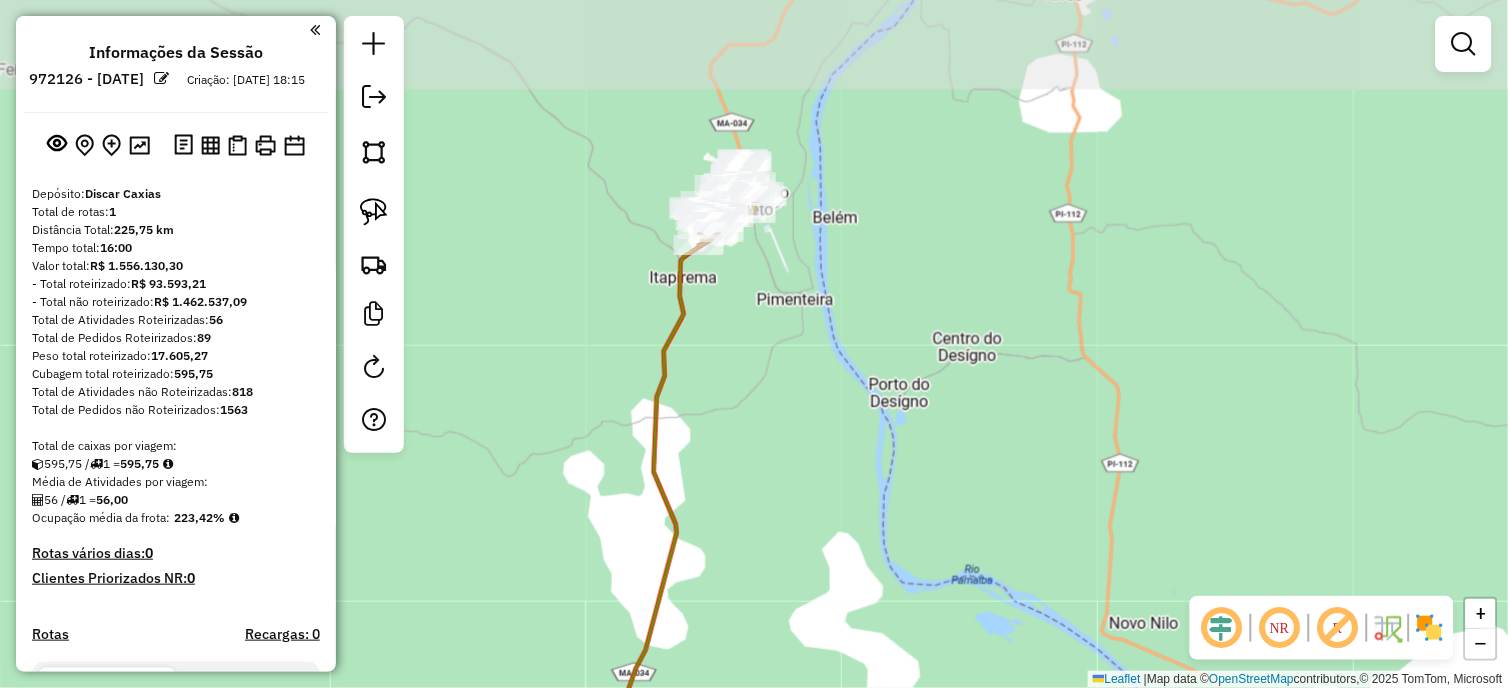 drag, startPoint x: 757, startPoint y: 51, endPoint x: 747, endPoint y: 252, distance: 201.2486 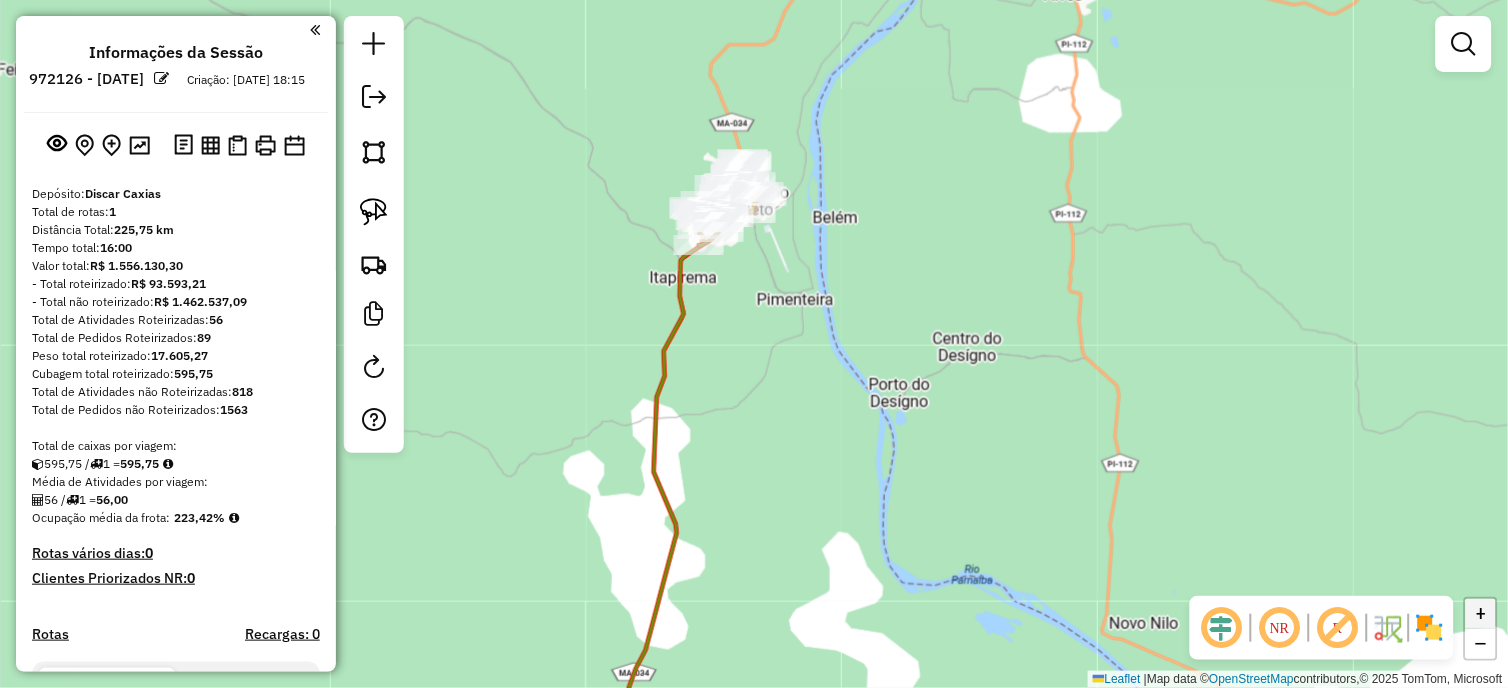 click on "+" 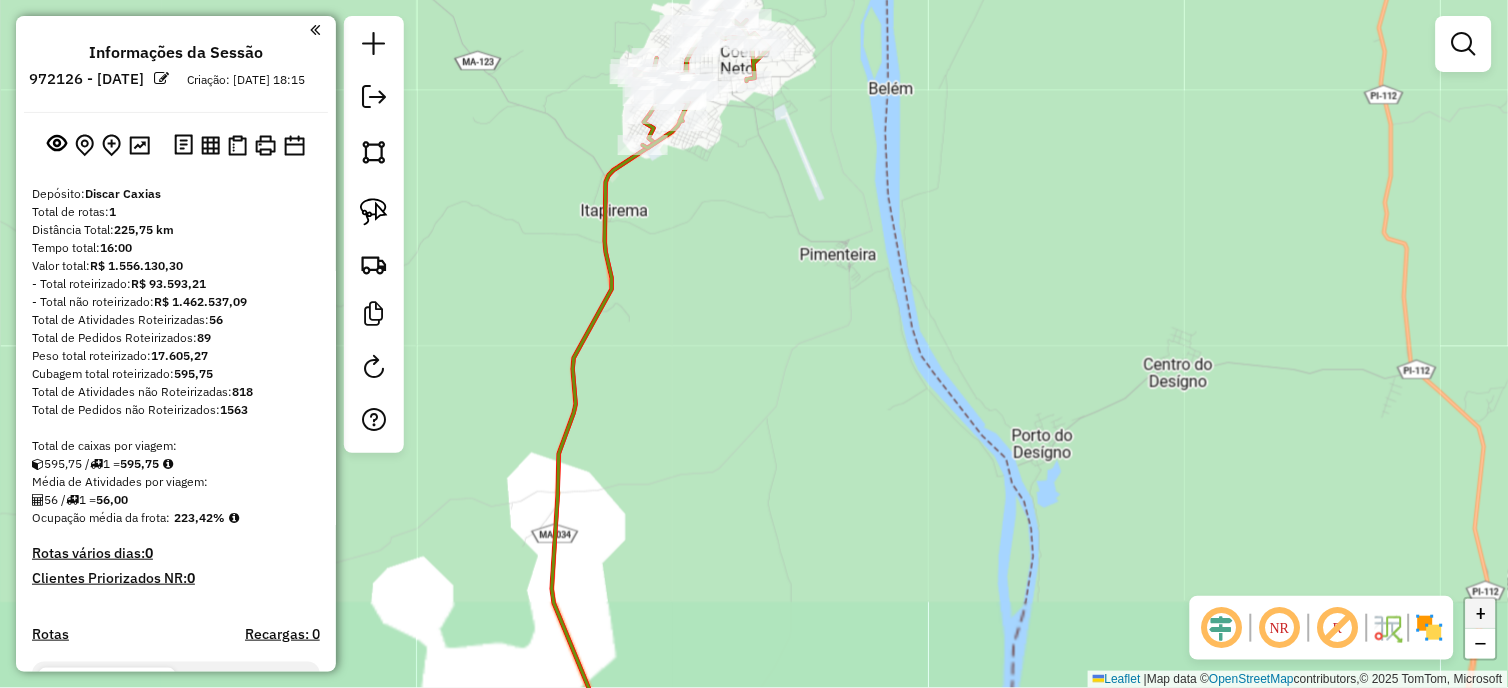 click on "+" 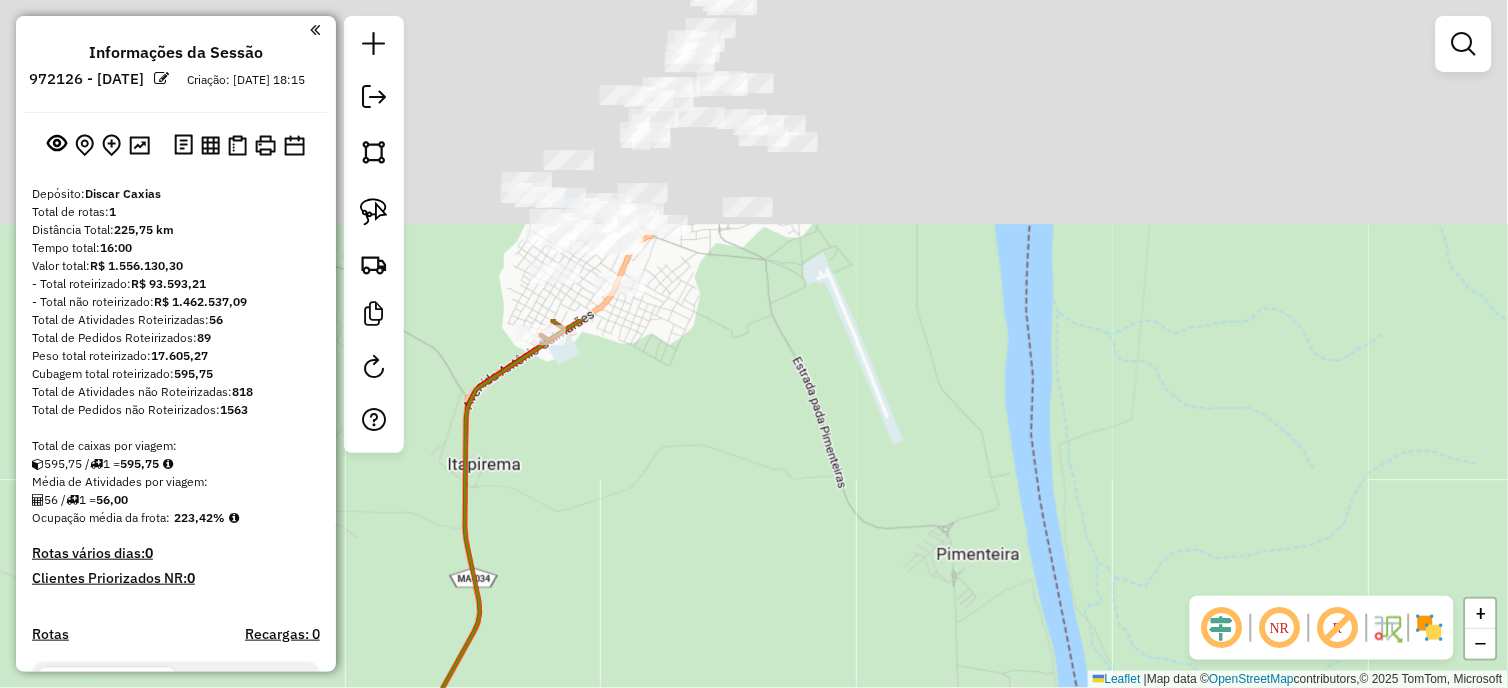 drag, startPoint x: 652, startPoint y: 46, endPoint x: 662, endPoint y: 453, distance: 407.12283 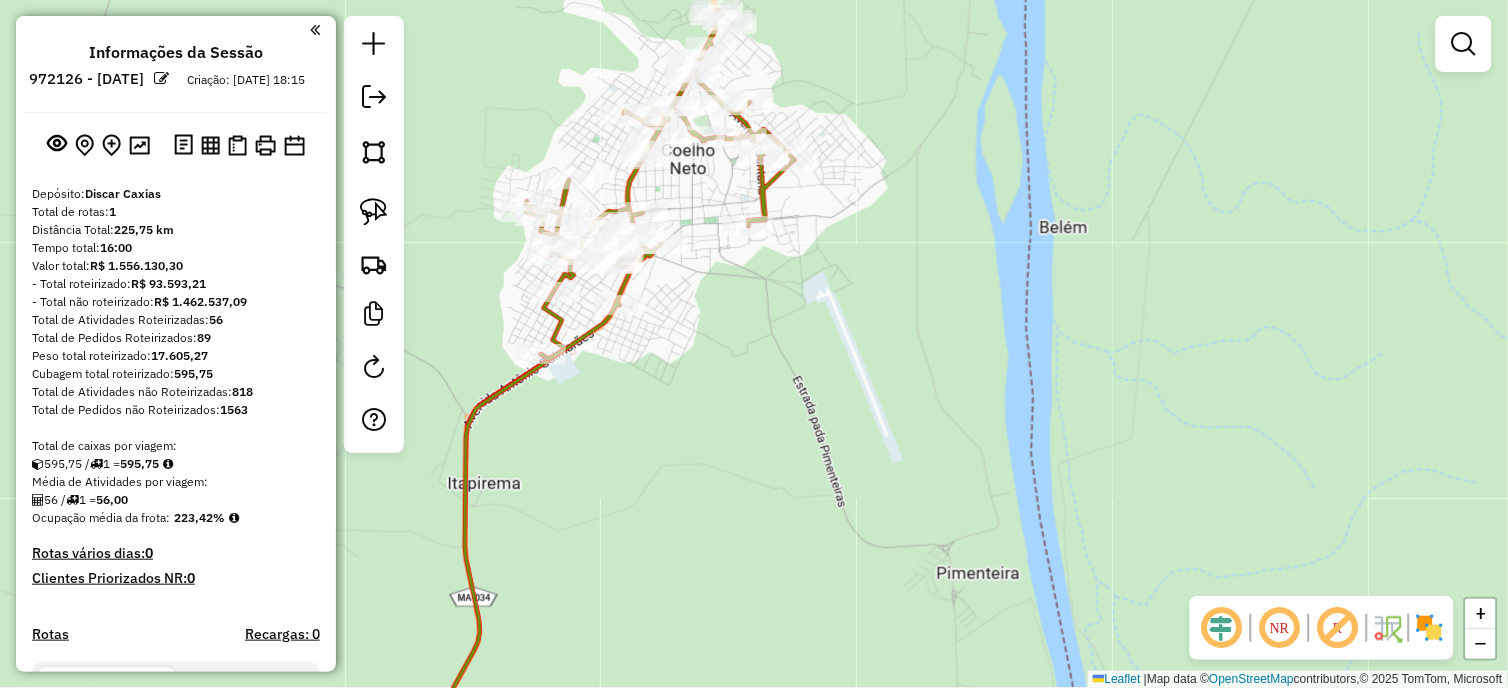 drag, startPoint x: 578, startPoint y: 90, endPoint x: 554, endPoint y: 171, distance: 84.48077 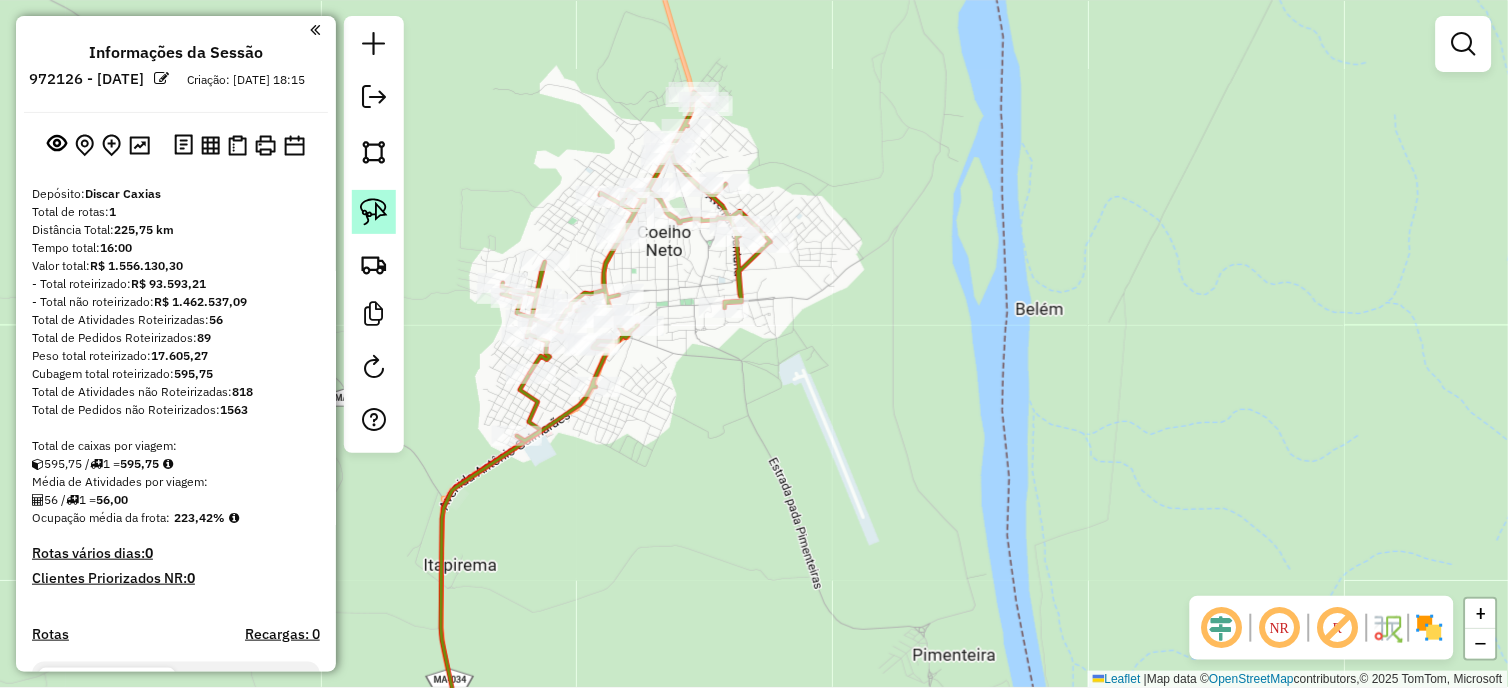 click 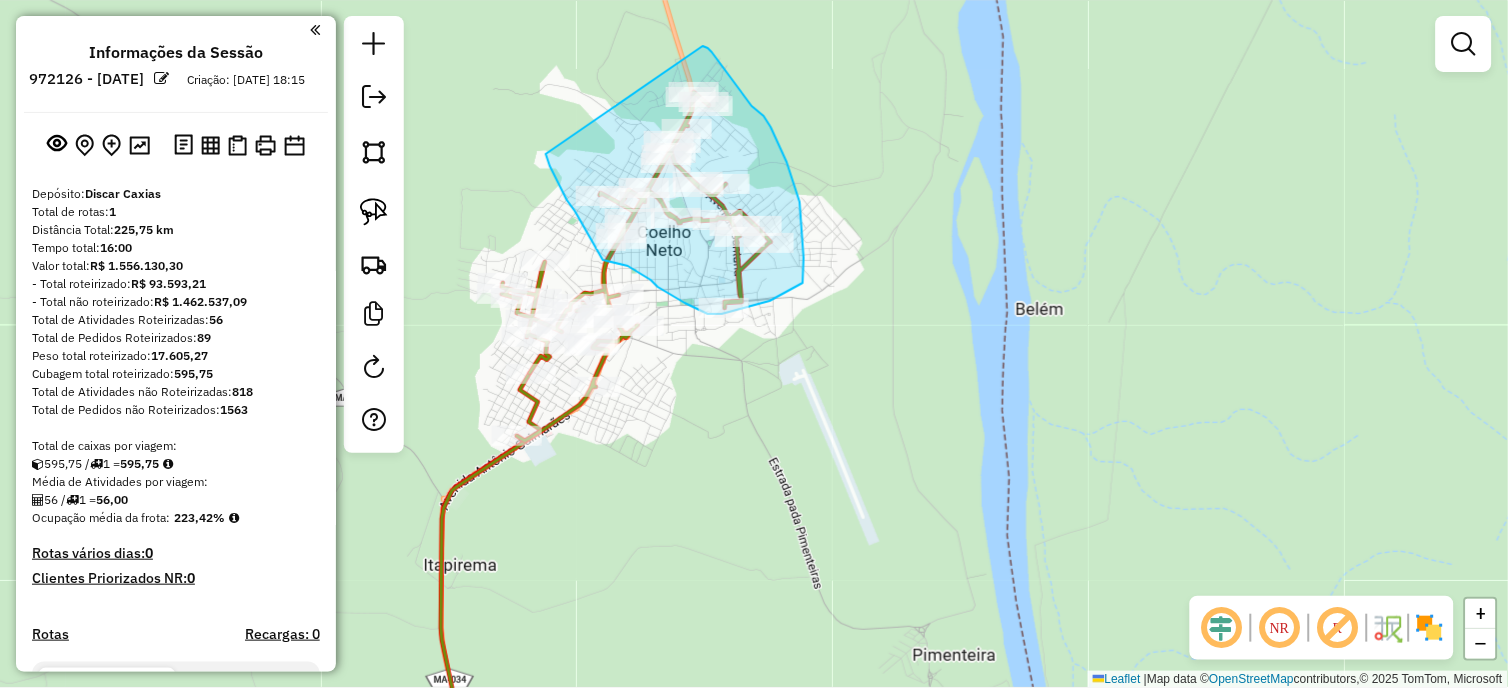 drag, startPoint x: 546, startPoint y: 154, endPoint x: 703, endPoint y: 46, distance: 190.55971 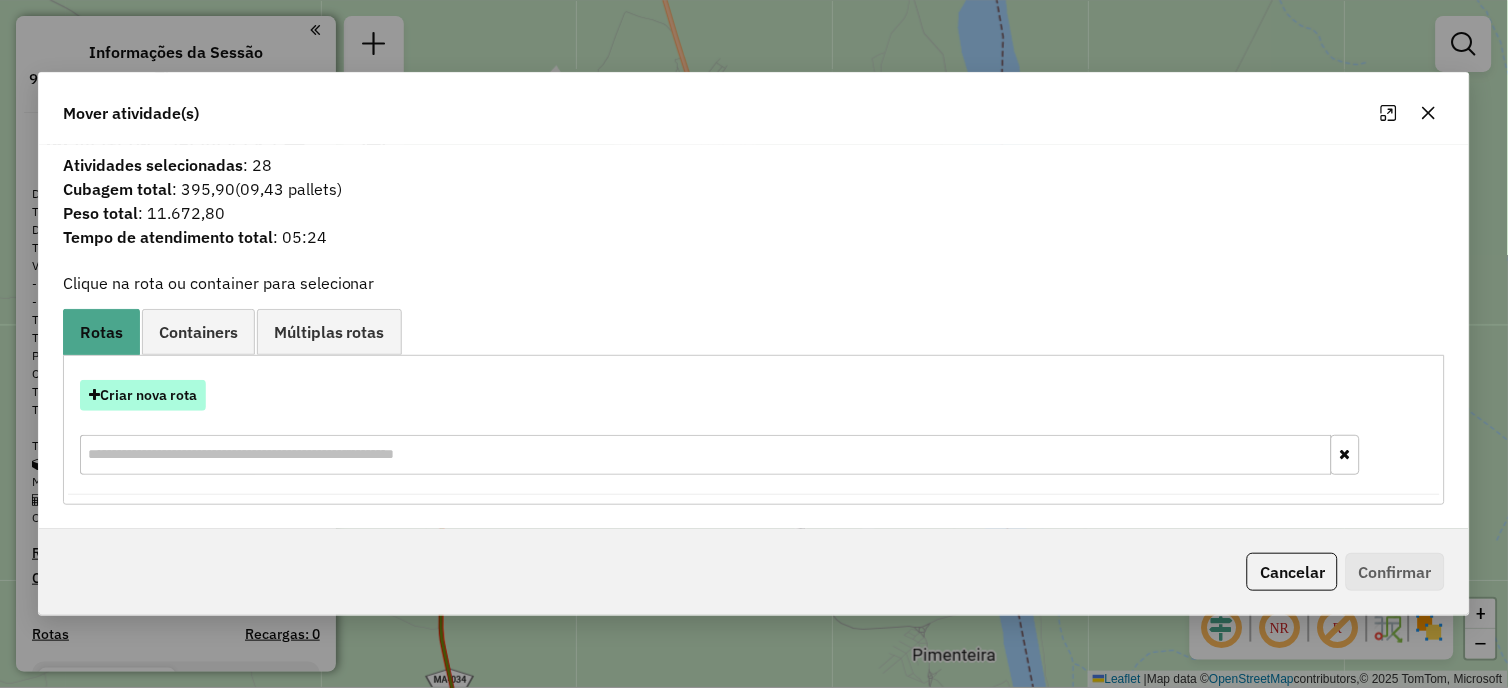 click on "Criar nova rota" at bounding box center (143, 395) 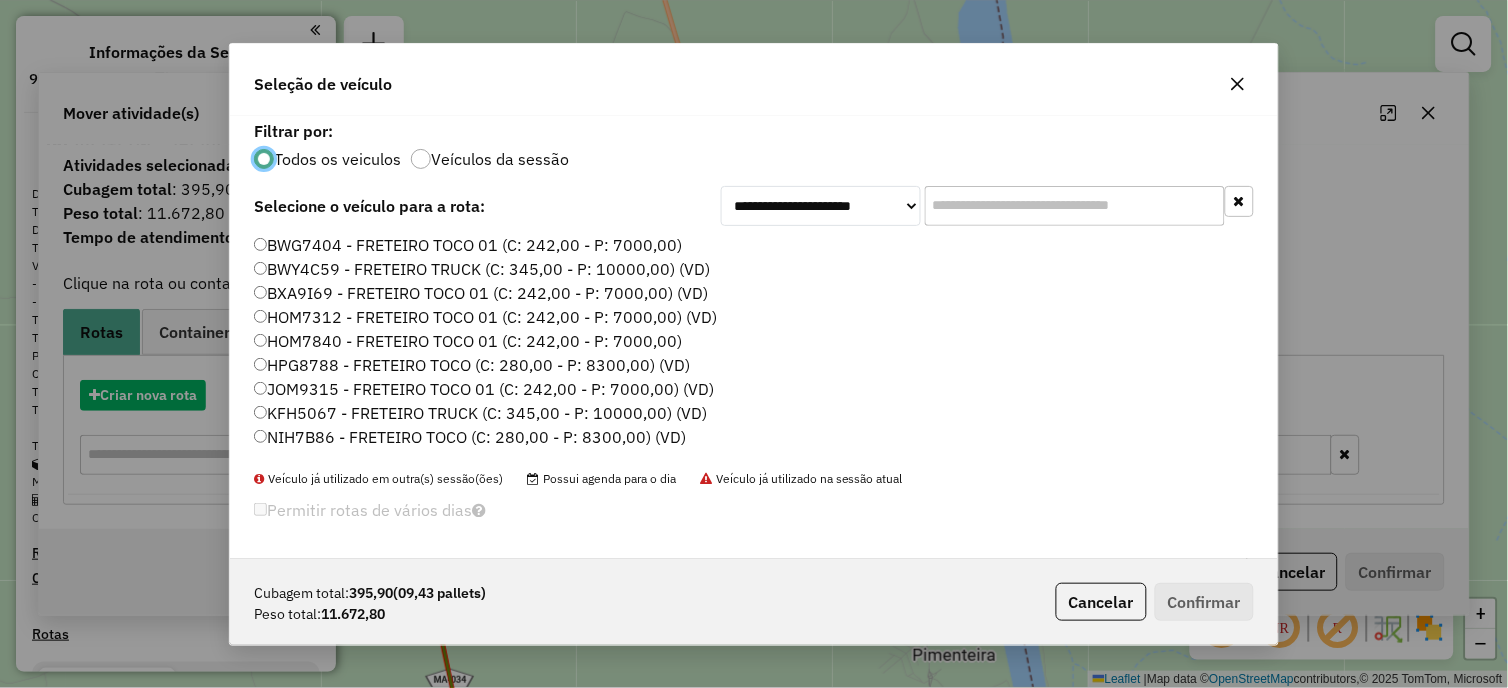 scroll, scrollTop: 11, scrollLeft: 5, axis: both 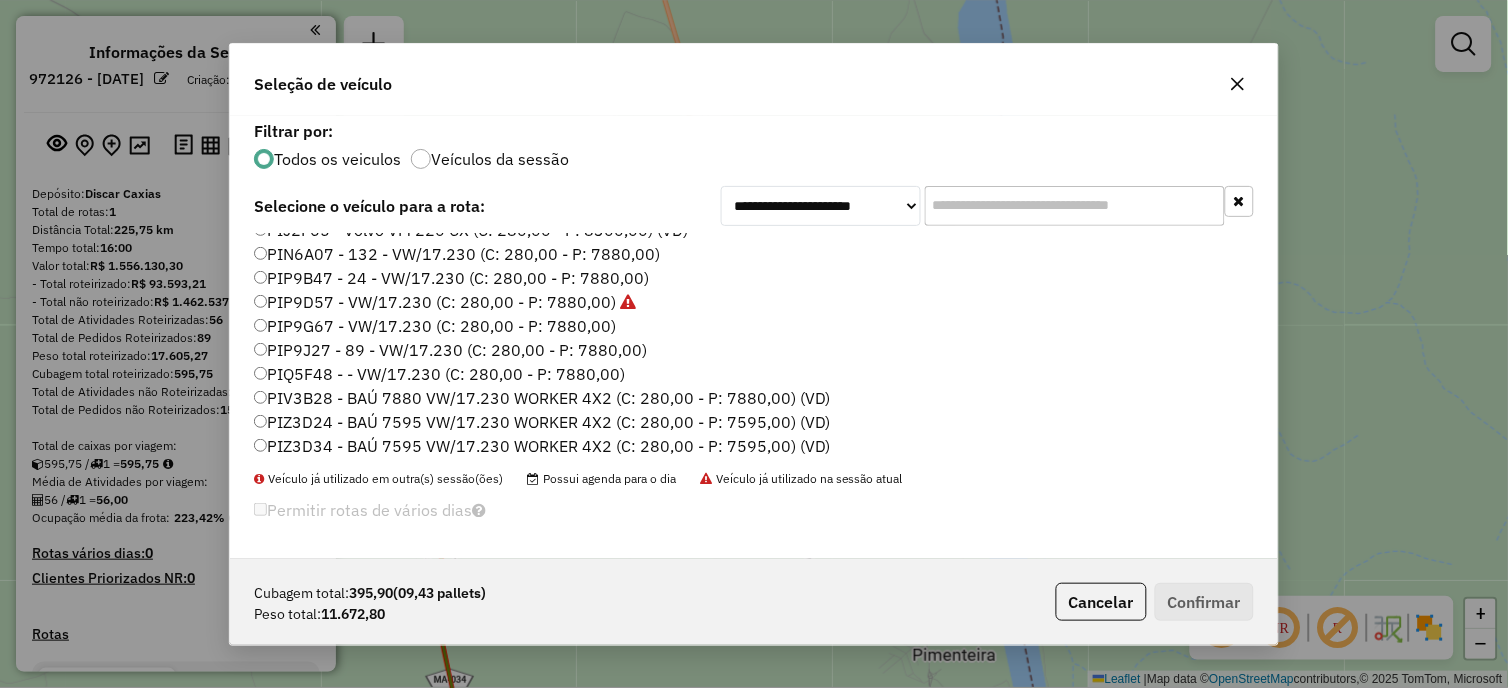 click on "PIP9G67 - VW/17.230 (C: 280,00 - P: 7880,00)" 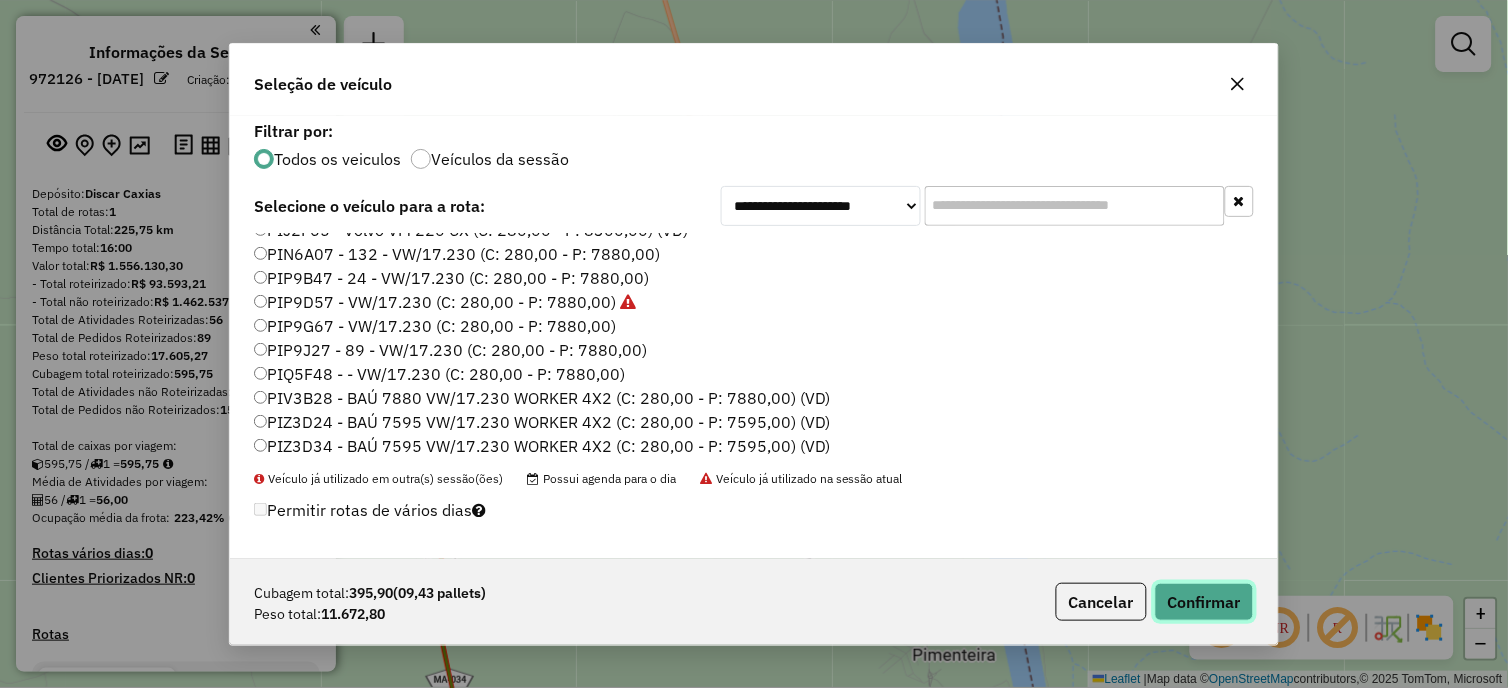 click on "Confirmar" 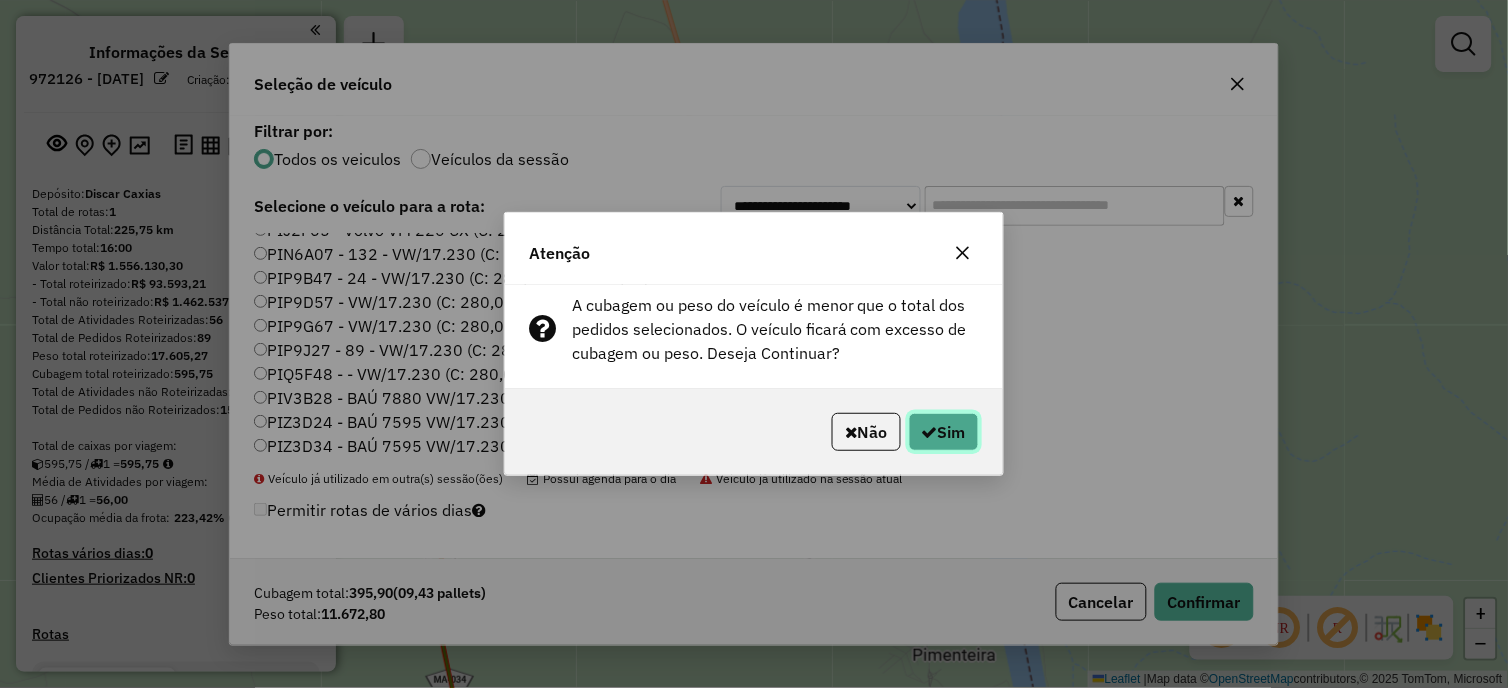 click on "Sim" 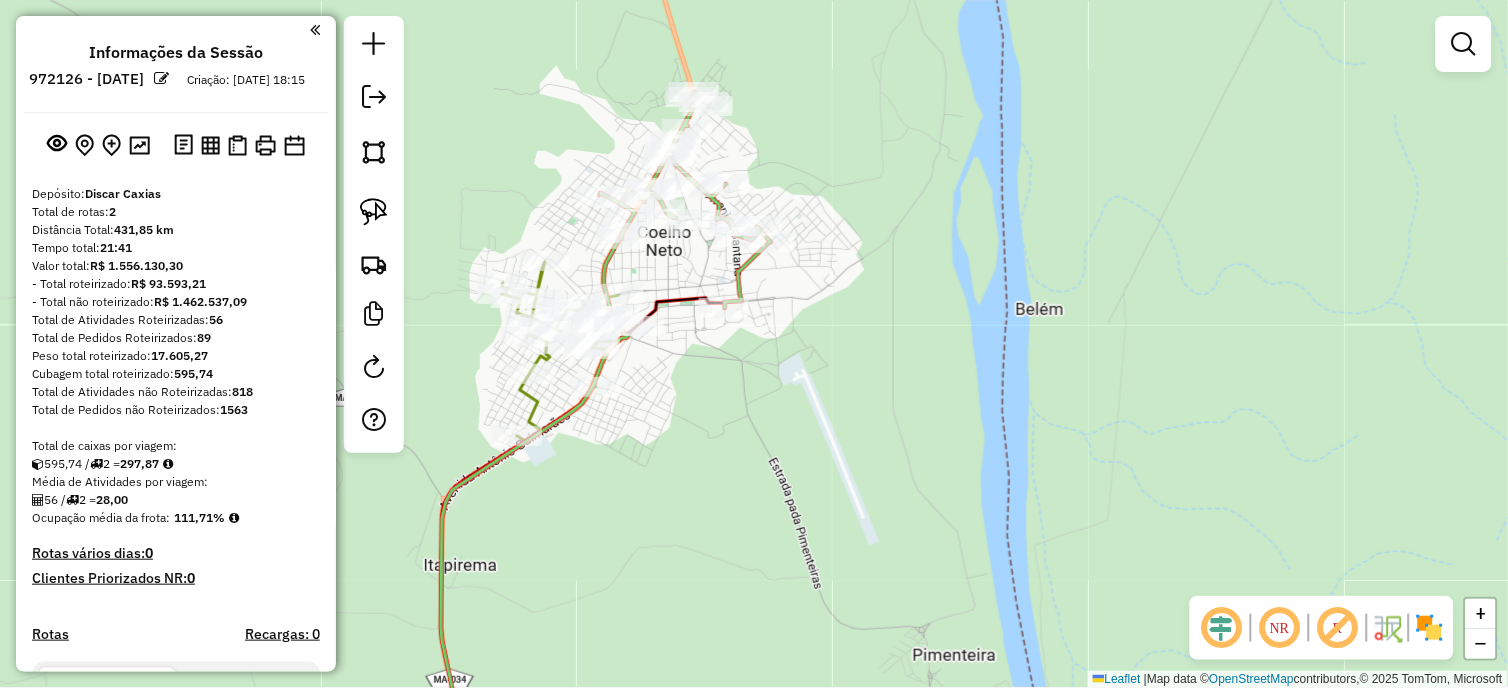 click 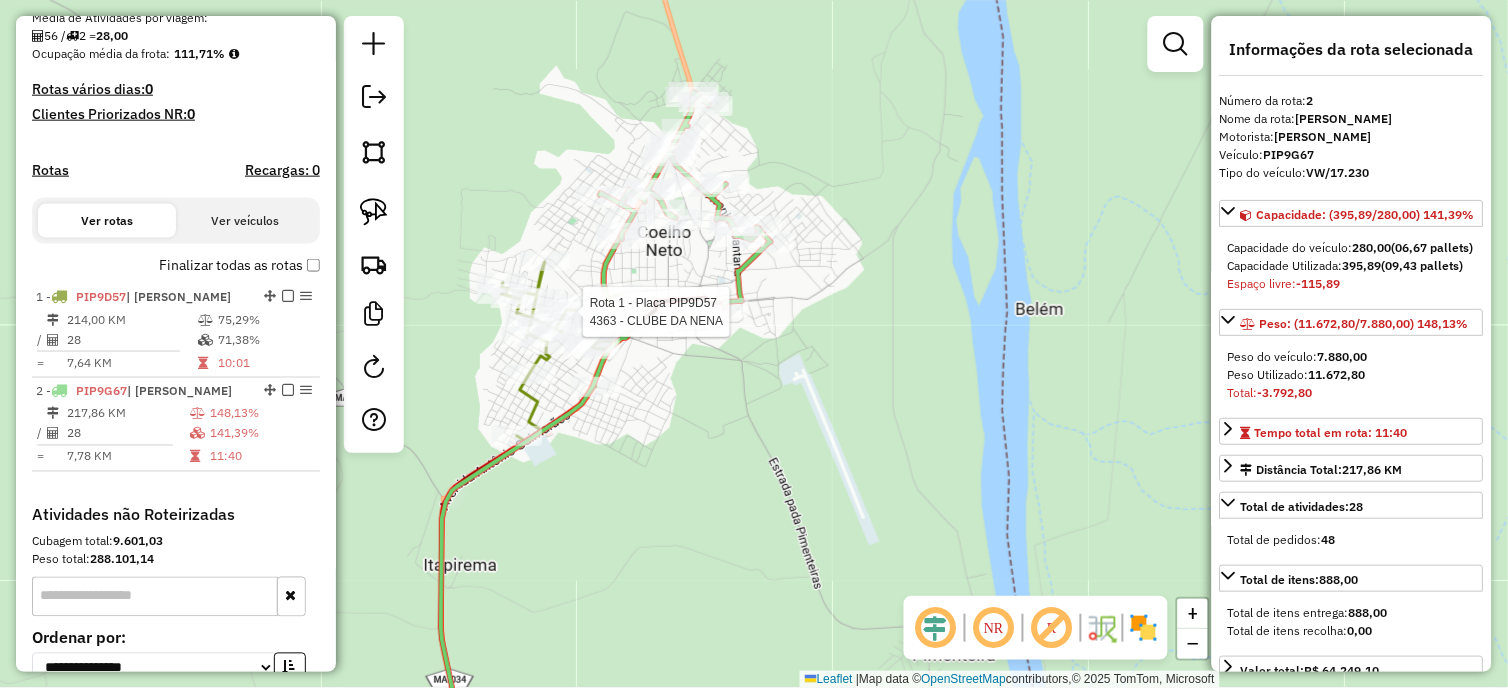 scroll, scrollTop: 673, scrollLeft: 0, axis: vertical 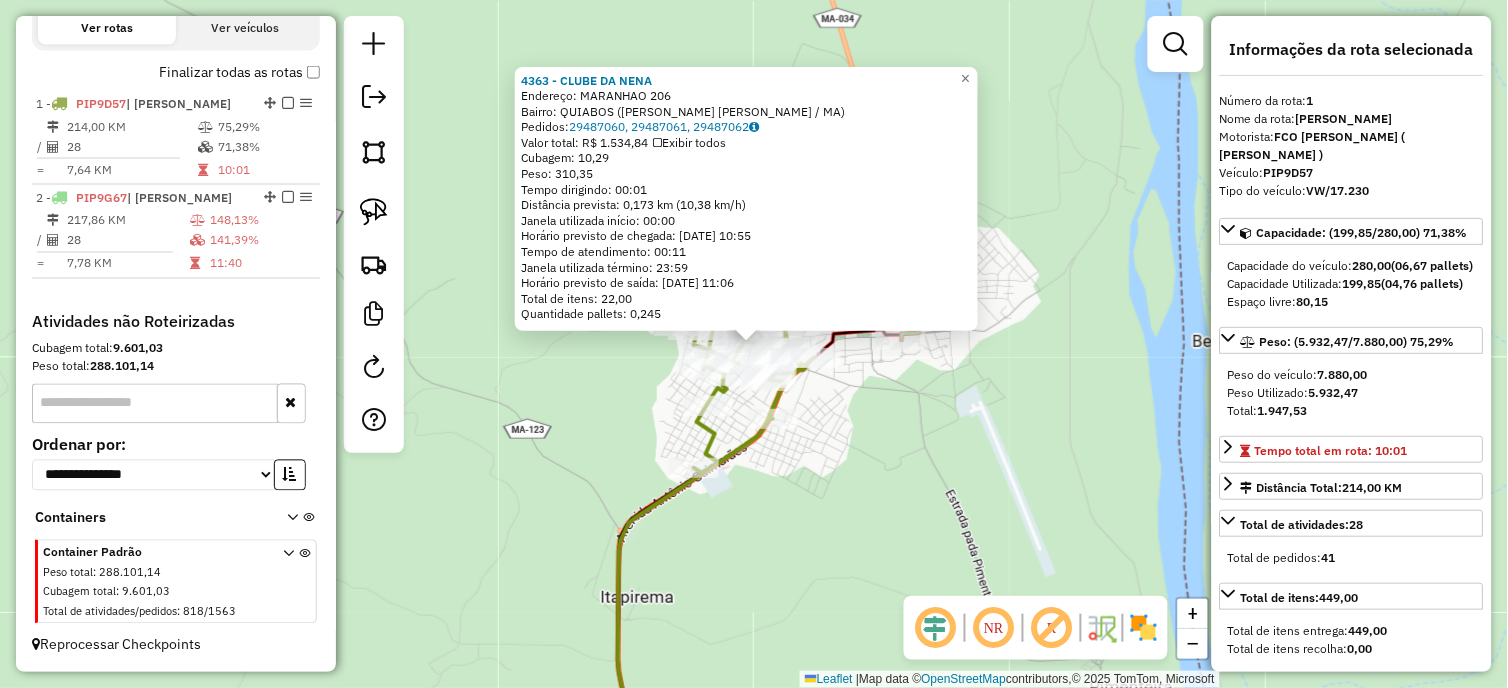 click on "4363 - CLUBE DA NENA  Endereço:  [GEOGRAPHIC_DATA] 206   Bairro: QUIABOS ([PERSON_NAME] [PERSON_NAME] / [GEOGRAPHIC_DATA])   Pedidos:  29487060, 29487061, 29487062   Valor total: R$ 1.534,84   Exibir todos   Cubagem: 10,29  Peso: 310,35  Tempo dirigindo: 00:01   Distância prevista: 0,173 km (10,38 km/h)   [GEOGRAPHIC_DATA] utilizada início: 00:00   Horário previsto de chegada: [DATE] 10:55   Tempo de atendimento: 00:11   Janela utilizada término: 23:59   Horário previsto de saída: [DATE] 11:06   Total de itens: 22,00   Quantidade pallets: 0,245  × Janela de atendimento Grade de atendimento Capacidade Transportadoras Veículos Cliente Pedidos  Rotas Selecione os [PERSON_NAME] de semana para filtrar as janelas de atendimento  Seg   Ter   Qua   Qui   Sex   Sáb   Dom  Informe o período da janela de atendimento: De: Até:  Filtrar exatamente a janela do cliente  Considerar janela de atendimento padrão  Selecione os [PERSON_NAME] de semana para filtrar as grades de atendimento  Seg   Ter   Qua   Qui   Sex   Sáb   Dom   Peso mínimo:   Peso máximo:   De:   Até:" 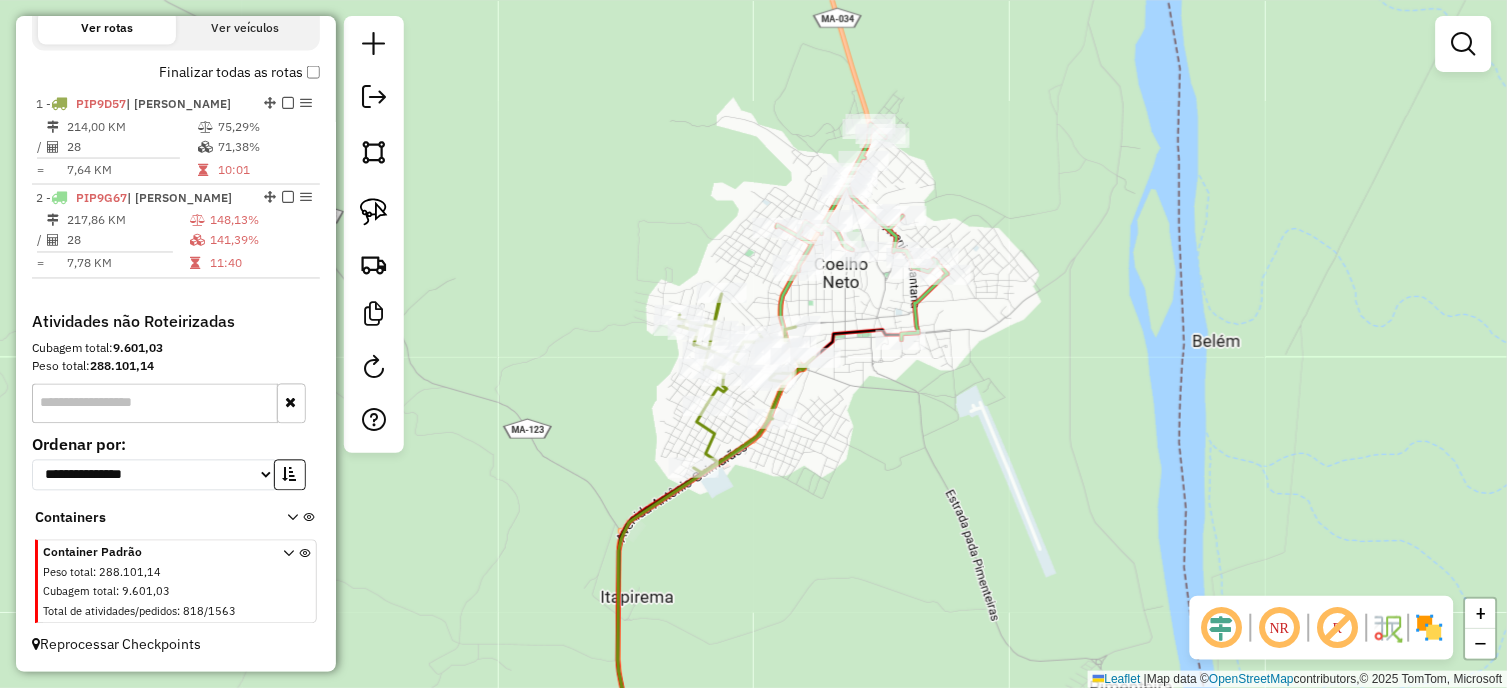 click 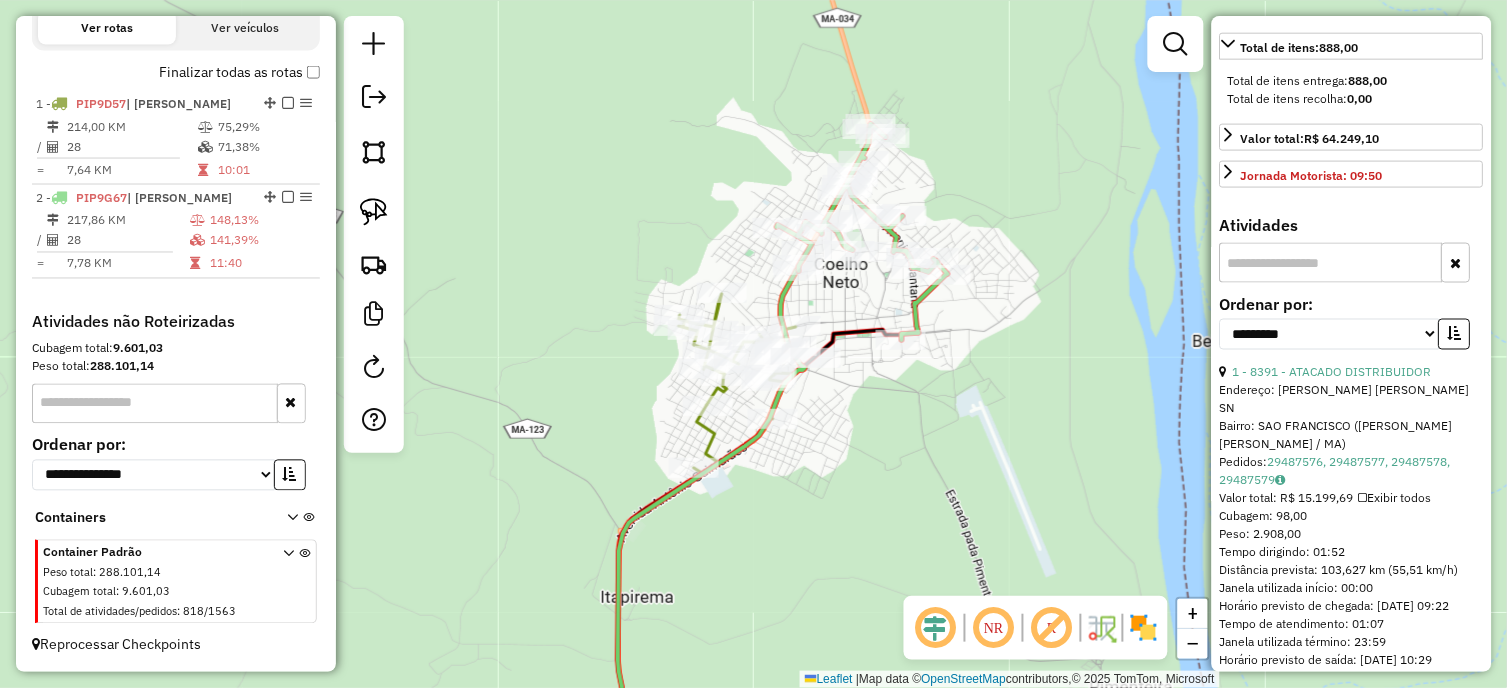 scroll, scrollTop: 607, scrollLeft: 0, axis: vertical 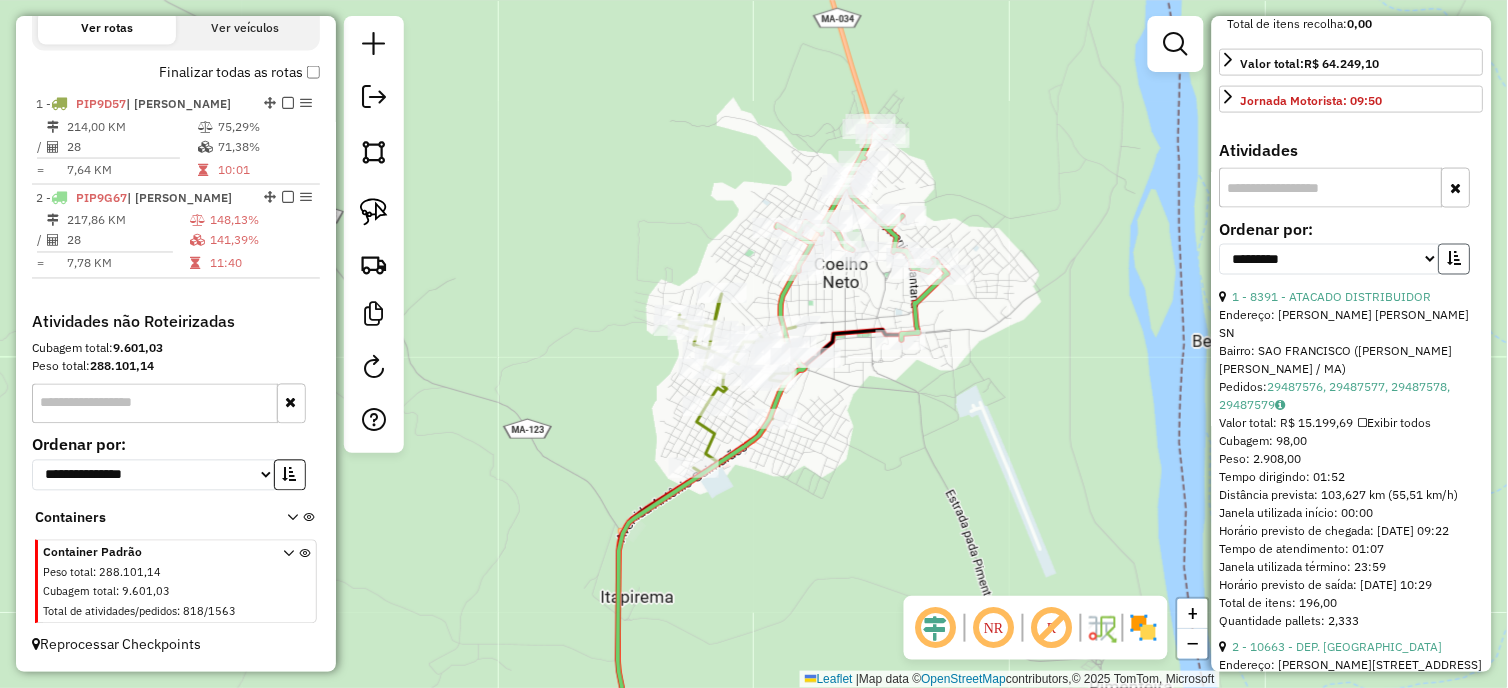 click at bounding box center (1455, 259) 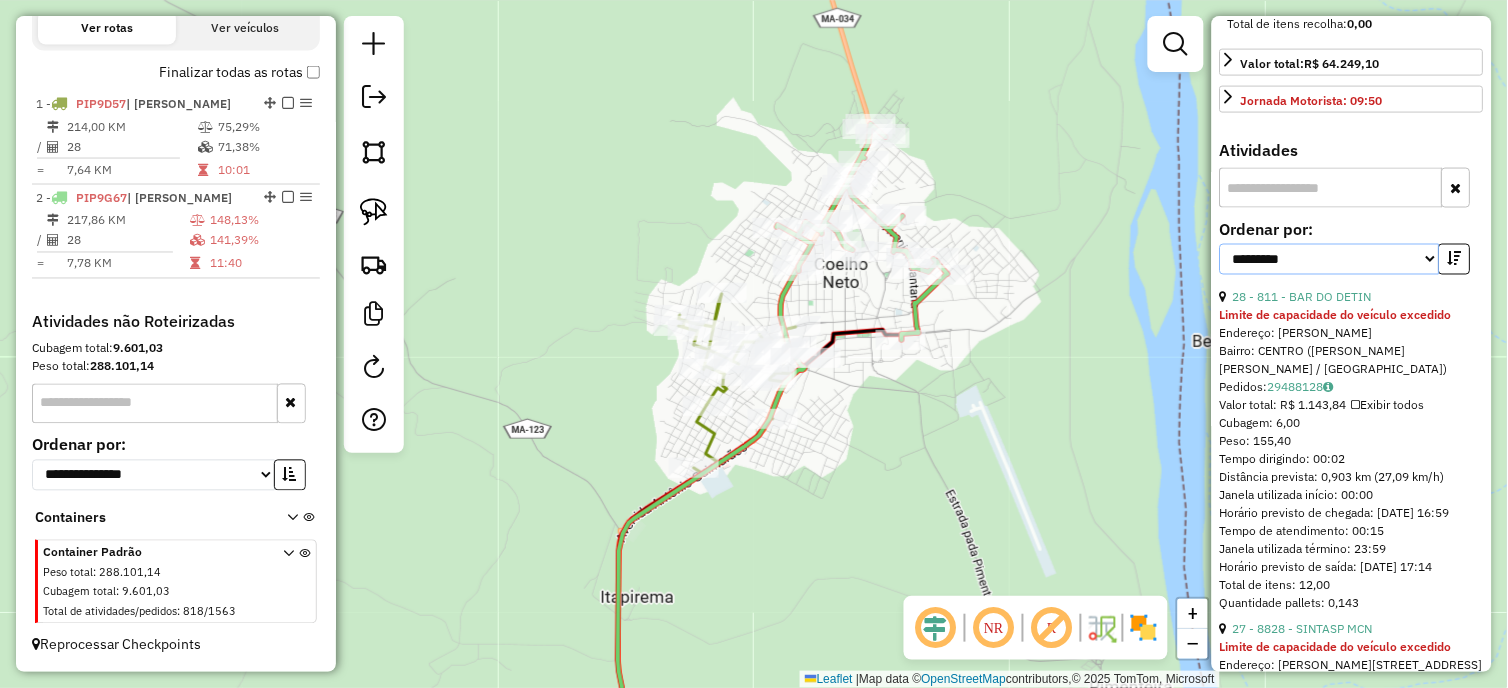 click on "**********" at bounding box center (1330, 259) 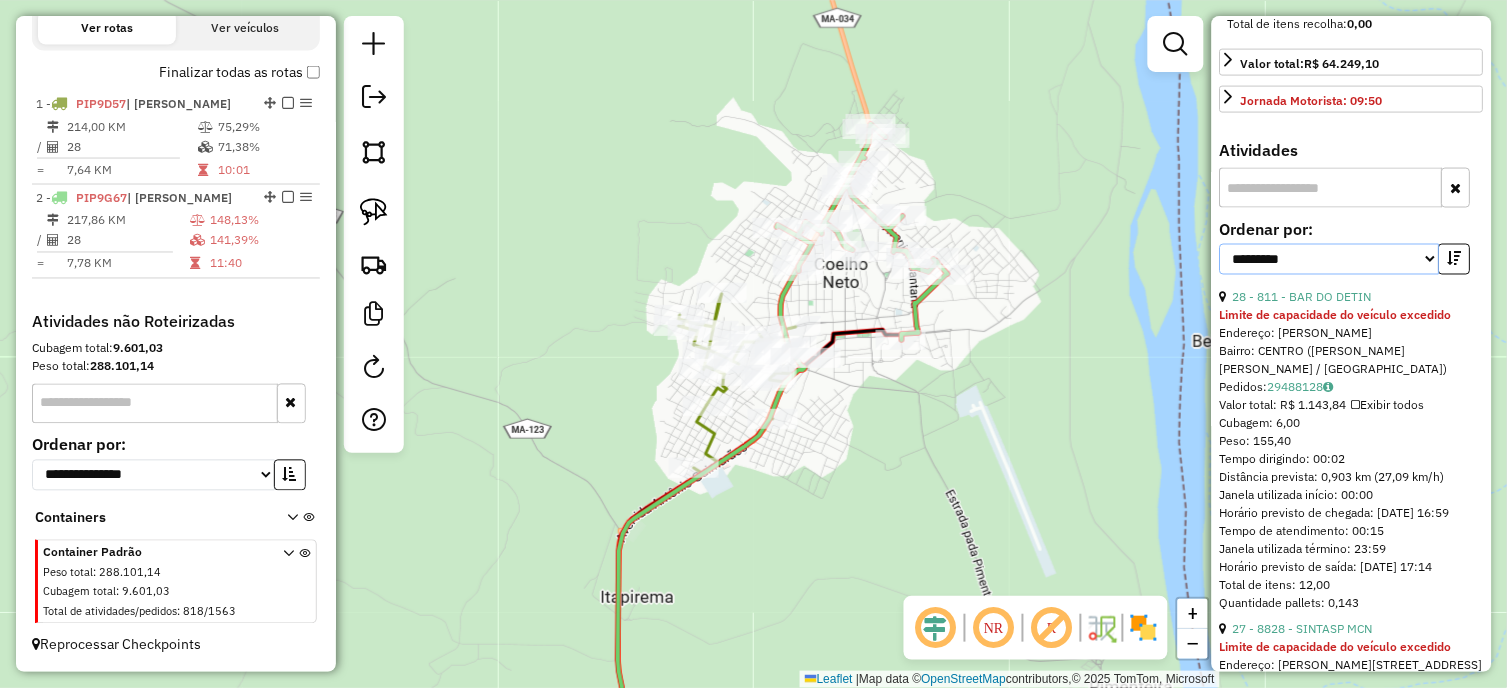select on "*********" 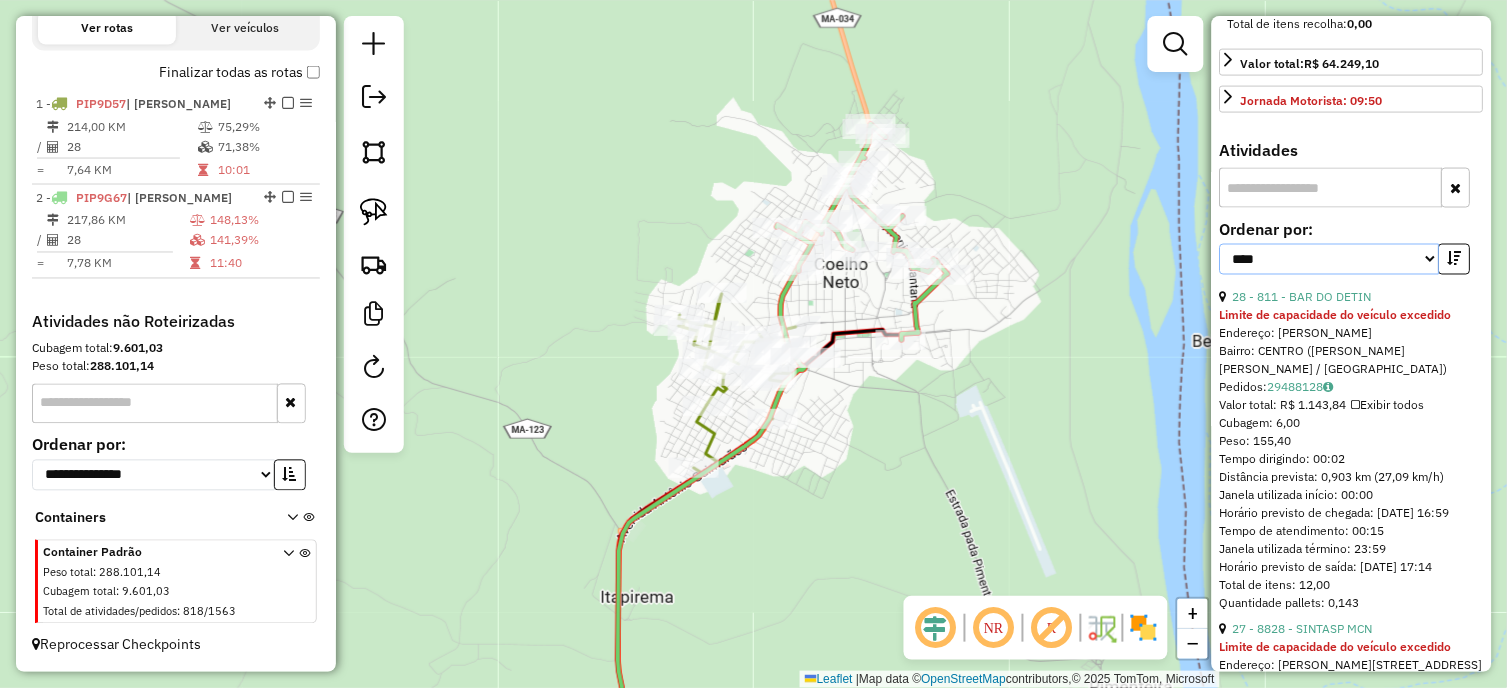 click on "**********" at bounding box center (1330, 259) 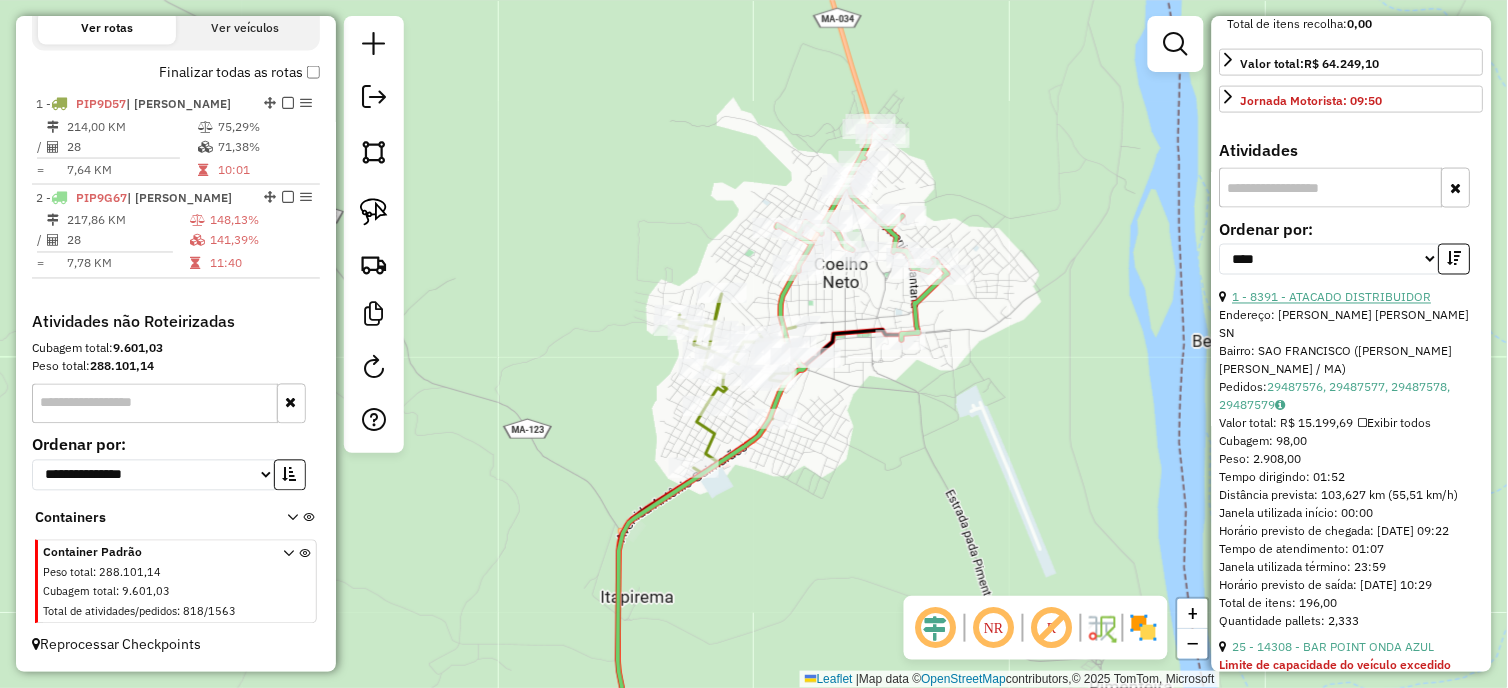 click on "1 - 8391 - ATACADO DISTRIBUIDOR" at bounding box center [1332, 297] 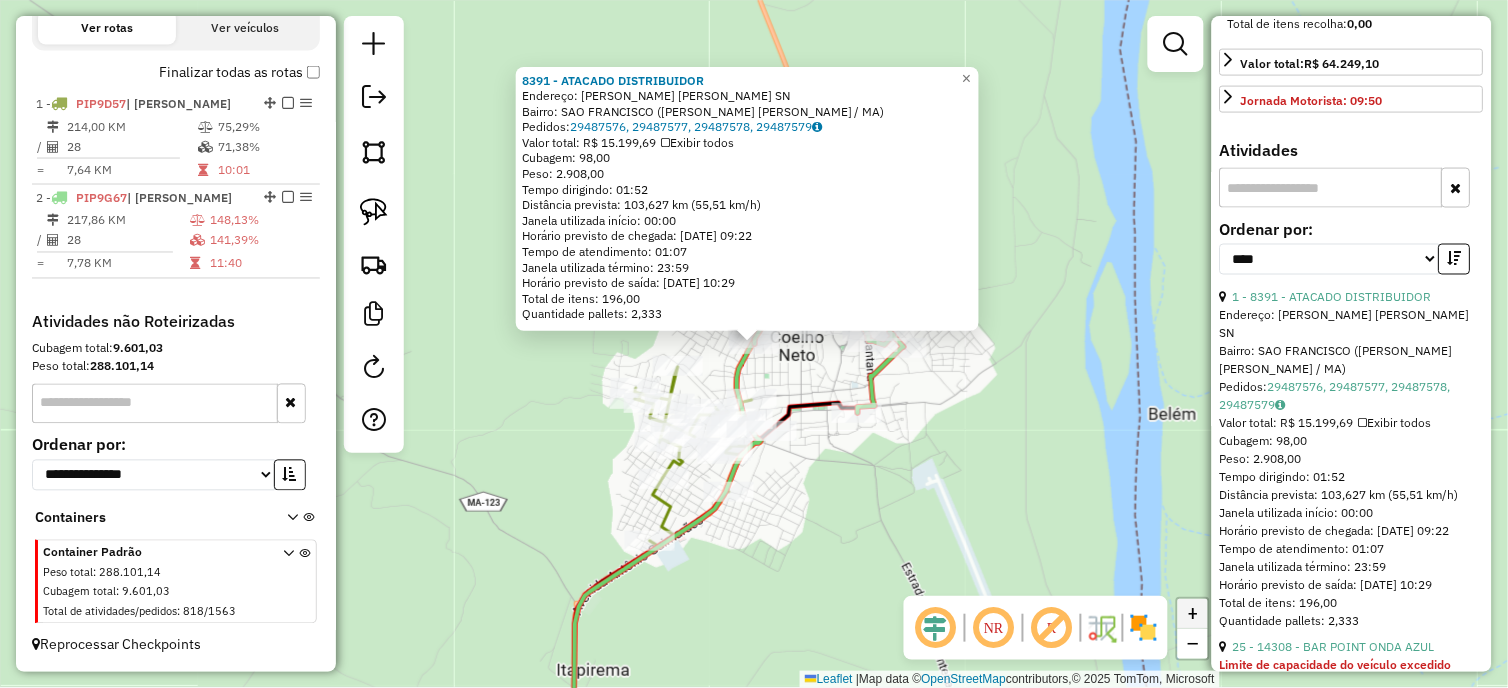 click on "+" 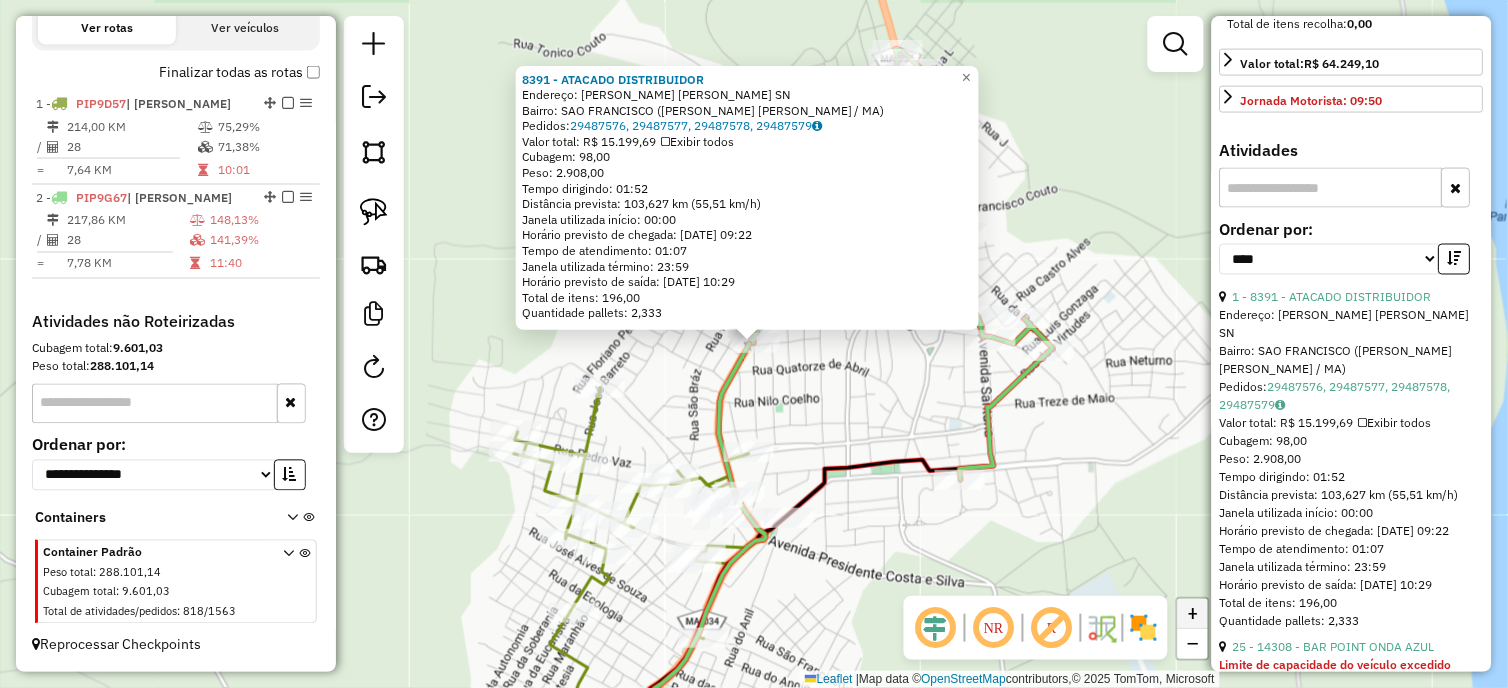 click on "+" 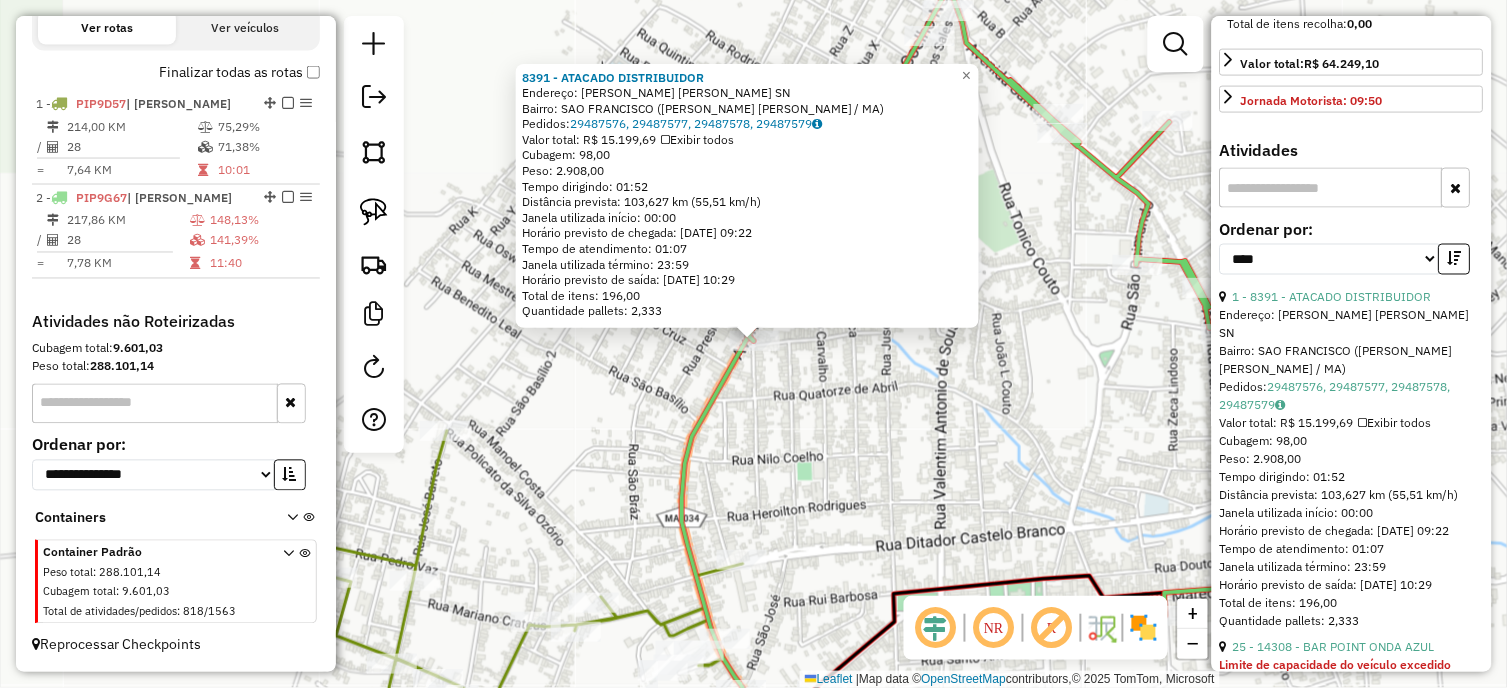 click on "8391 - ATACADO DISTRIBUIDOR  Endereço:  [PERSON_NAME] [PERSON_NAME] SN   Bairro: SAO FRANCISCO ([PERSON_NAME] [PERSON_NAME] / [GEOGRAPHIC_DATA])   Pedidos:  29487576, 29487577, 29487578, 29487579   Valor total: R$ 15.199,69   Exibir todos   Cubagem: 98,00  Peso: 2.908,00  Tempo dirigindo: 01:52   Distância prevista: 103,627 km (55,51 km/h)   Janela utilizada início: 00:00   Horário previsto de chegada: [DATE] 09:22   Tempo de atendimento: 01:07   Janela utilizada término: 23:59   Horário previsto de saída: [DATE] 10:29   Total de itens: 196,00   Quantidade pallets: 2,333  × Janela de atendimento Grade de atendimento Capacidade Transportadoras Veículos Cliente Pedidos  Rotas Selecione os [PERSON_NAME] de semana para filtrar as janelas de atendimento  Seg   Ter   Qua   Qui   Sex   Sáb   Dom  Informe o período da janela de atendimento: De: Até:  Filtrar exatamente a janela do cliente  Considerar janela de atendimento padrão  Selecione os [PERSON_NAME] de semana para filtrar as grades de atendimento  Seg   Ter   Qua   Qui   Sex   Sáb   Dom   De:   De:" 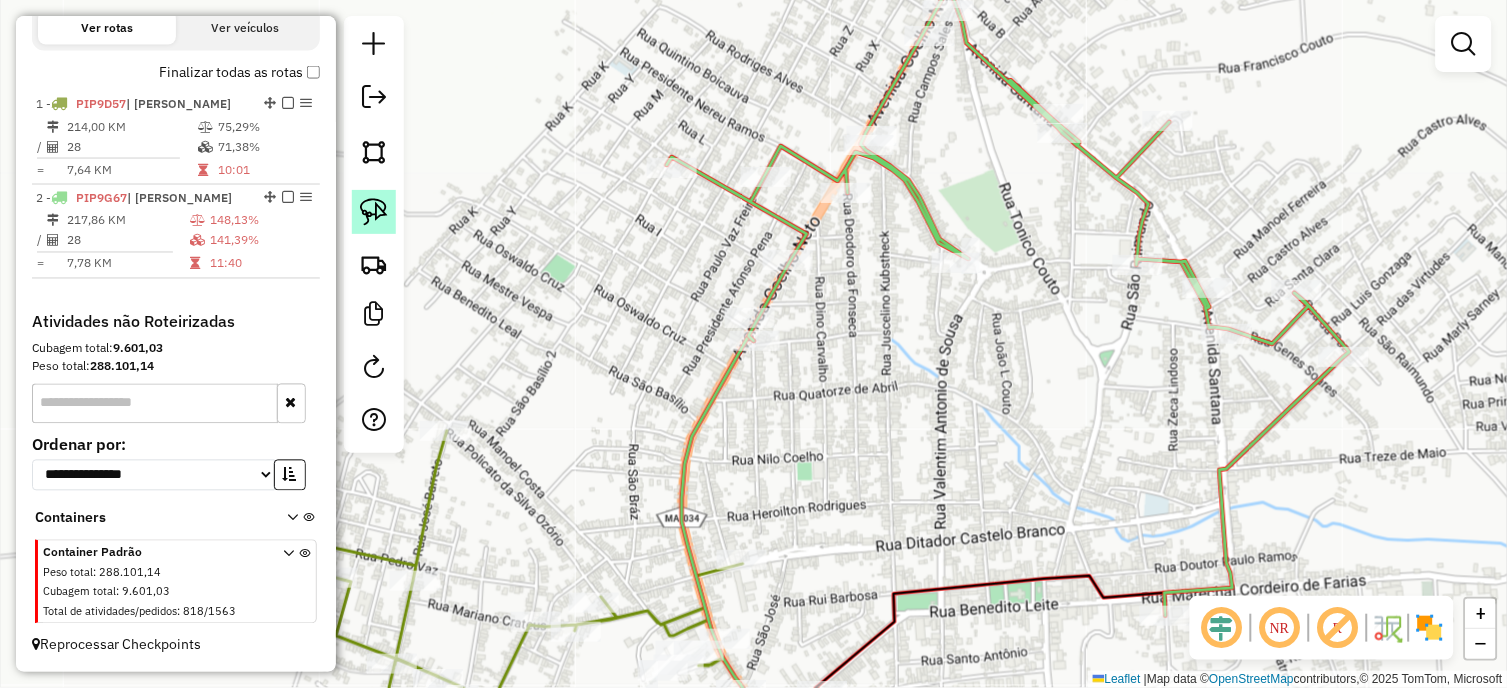 click 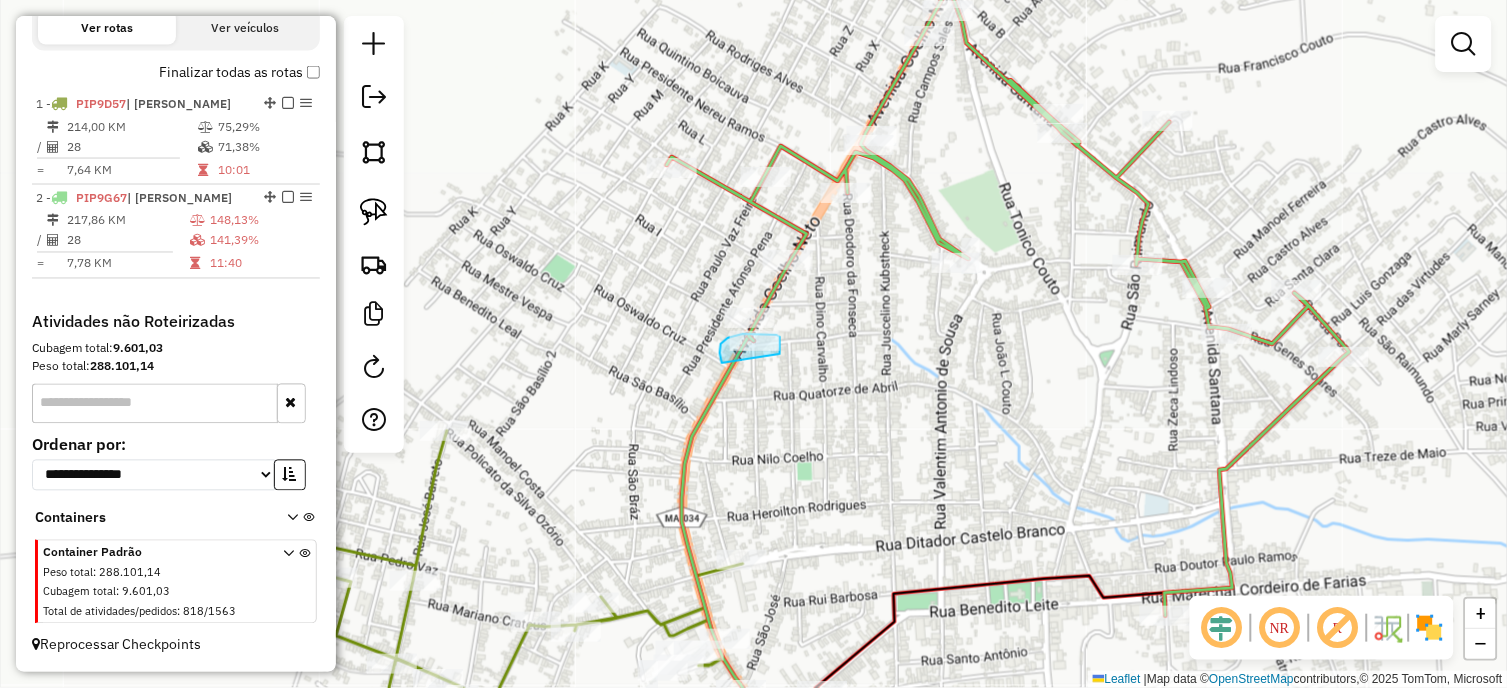 drag, startPoint x: 722, startPoint y: 363, endPoint x: 780, endPoint y: 356, distance: 58.420887 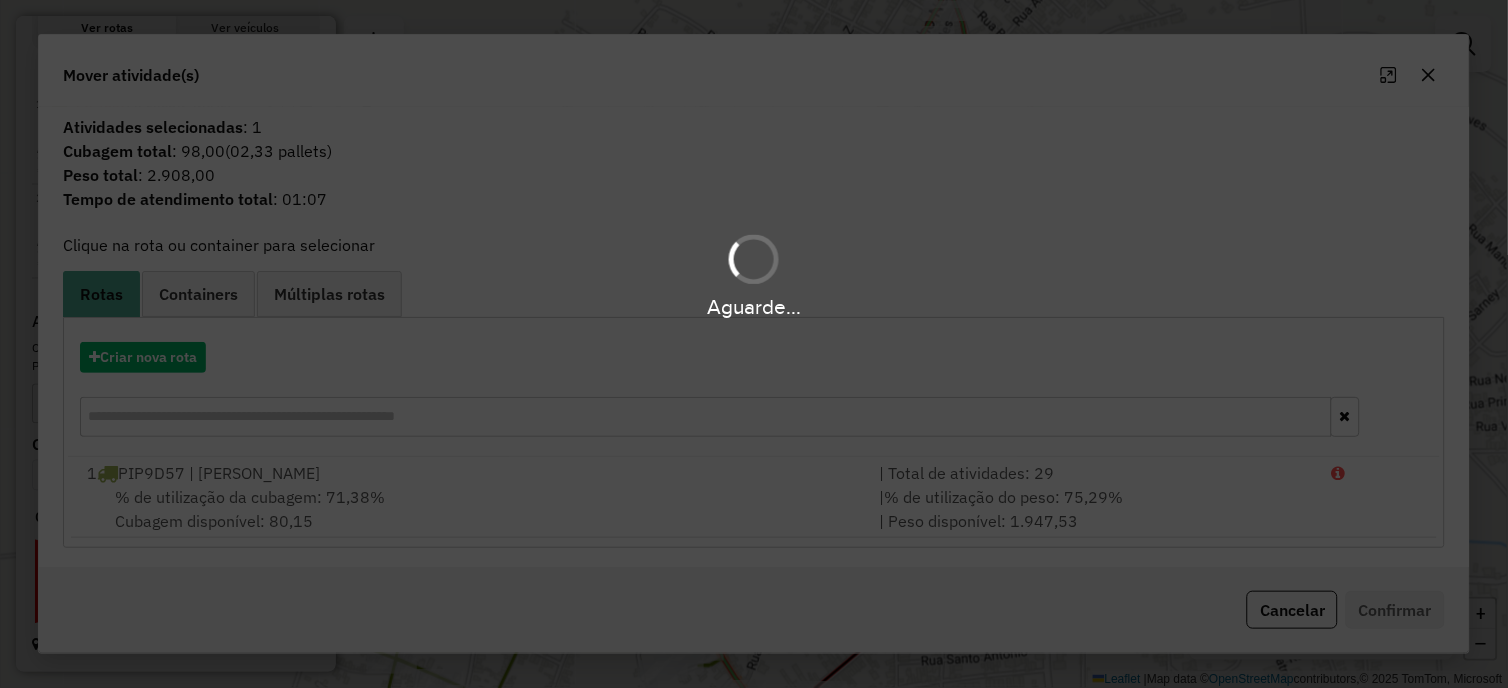 click on "Aguarde..." at bounding box center (754, 344) 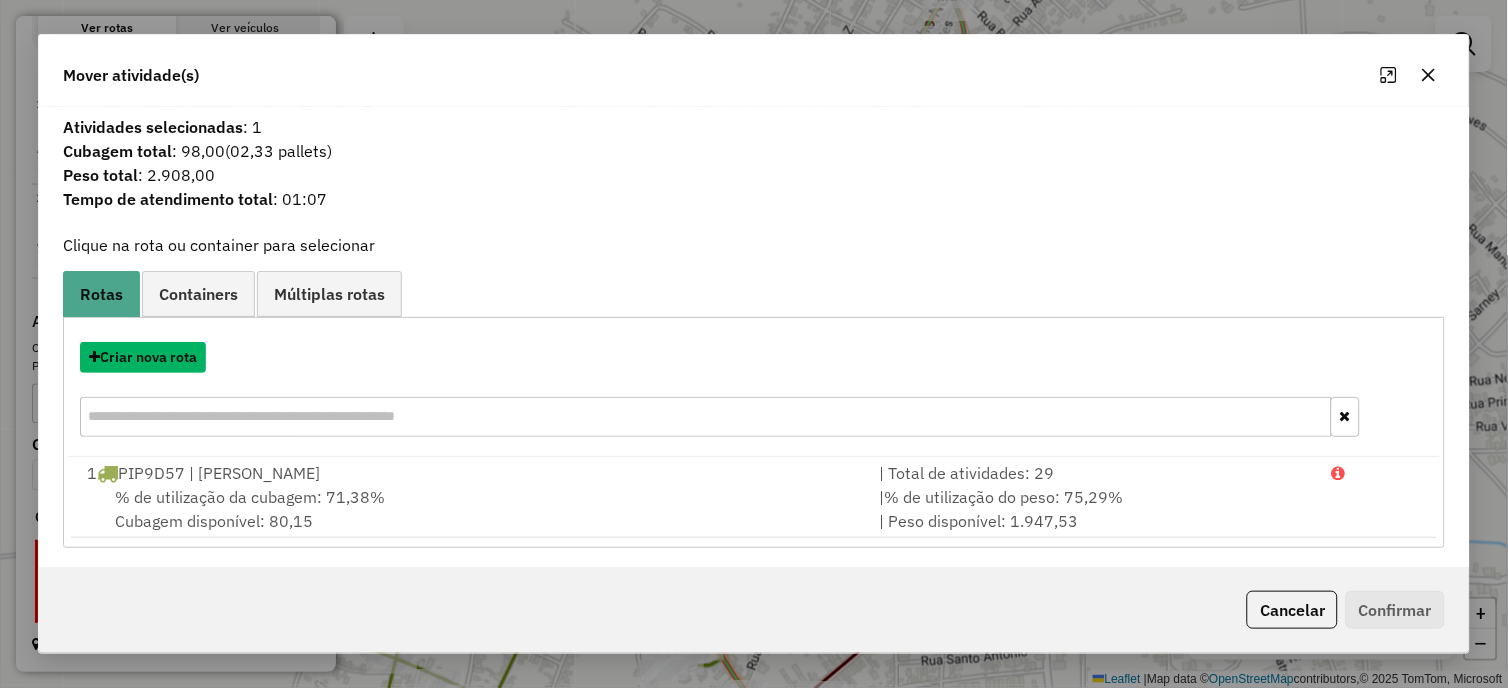 click on "Criar nova rota" at bounding box center [143, 357] 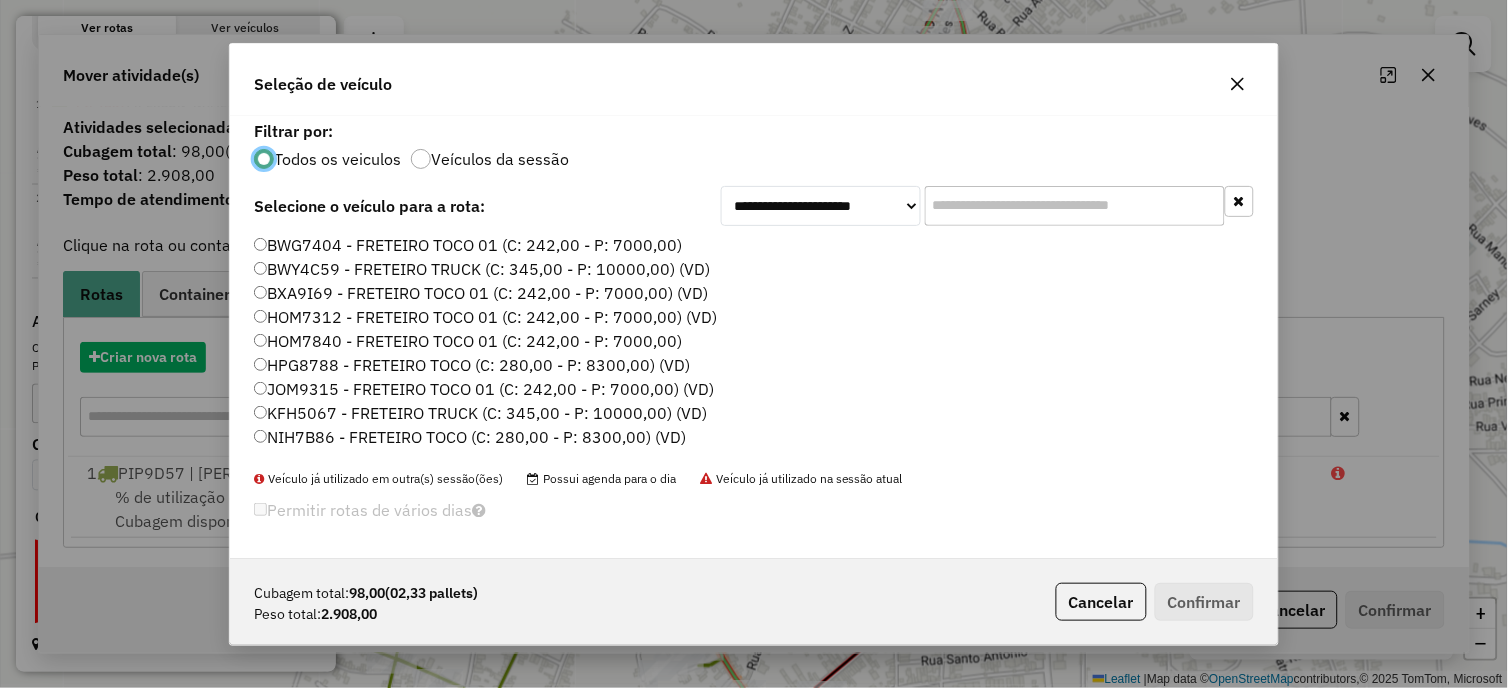 scroll, scrollTop: 11, scrollLeft: 5, axis: both 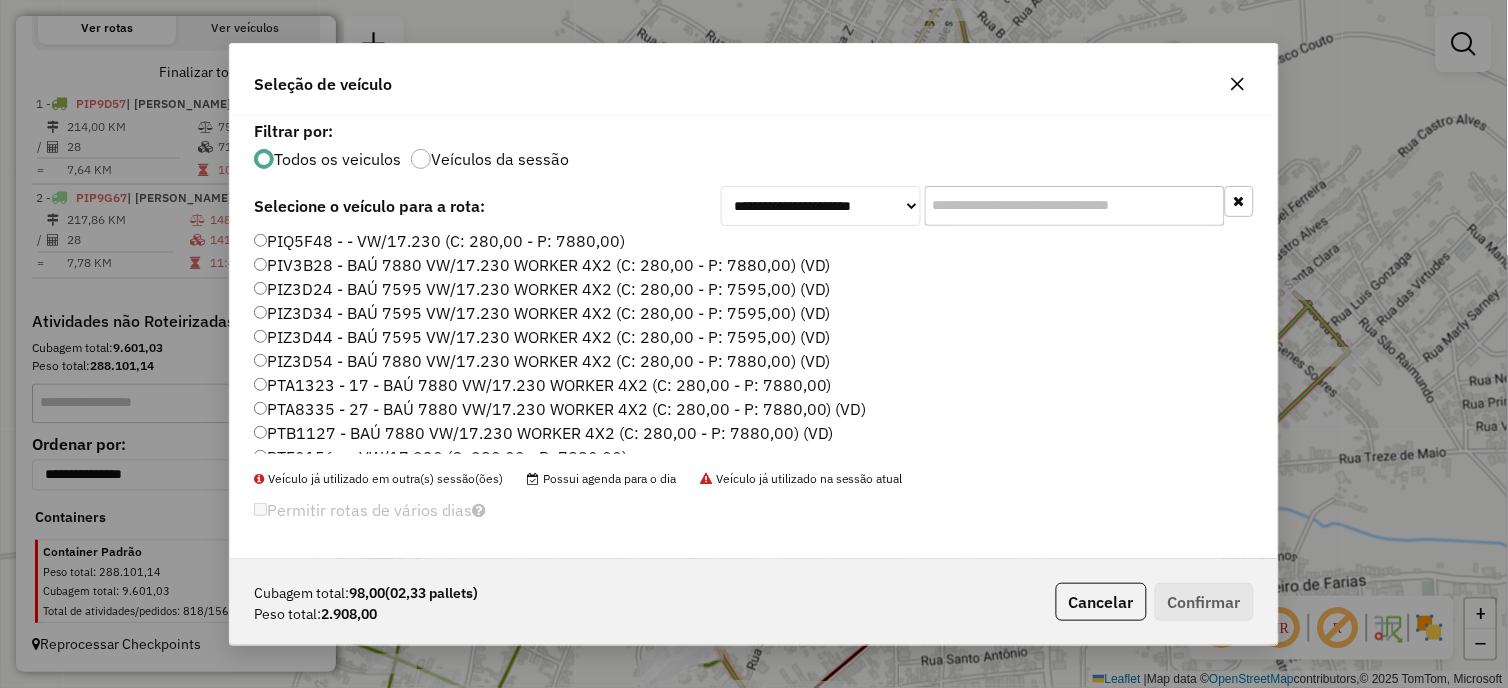 click on "PIZ3D54 - BAÚ 7880 VW/17.230 WORKER 4X2 (C: 280,00 - P: 7880,00) (VD)" 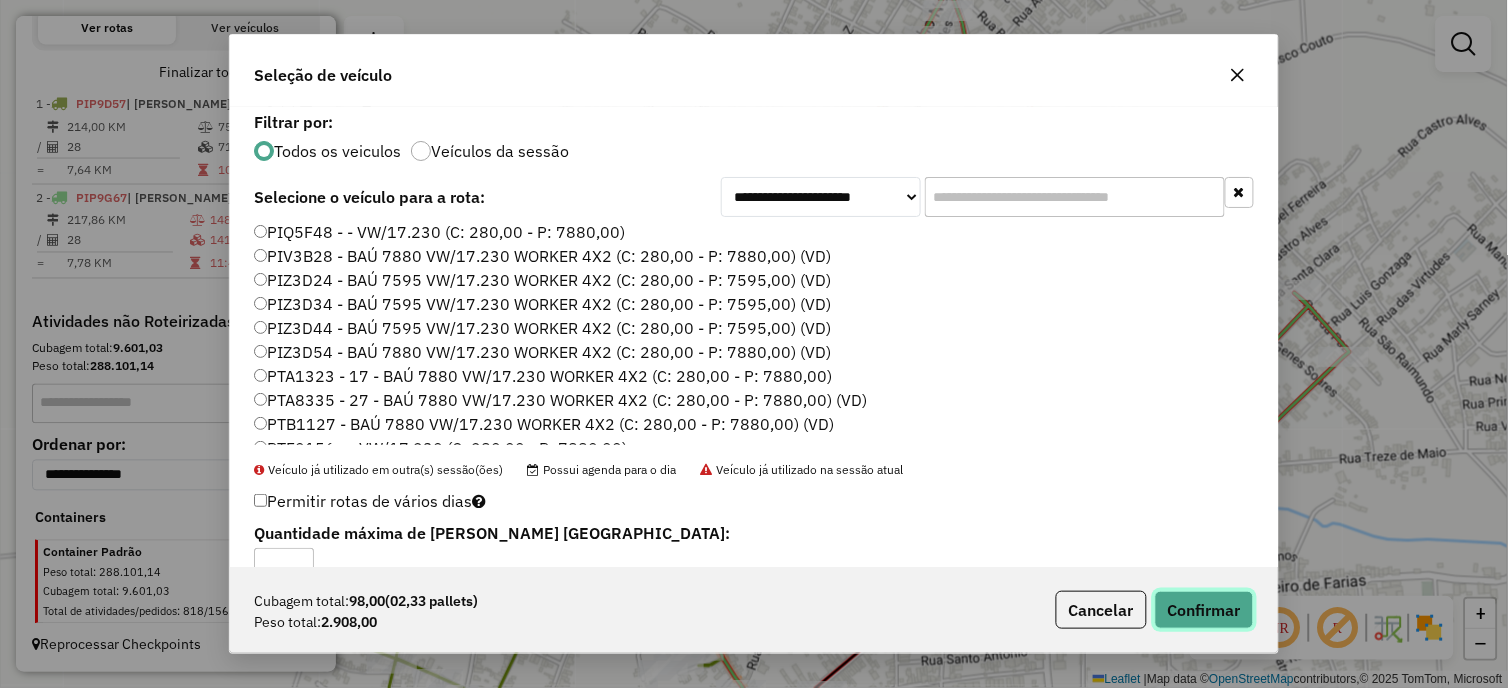 click on "Confirmar" 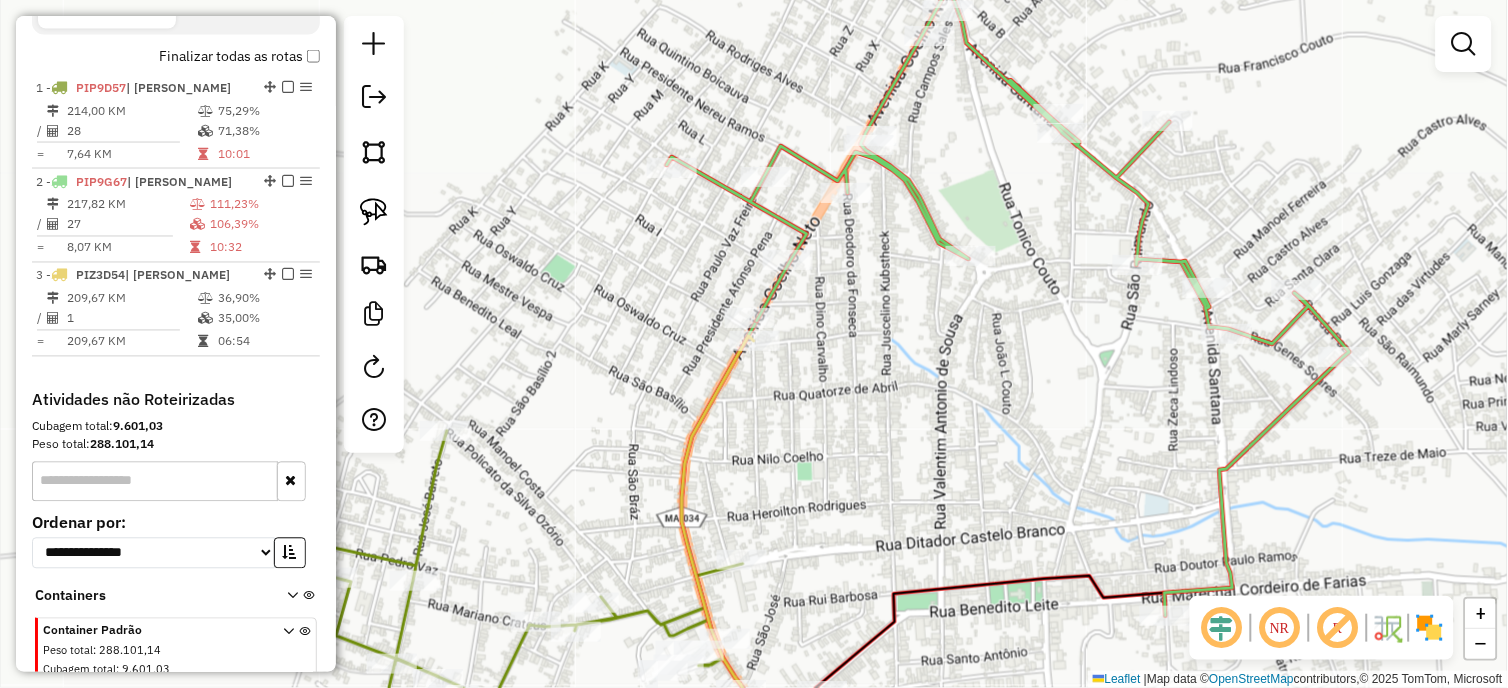 click 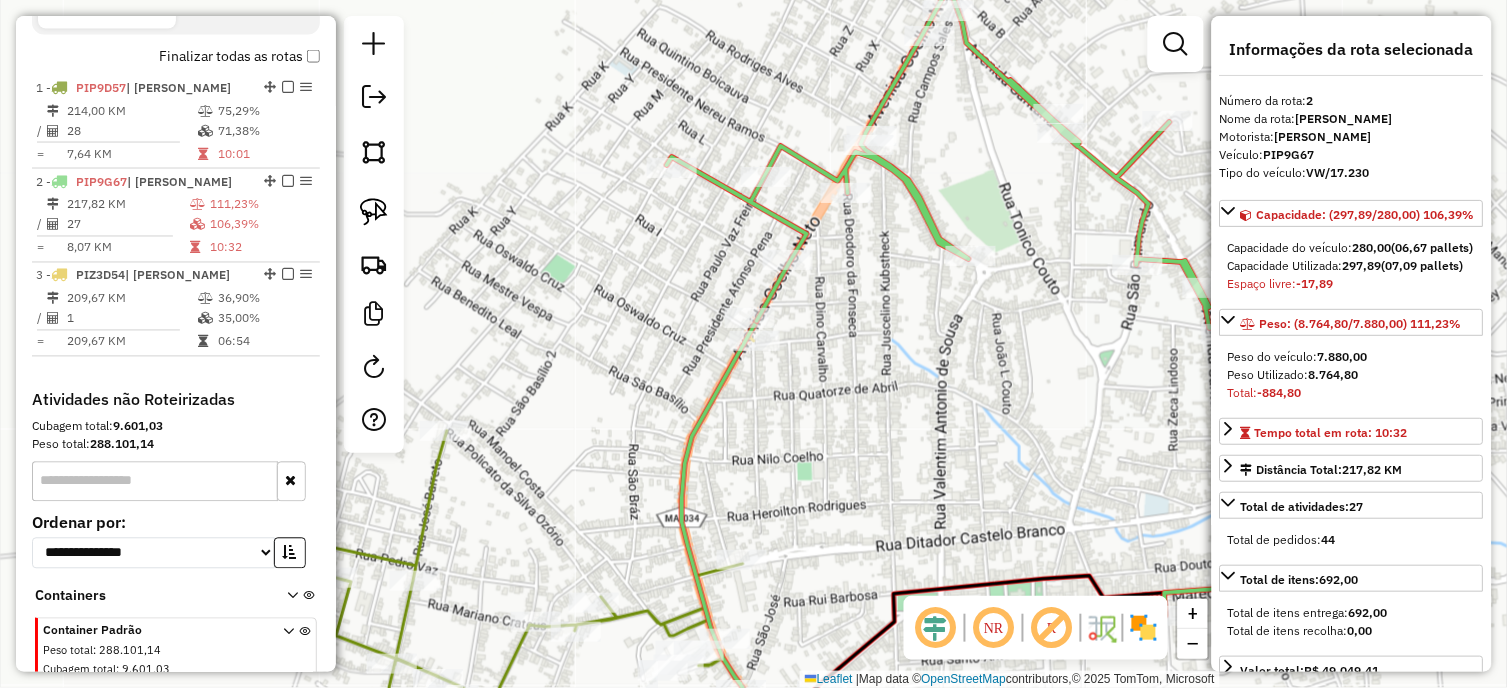 scroll, scrollTop: 767, scrollLeft: 0, axis: vertical 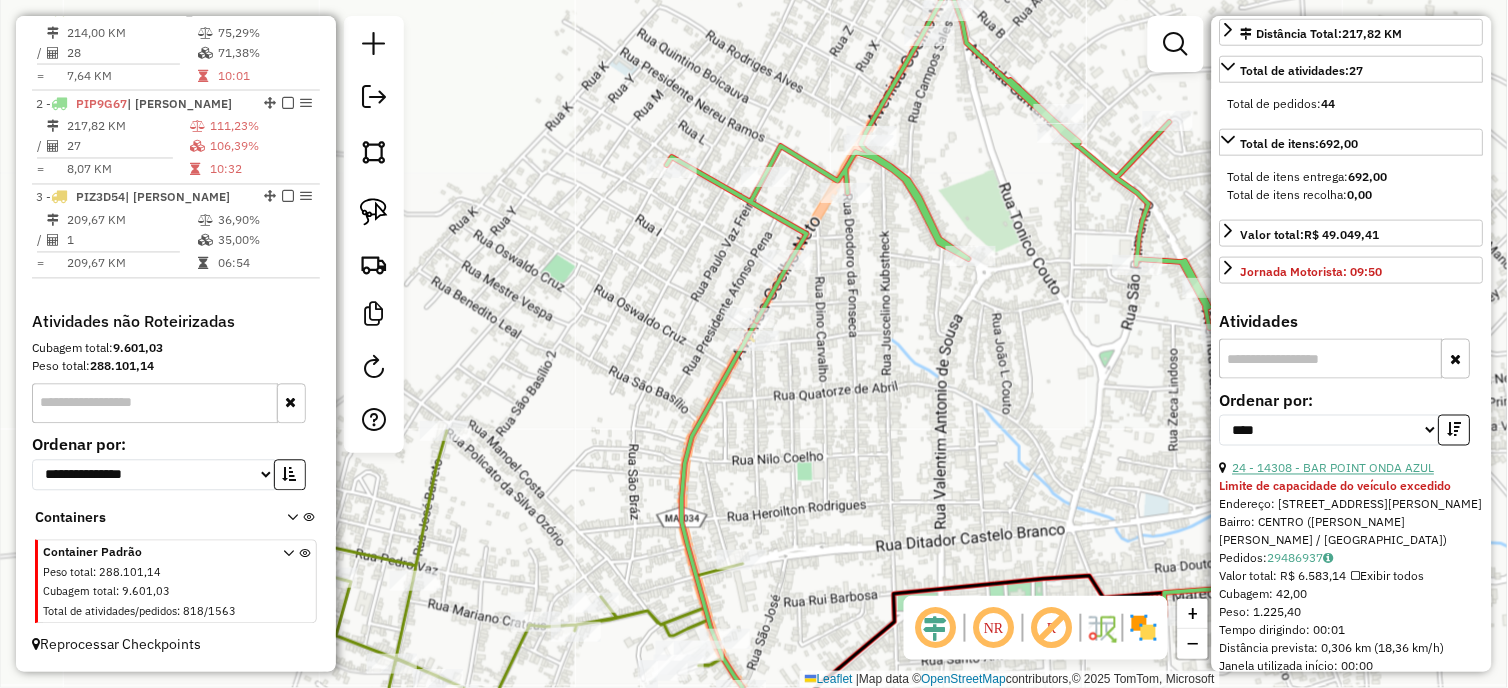 click on "24 - 14308 - BAR POINT ONDA AZUL" at bounding box center (1334, 468) 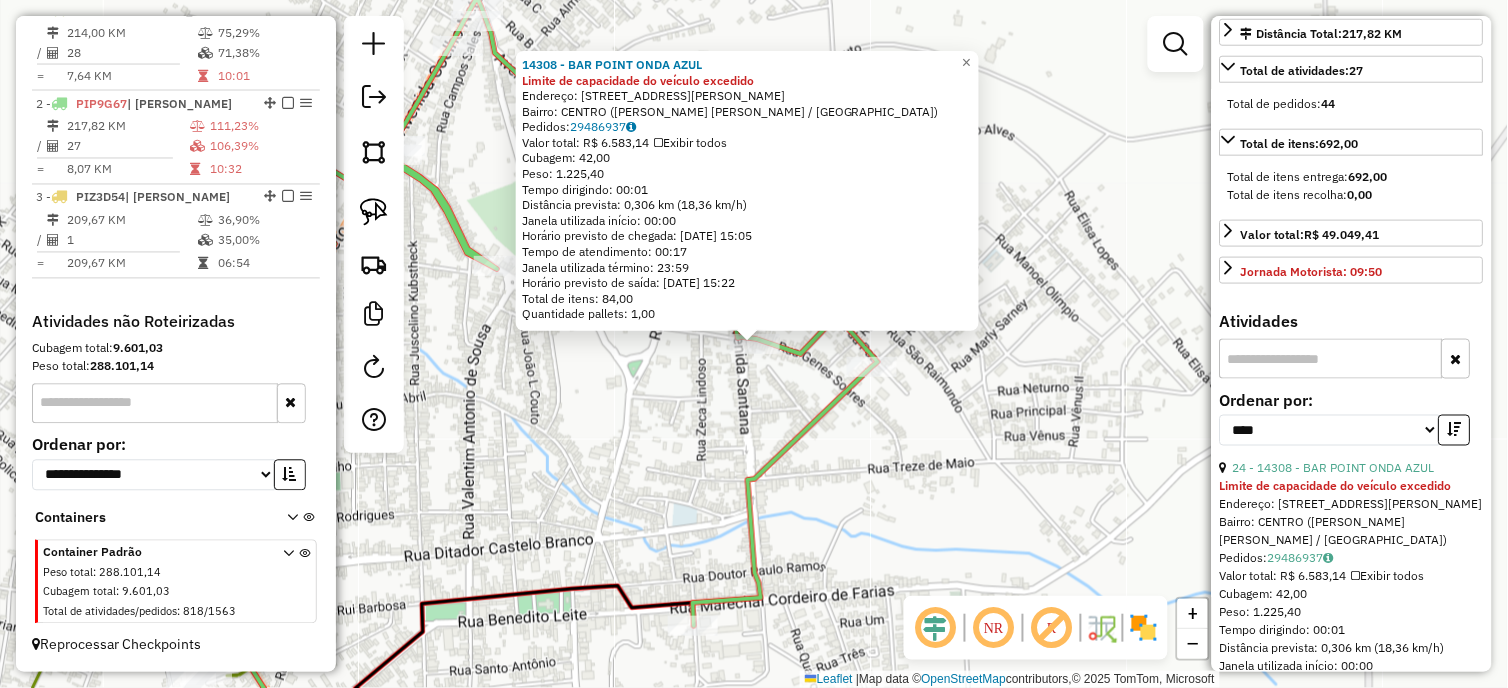 click on "14308 - BAR POINT ONDA AZUL Limite de capacidade do veículo excedido  Endereço:  [STREET_ADDRESS][PERSON_NAME][PERSON_NAME][PERSON_NAME]   Pedidos:  29486937   Valor total: R$ 6.583,14   Exibir todos   Cubagem: 42,00  Peso: 1.225,40  Tempo dirigindo: 00:01   Distância prevista: 0,306 km (18,36 km/h)   [GEOGRAPHIC_DATA] utilizada início: 00:00   Horário previsto de chegada: [DATE] 15:05   Tempo de atendimento: 00:17   Janela utilizada término: 23:59   Horário previsto de saída: [DATE] 15:22   Total de itens: 84,00   Quantidade pallets: 1,00  × Janela de atendimento Grade de atendimento Capacidade Transportadoras Veículos Cliente Pedidos  Rotas Selecione os [PERSON_NAME] de semana para filtrar as janelas de atendimento  Seg   Ter   Qua   Qui   Sex   Sáb   Dom  Informe o período da janela de atendimento: De: Até:  Filtrar exatamente a janela do cliente  Considerar janela de atendimento padrão  Selecione os [PERSON_NAME] de semana para filtrar as grades de atendimento  Seg   Ter   Qua   Qui   Sex   Sáb   Dom   De:  +" 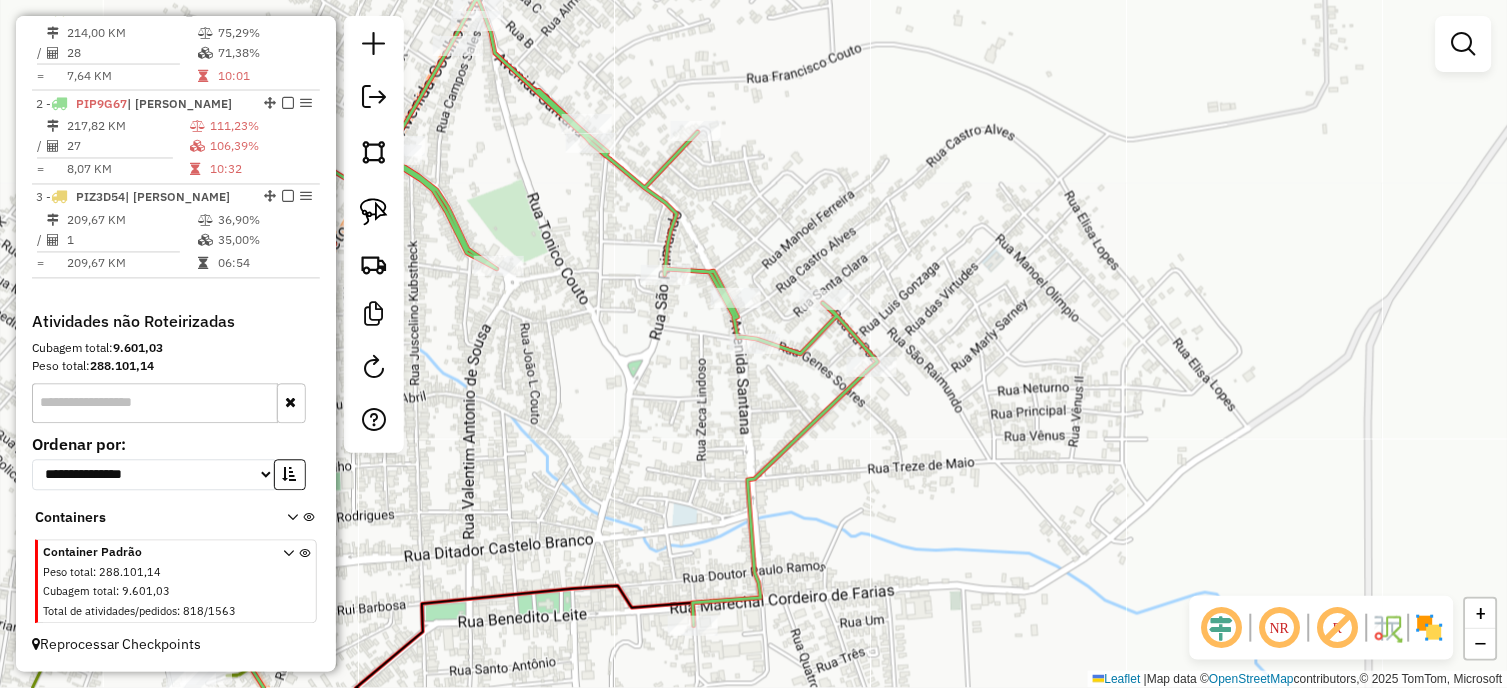 click 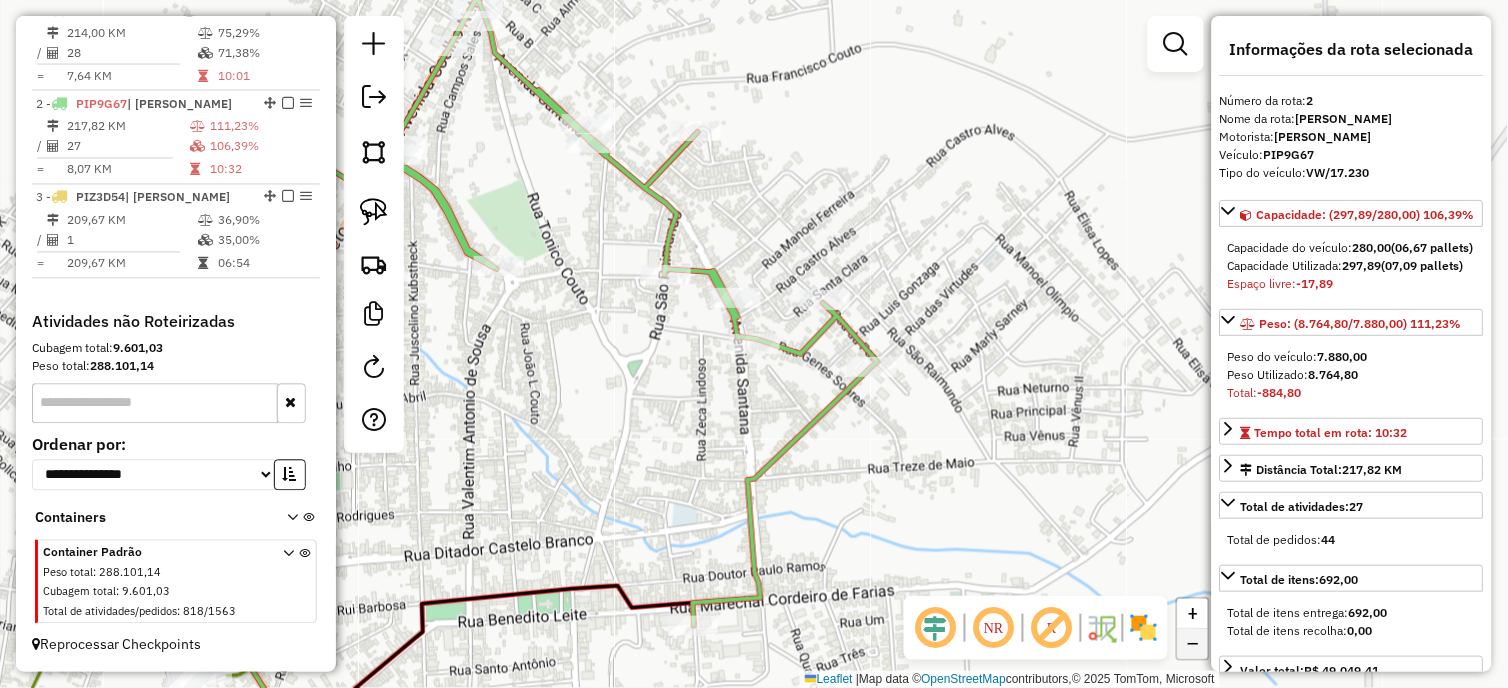 click on "−" 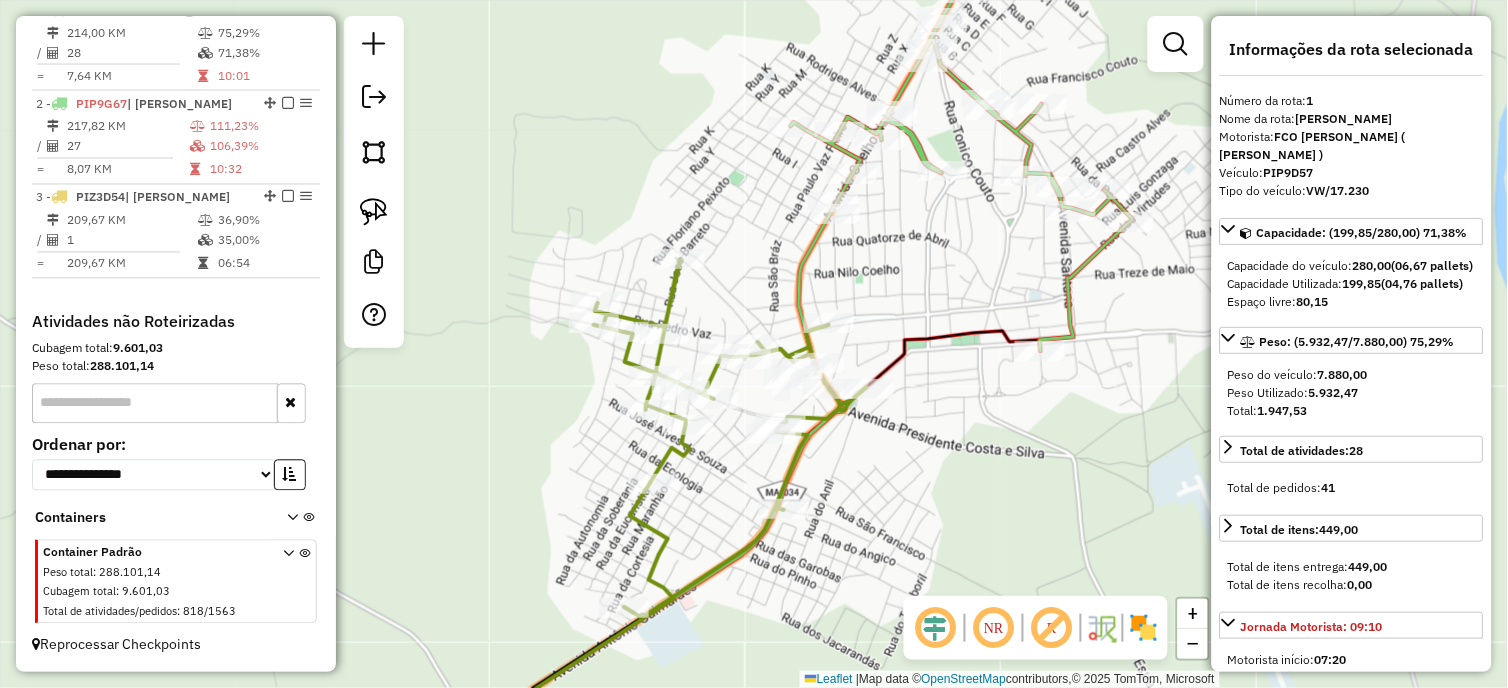 scroll, scrollTop: 748, scrollLeft: 0, axis: vertical 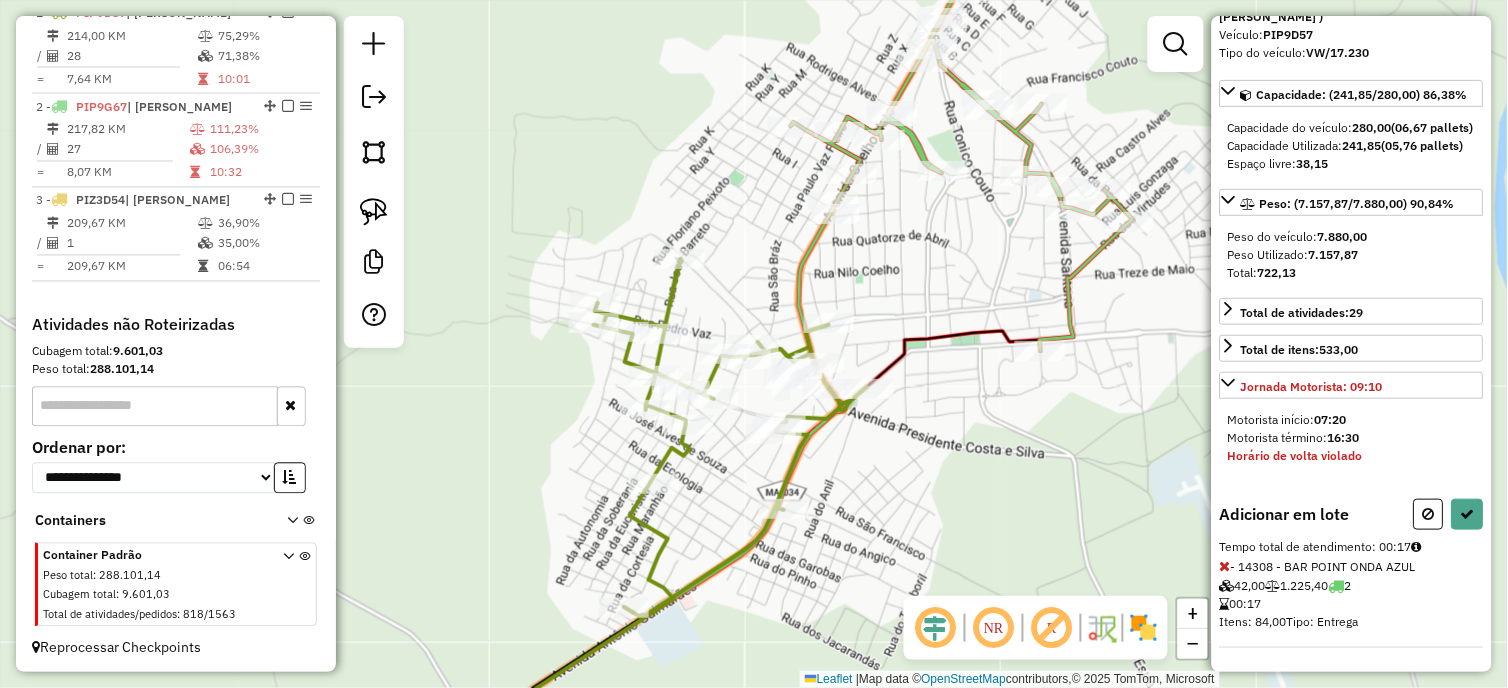 select on "*********" 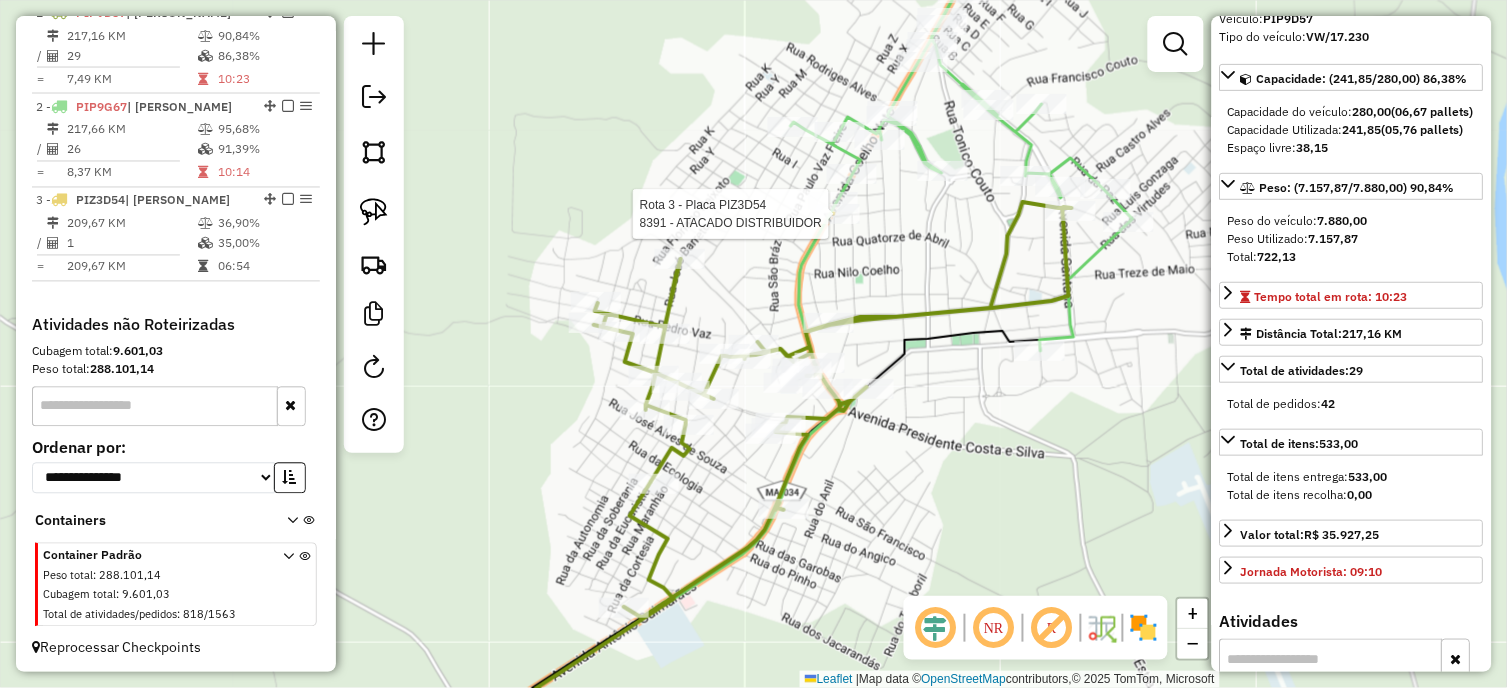 scroll, scrollTop: 767, scrollLeft: 0, axis: vertical 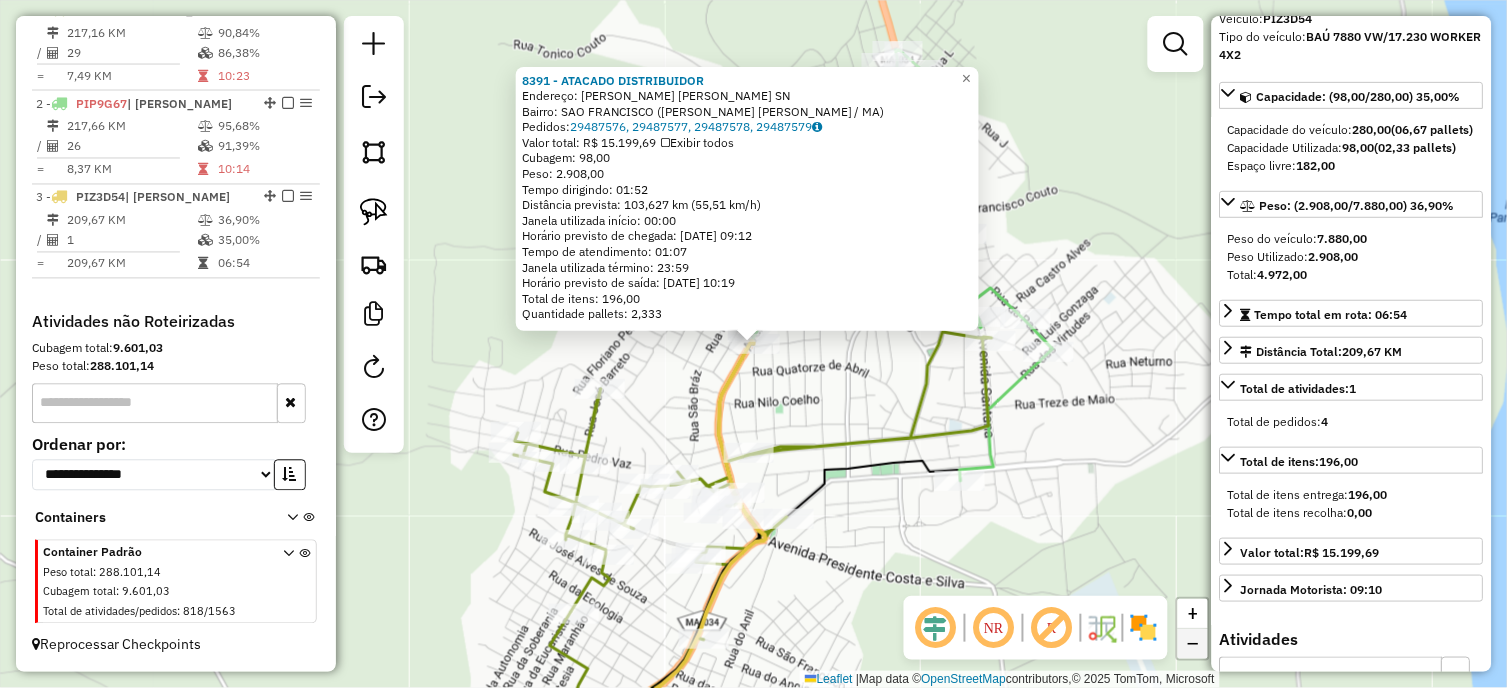 click on "−" 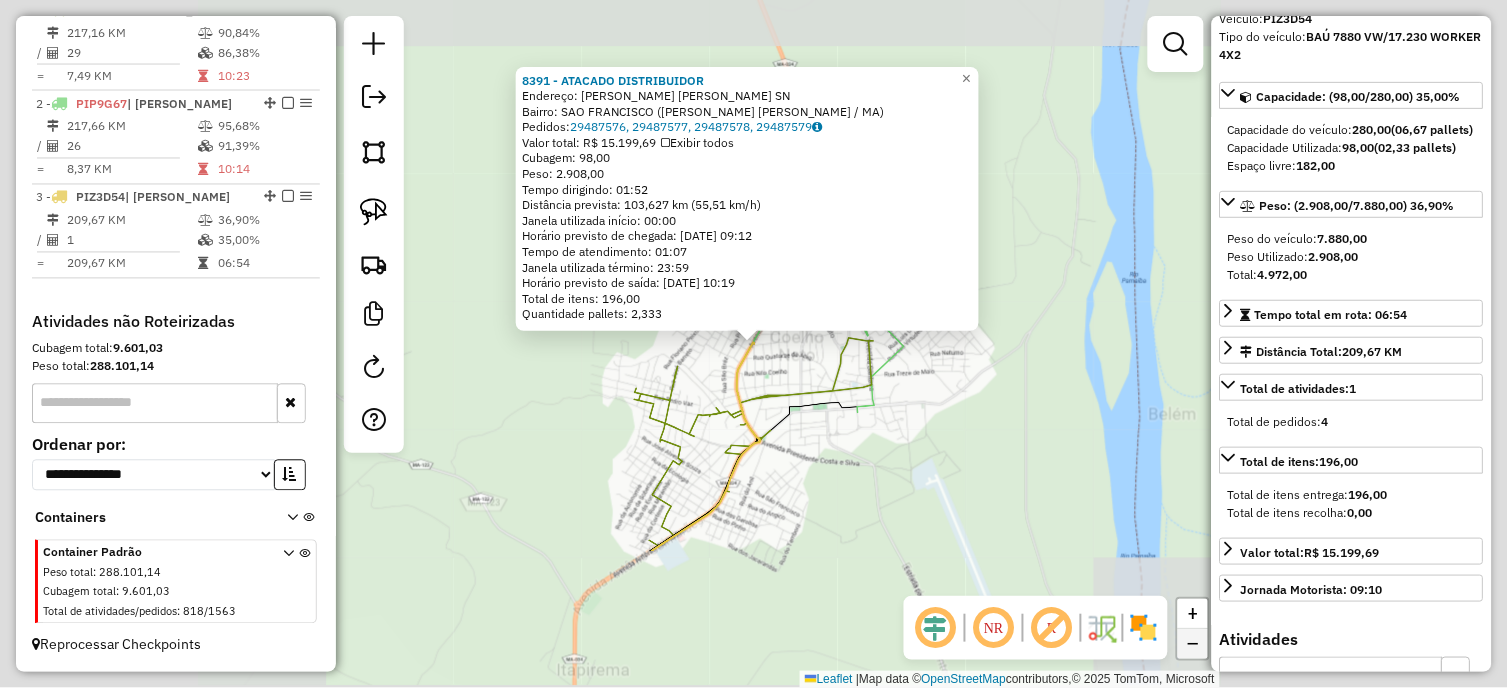 click on "−" 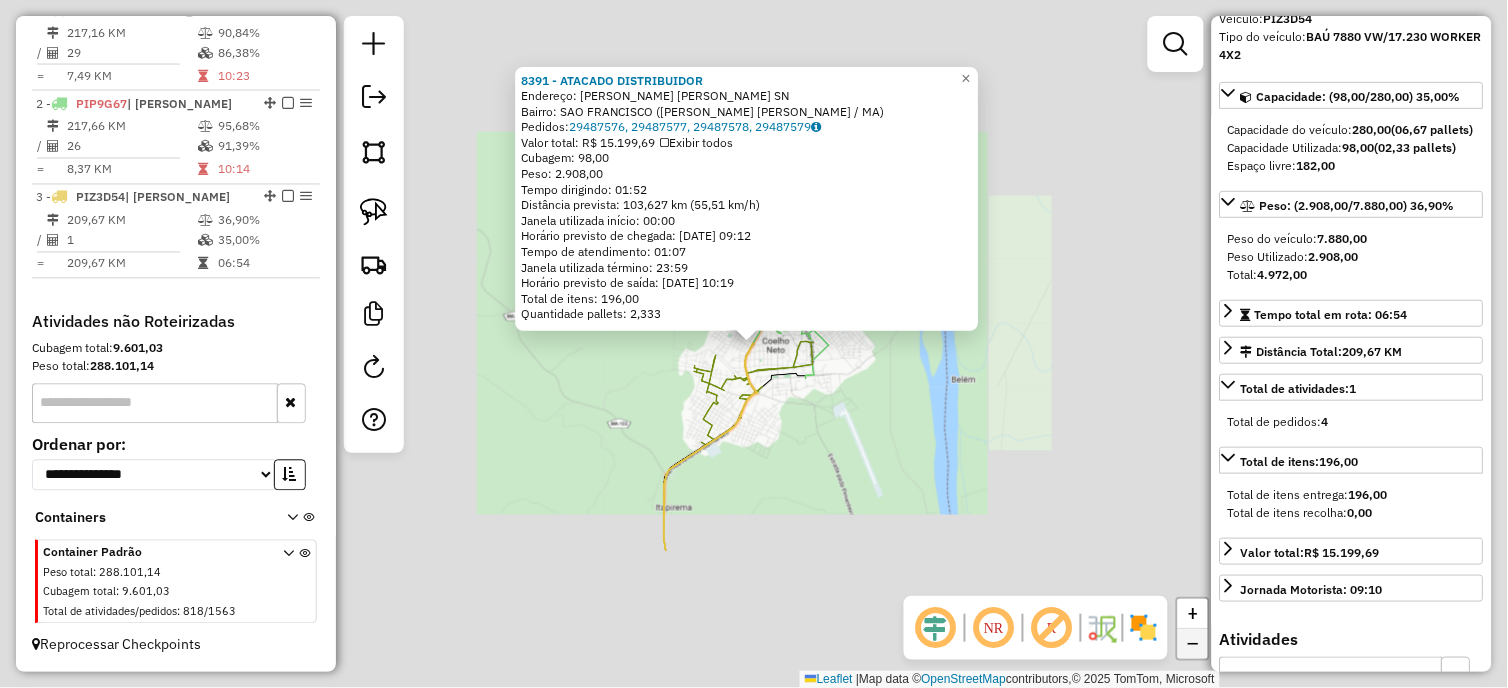 click on "−" 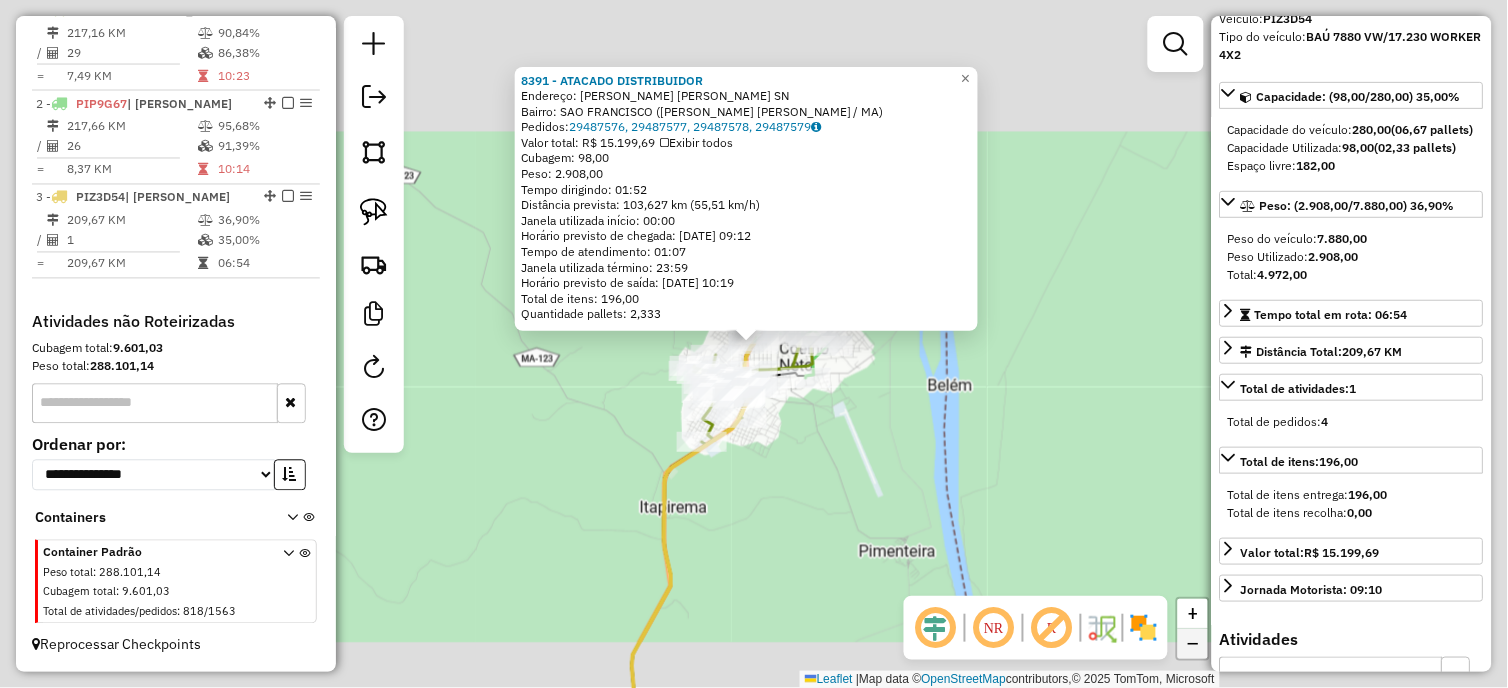 click on "−" 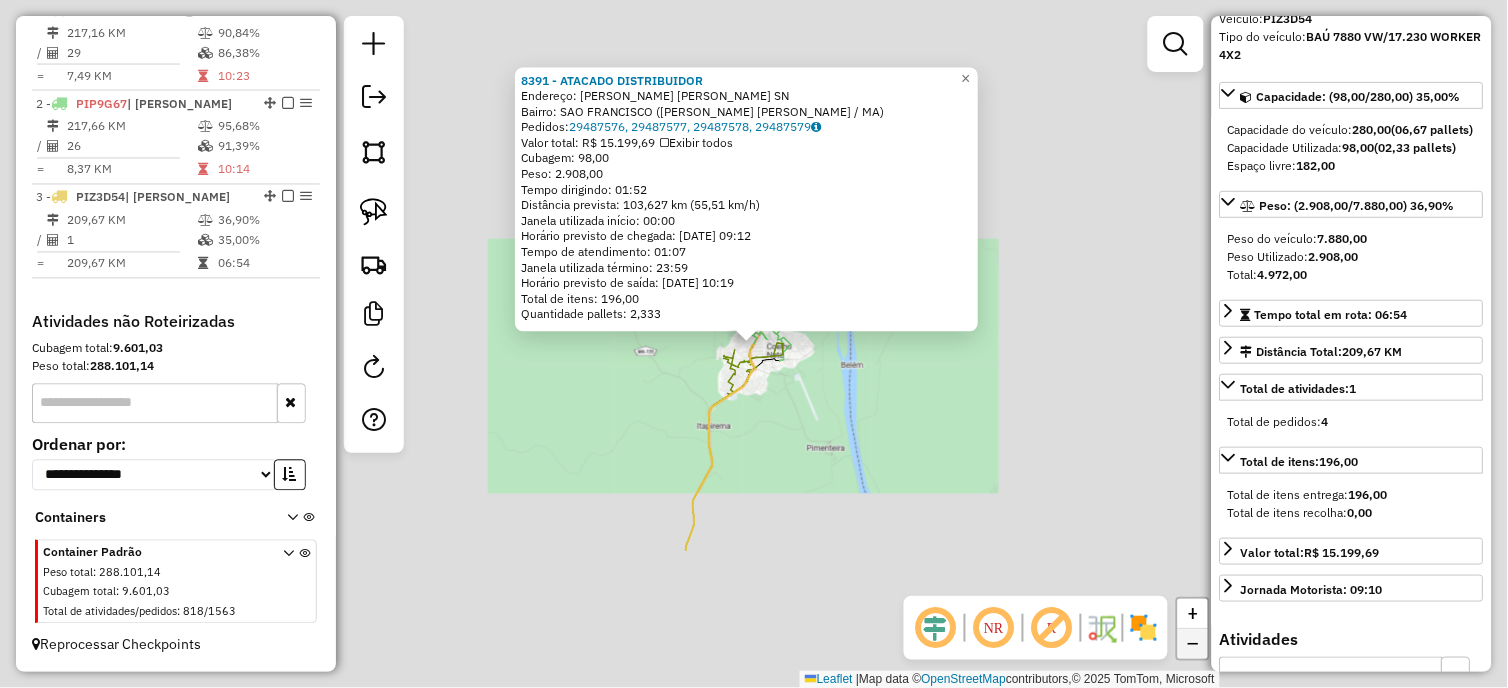 click on "−" 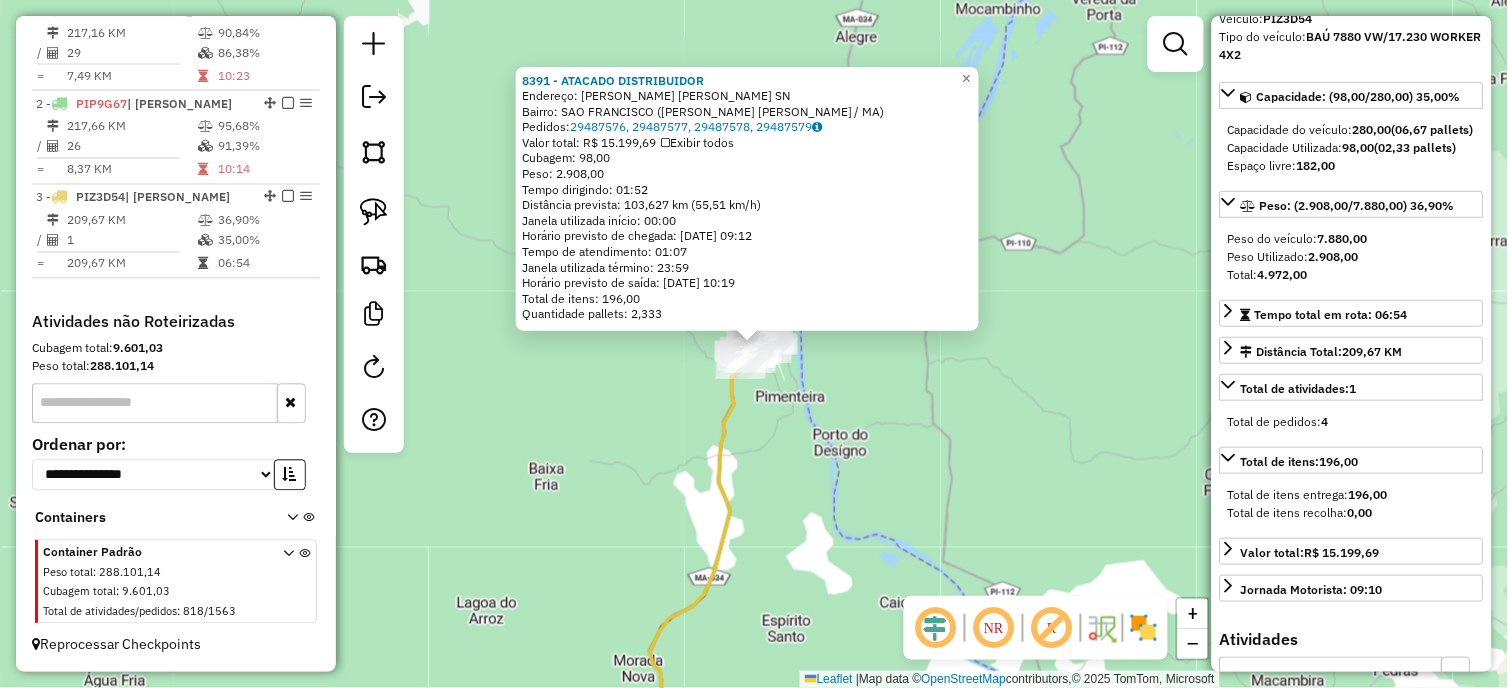 drag, startPoint x: 742, startPoint y: 564, endPoint x: 794, endPoint y: 213, distance: 354.83093 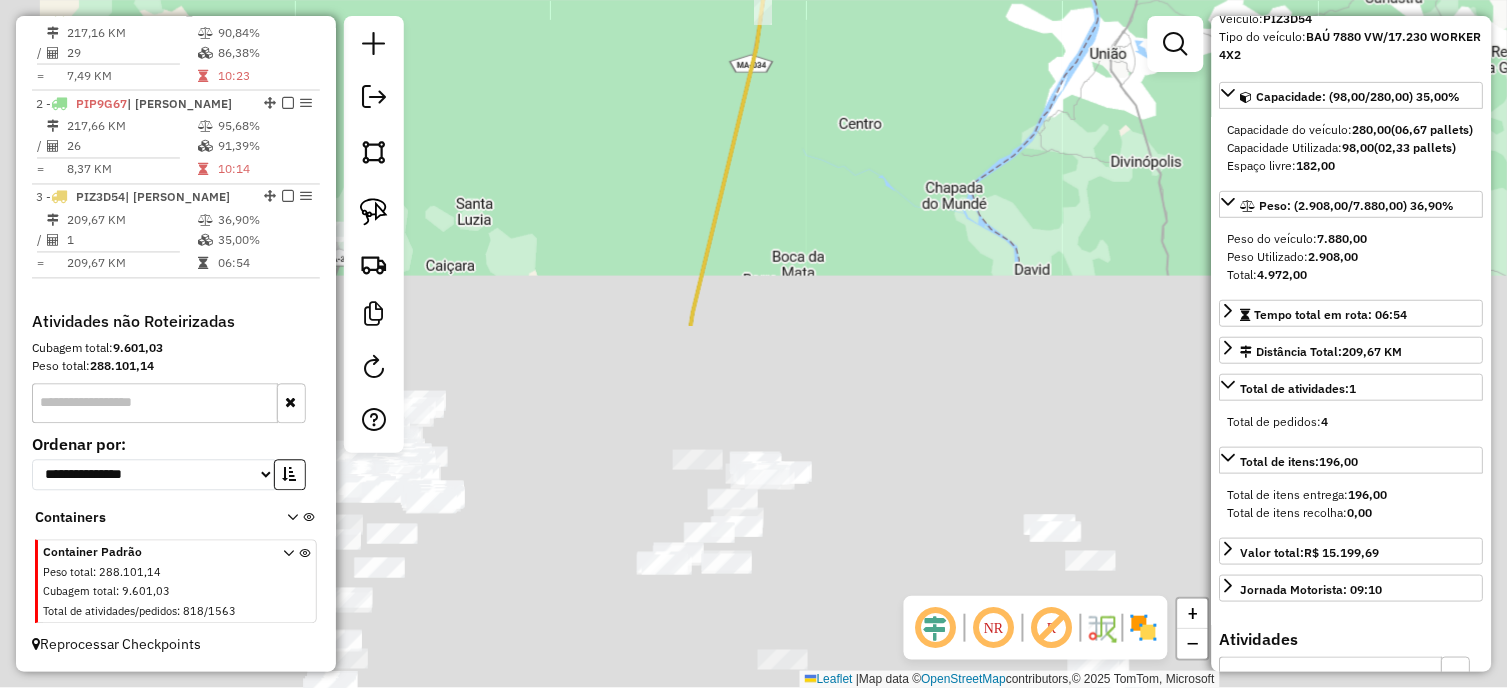 drag, startPoint x: 733, startPoint y: 517, endPoint x: 803, endPoint y: 85, distance: 437.63455 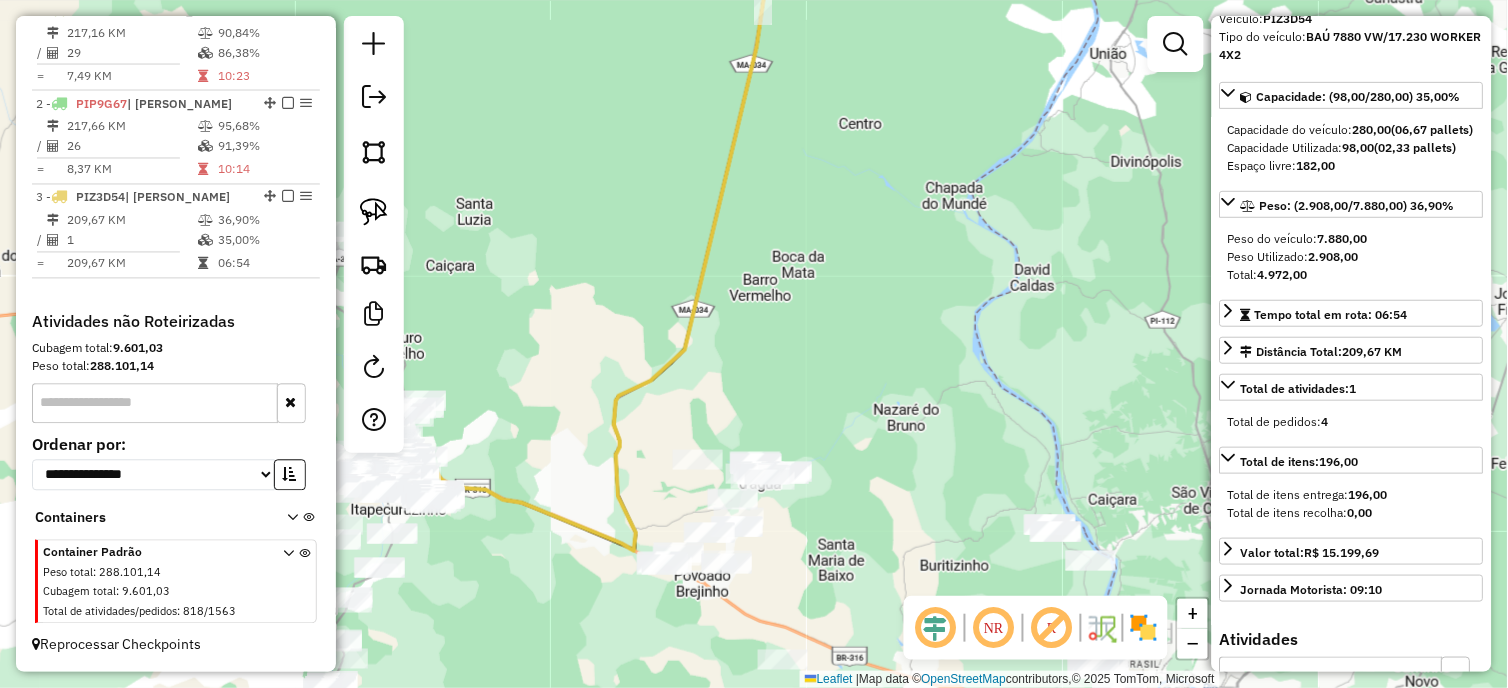 click on "8391 - ATACADO DISTRIBUIDOR  Endereço:  [PERSON_NAME] [PERSON_NAME] SN   Bairro: SAO FRANCISCO ([PERSON_NAME] [PERSON_NAME] / [GEOGRAPHIC_DATA])   Pedidos:  29487576, 29487577, 29487578, 29487579   Valor total: R$ 15.199,69   Exibir todos   Cubagem: 98,00  Peso: 2.908,00  Tempo dirigindo: 01:52   Distância prevista: 103,627 km (55,51 km/h)   Janela utilizada início: 00:00   Horário previsto de chegada: [DATE] 09:12   Tempo de atendimento: 01:07   Janela utilizada término: 23:59   Horário previsto de saída: [DATE] 10:19   Total de itens: 196,00   Quantidade pallets: 2,333  × Janela de atendimento Grade de atendimento Capacidade Transportadoras Veículos Cliente Pedidos  Rotas Selecione os [PERSON_NAME] de semana para filtrar as janelas de atendimento  Seg   Ter   Qua   Qui   Sex   Sáb   Dom  Informe o período da janela de atendimento: De: Até:  Filtrar exatamente a janela do cliente  Considerar janela de atendimento padrão  Selecione os [PERSON_NAME] de semana para filtrar as grades de atendimento  Seg   Ter   Qua   Qui   Sex   Sáb   Dom   De:   De:" 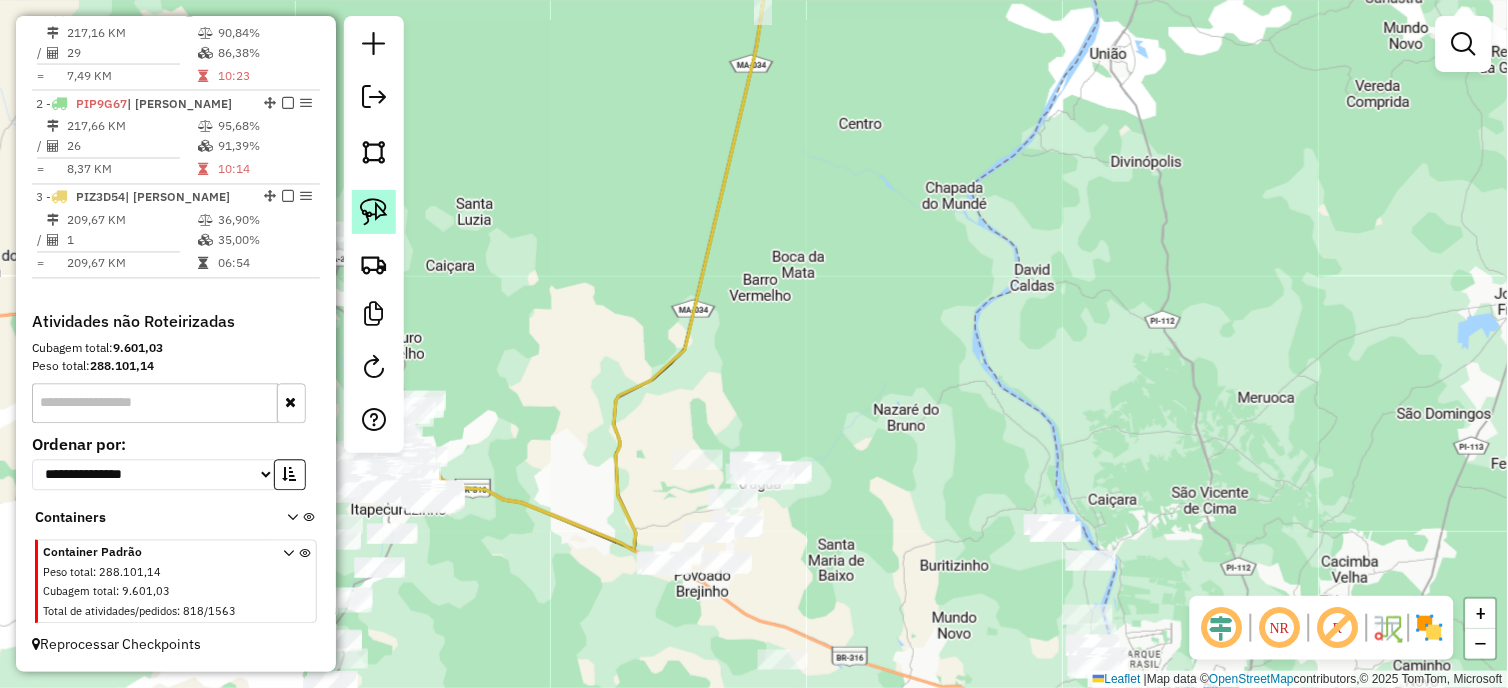click 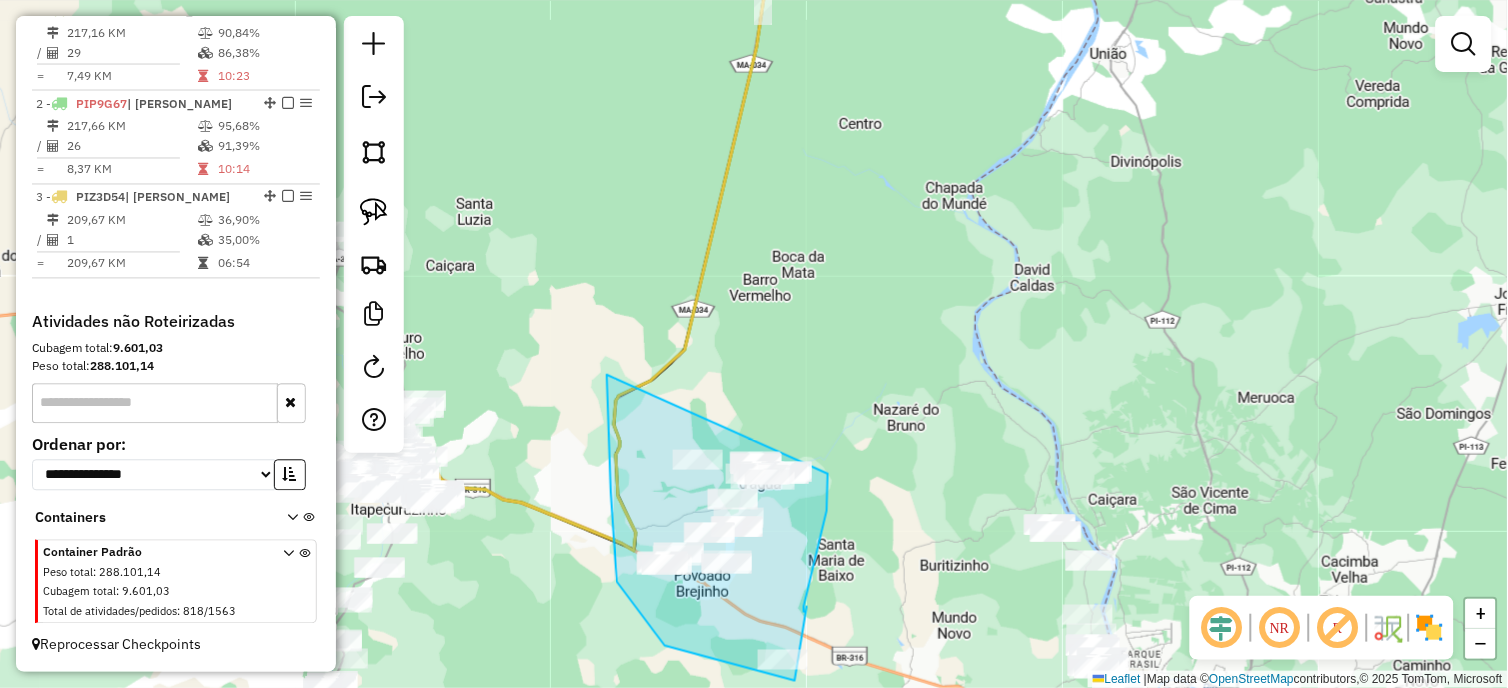 drag, startPoint x: 607, startPoint y: 375, endPoint x: 818, endPoint y: 437, distance: 219.92044 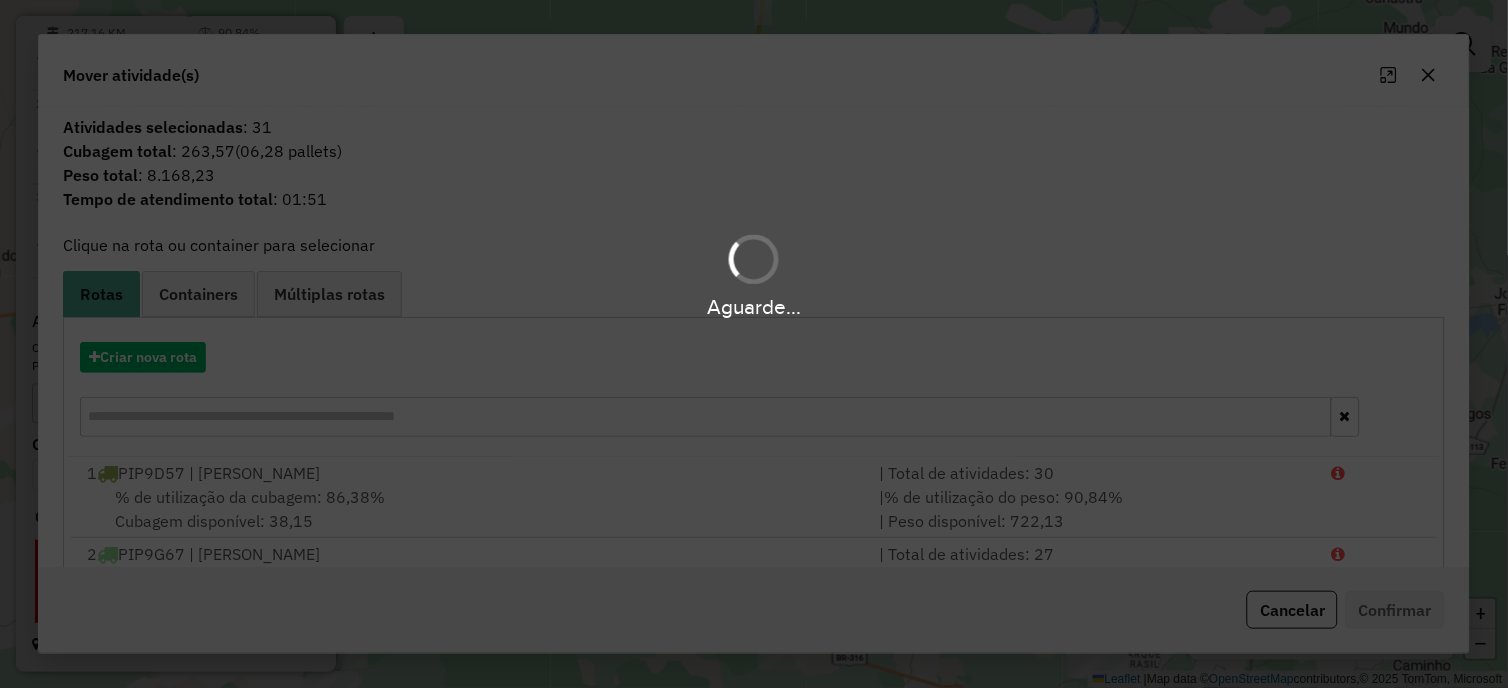 click on "Aguarde..." at bounding box center (754, 344) 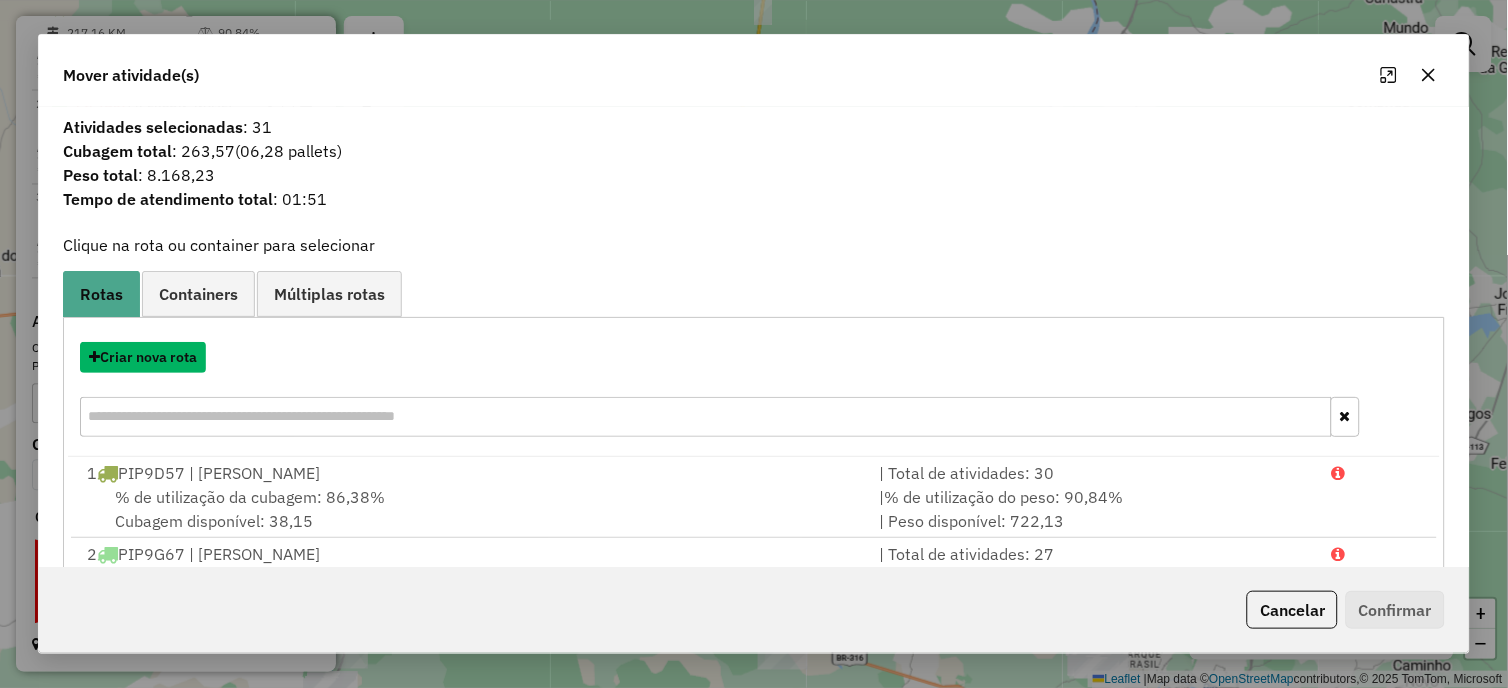 click on "Criar nova rota" at bounding box center (143, 357) 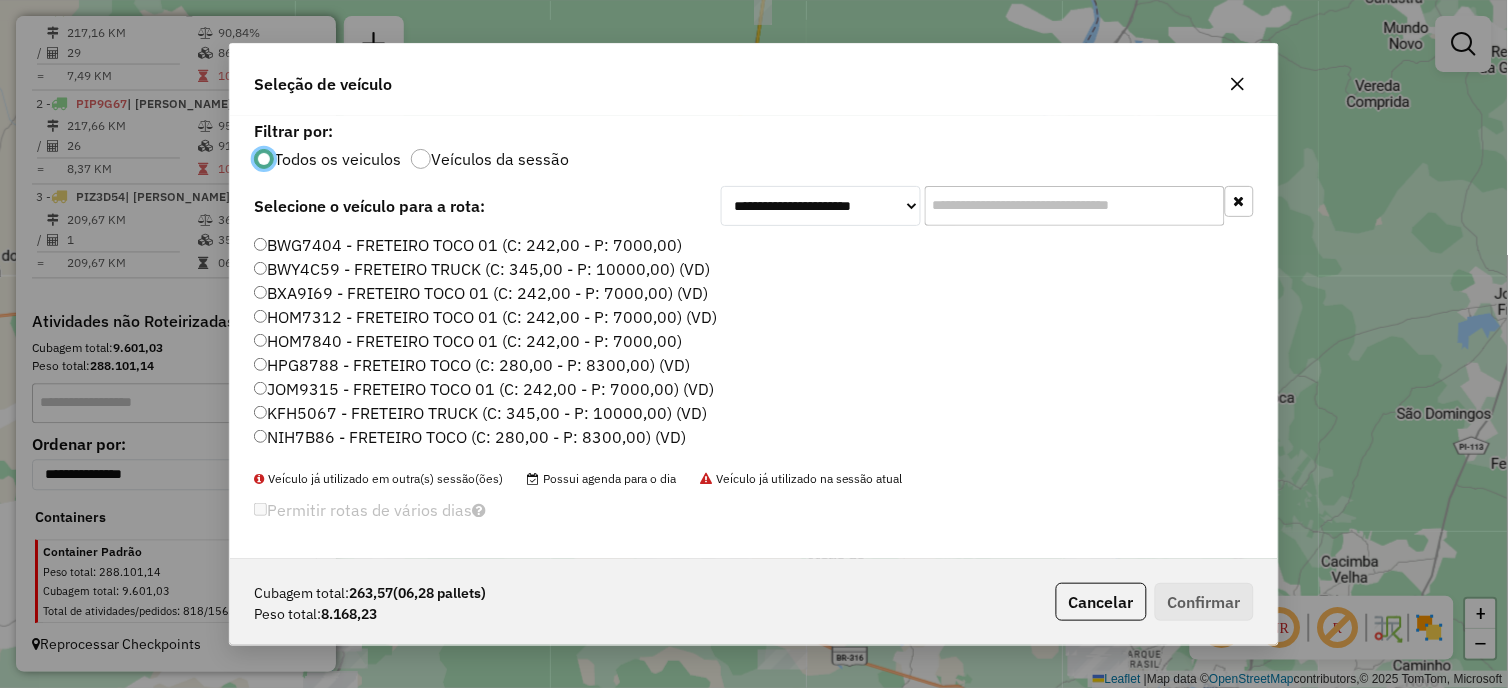 scroll, scrollTop: 11, scrollLeft: 5, axis: both 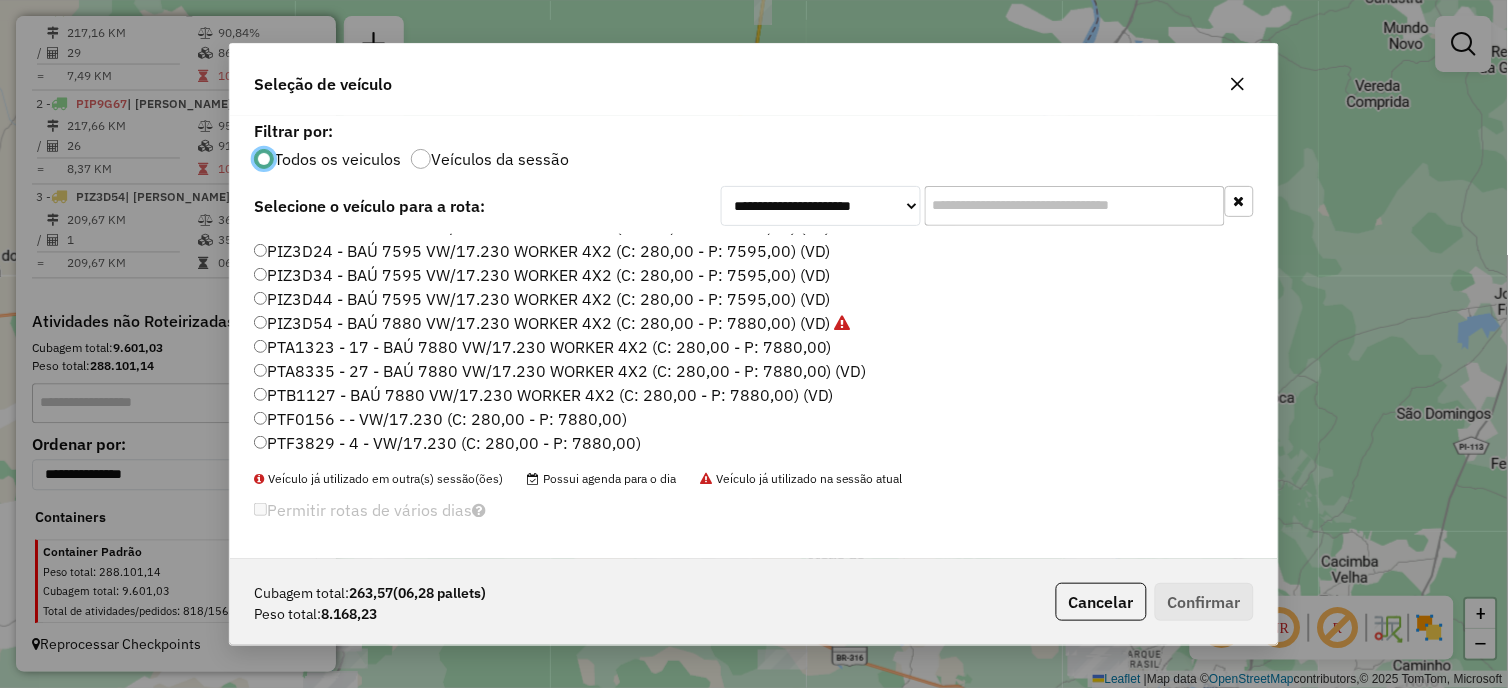 click on "PTA1323 - 17 - BAÚ 7880 VW/17.230 WORKER 4X2 (C: 280,00 - P: 7880,00)" 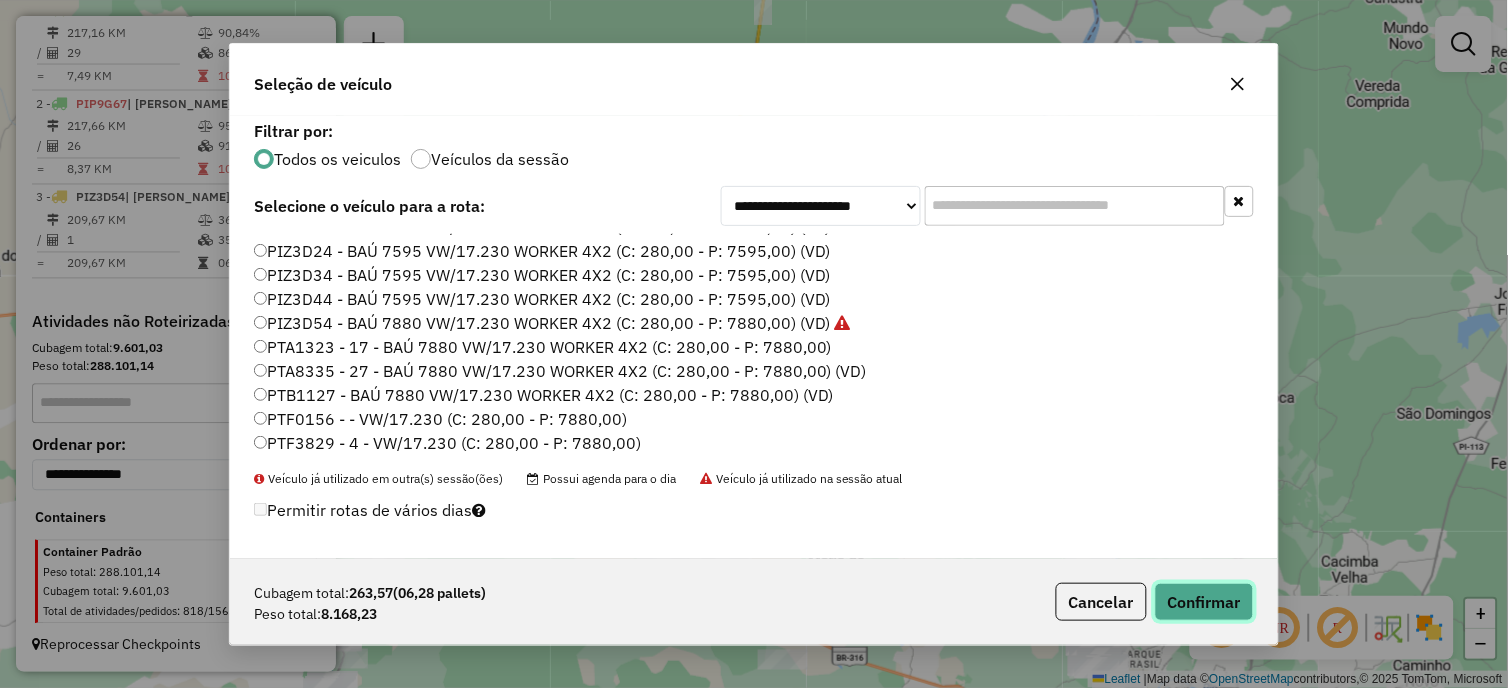 click on "Confirmar" 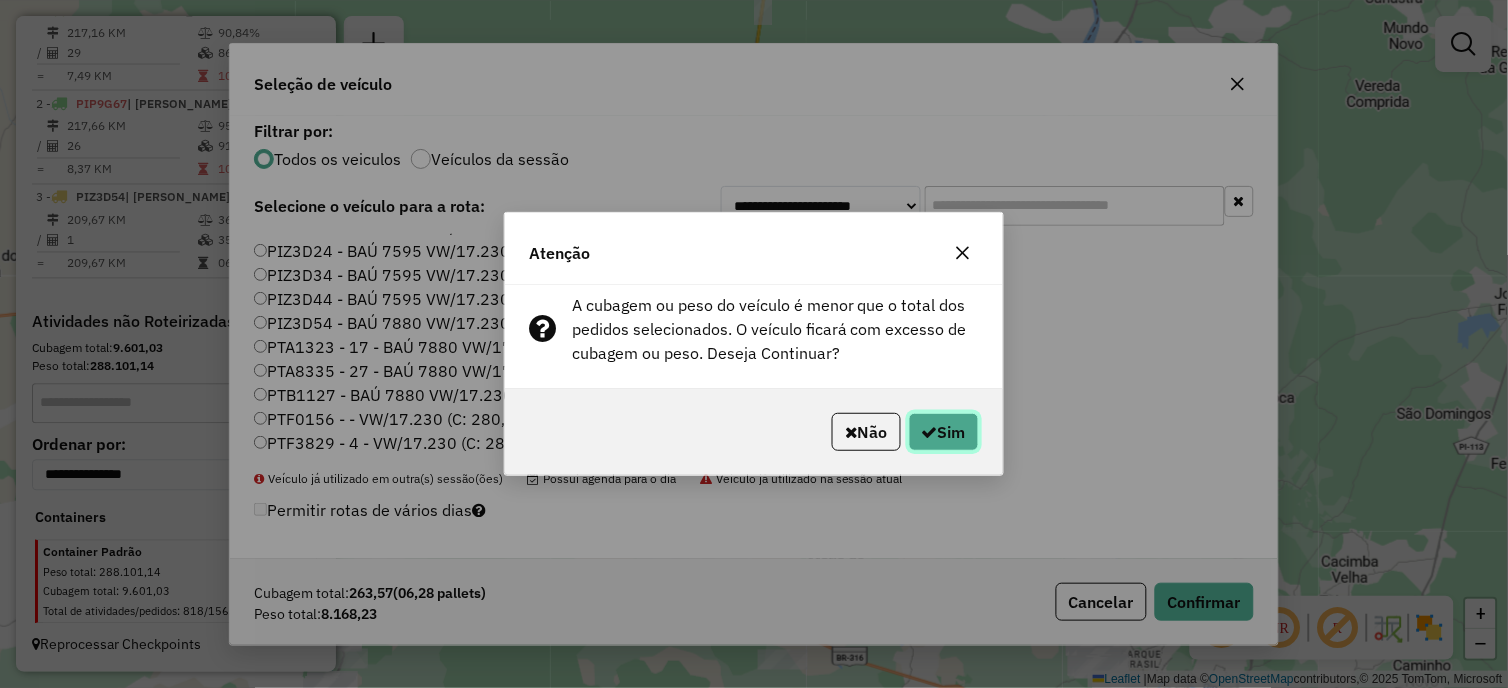 click on "Sim" 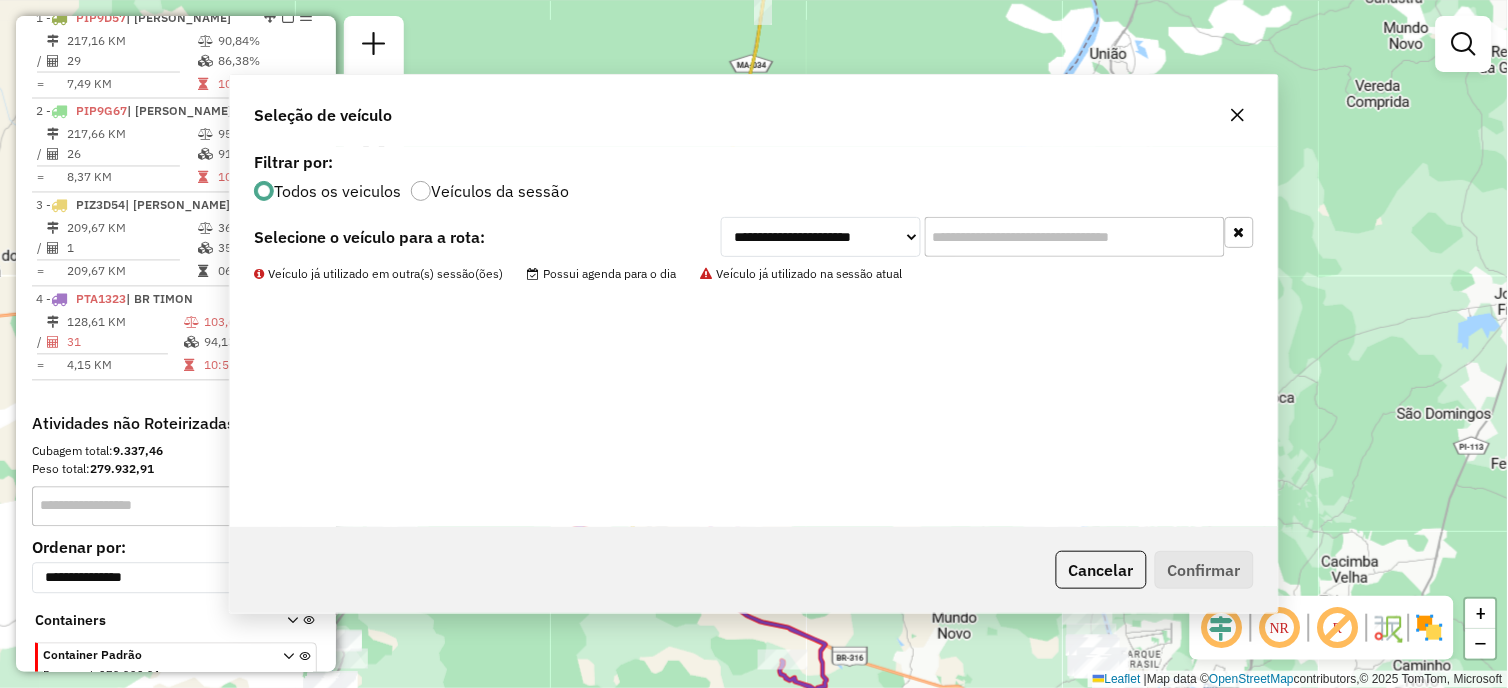 scroll, scrollTop: 793, scrollLeft: 0, axis: vertical 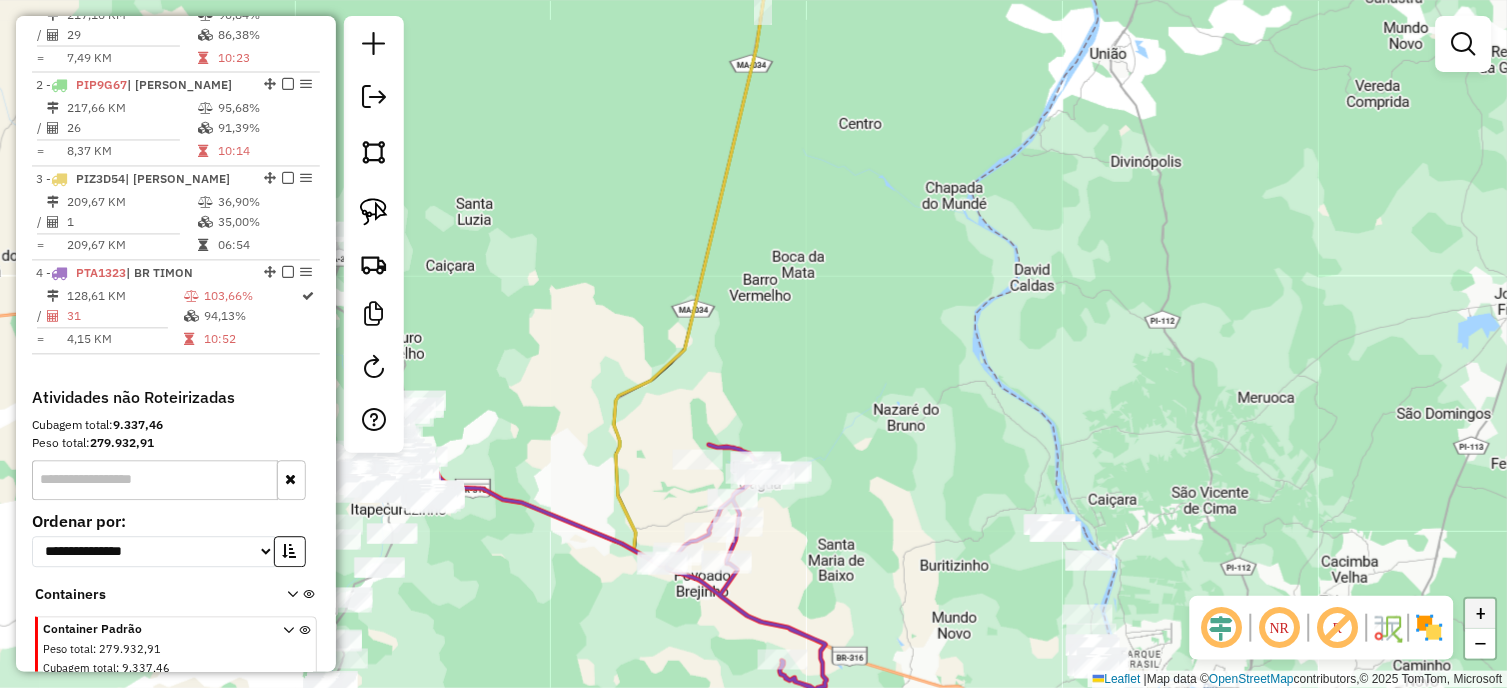 click on "+" 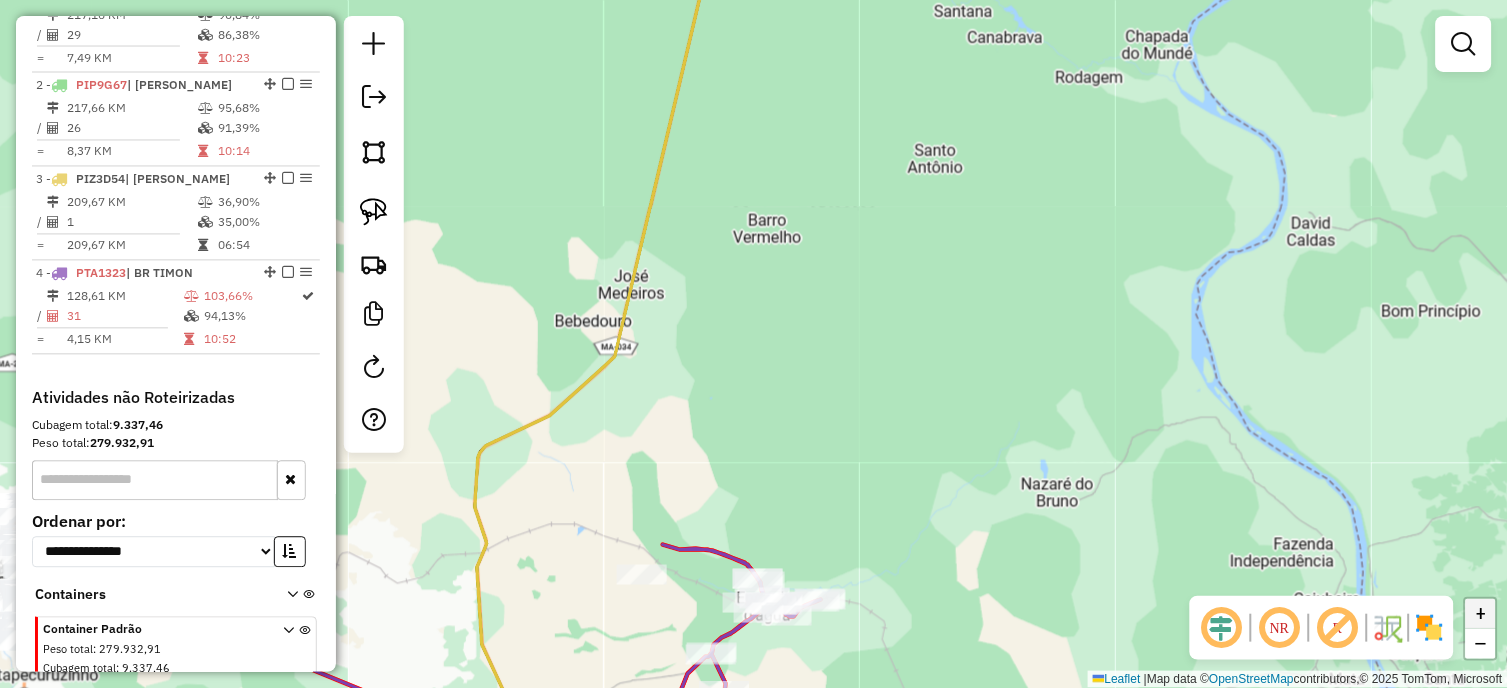 click on "+" 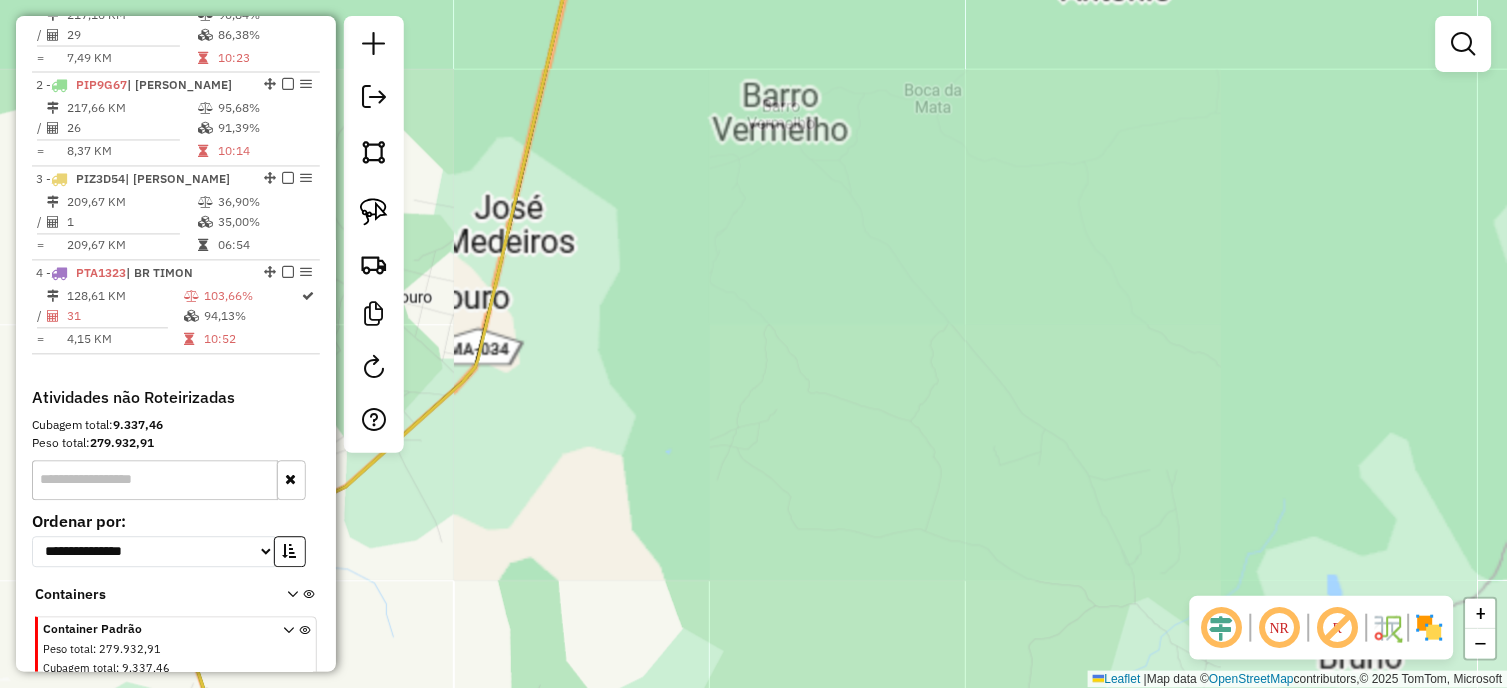 drag, startPoint x: 771, startPoint y: 618, endPoint x: 1051, endPoint y: 72, distance: 613.609 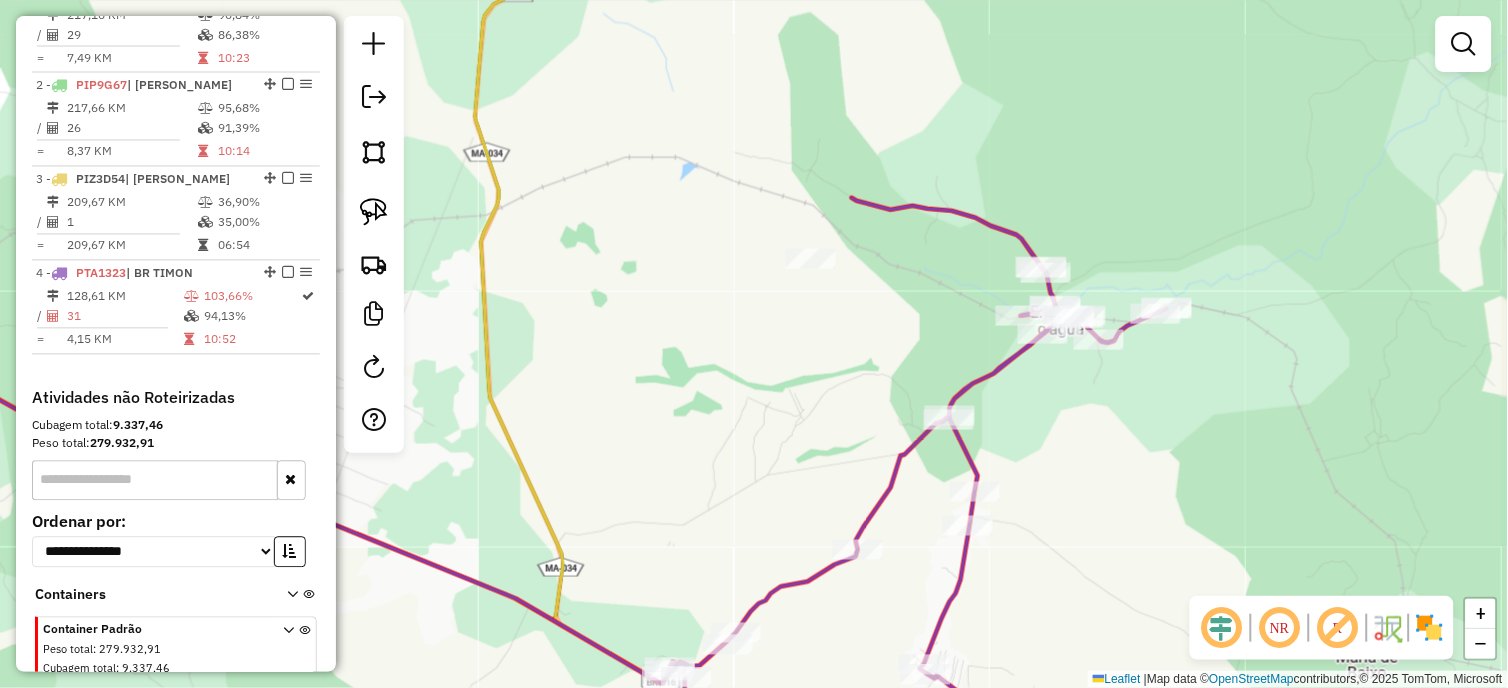 drag, startPoint x: 711, startPoint y: 367, endPoint x: 820, endPoint y: 102, distance: 286.54144 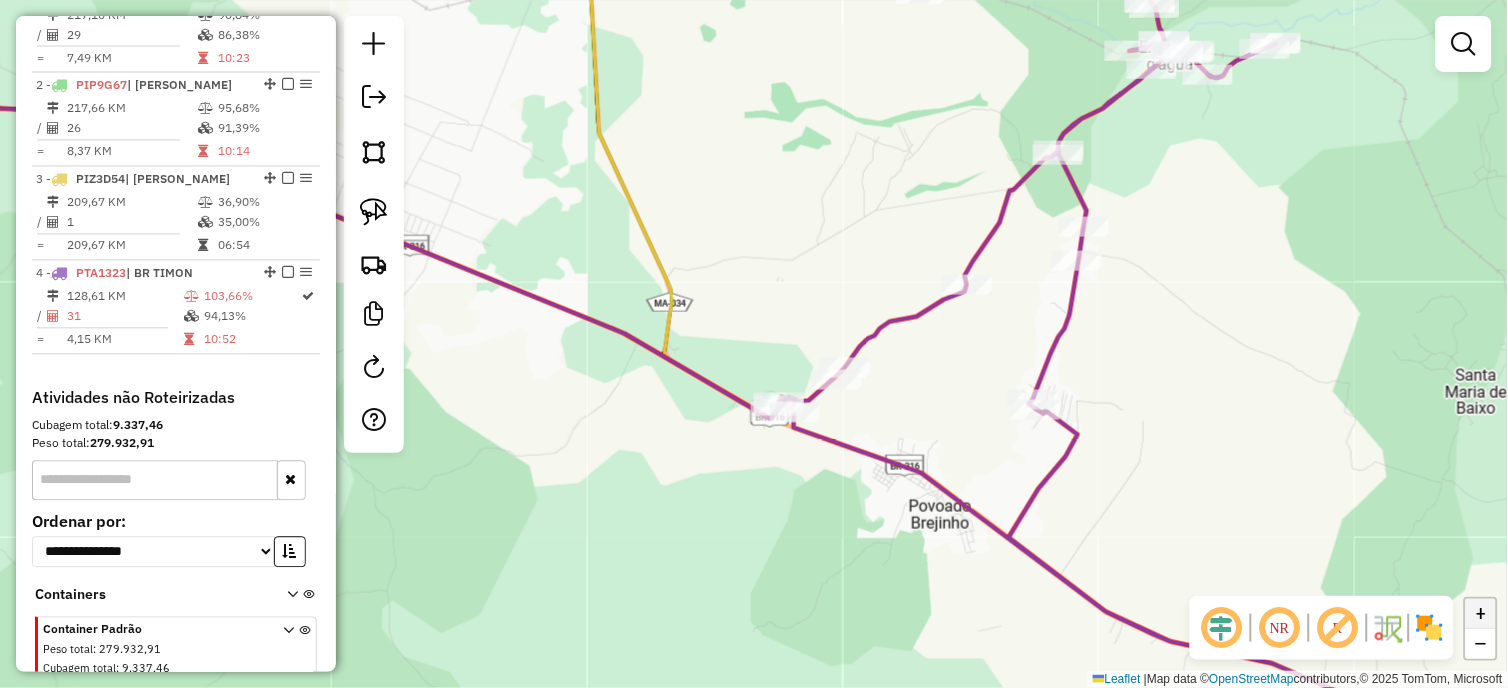 click on "+" 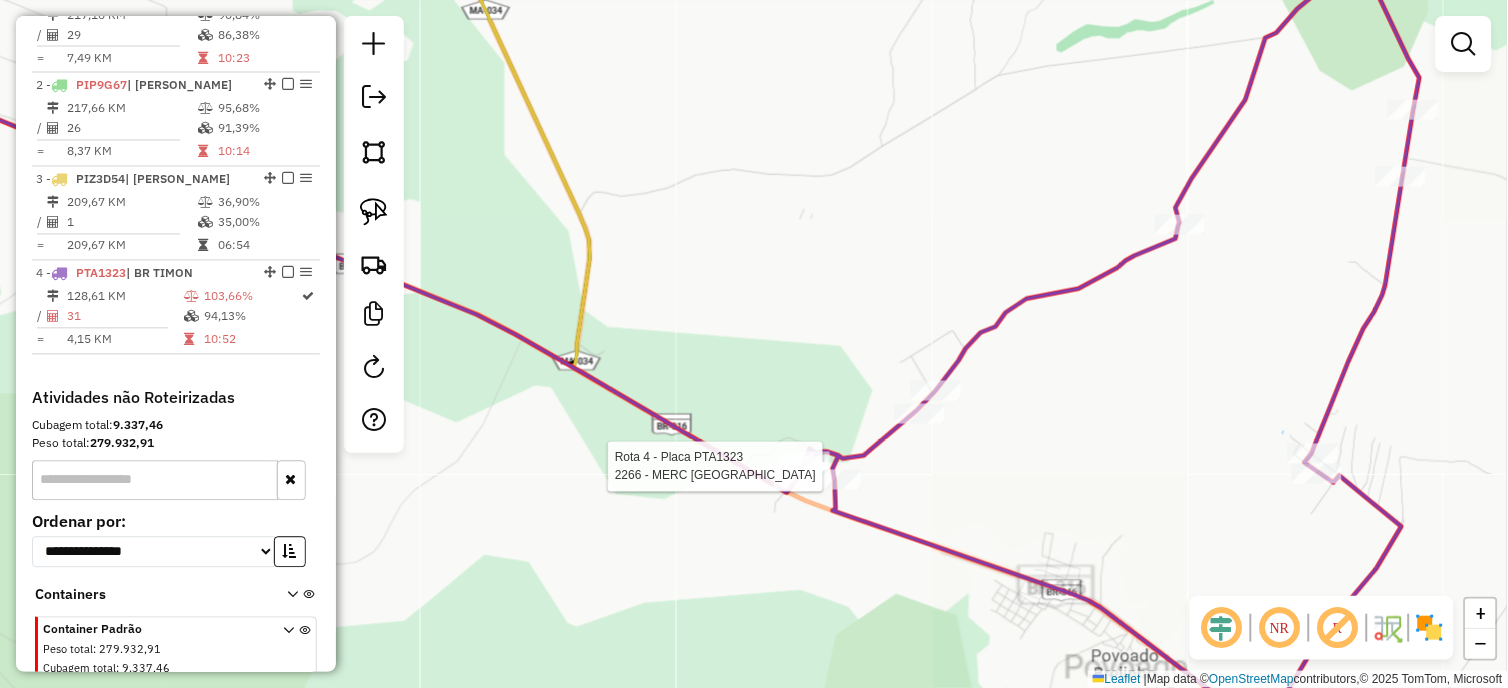 select on "*********" 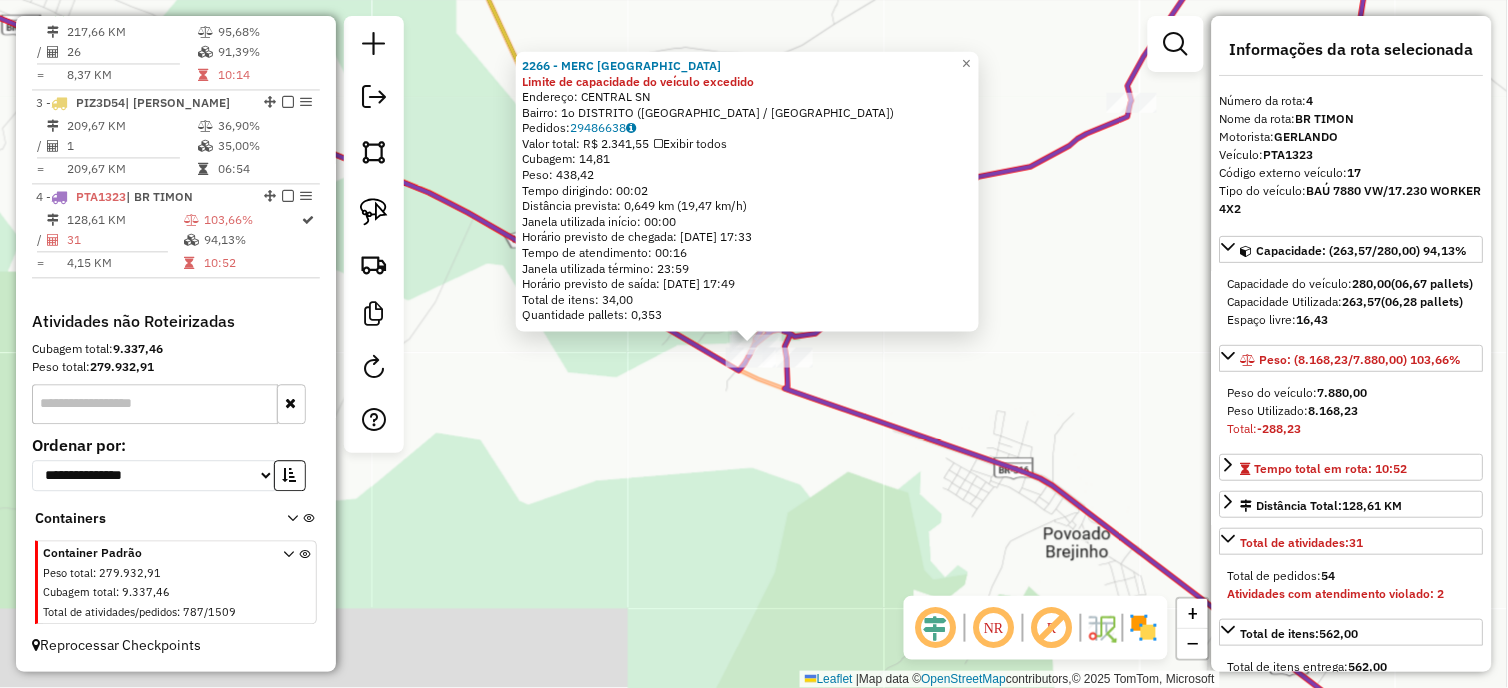 scroll, scrollTop: 886, scrollLeft: 0, axis: vertical 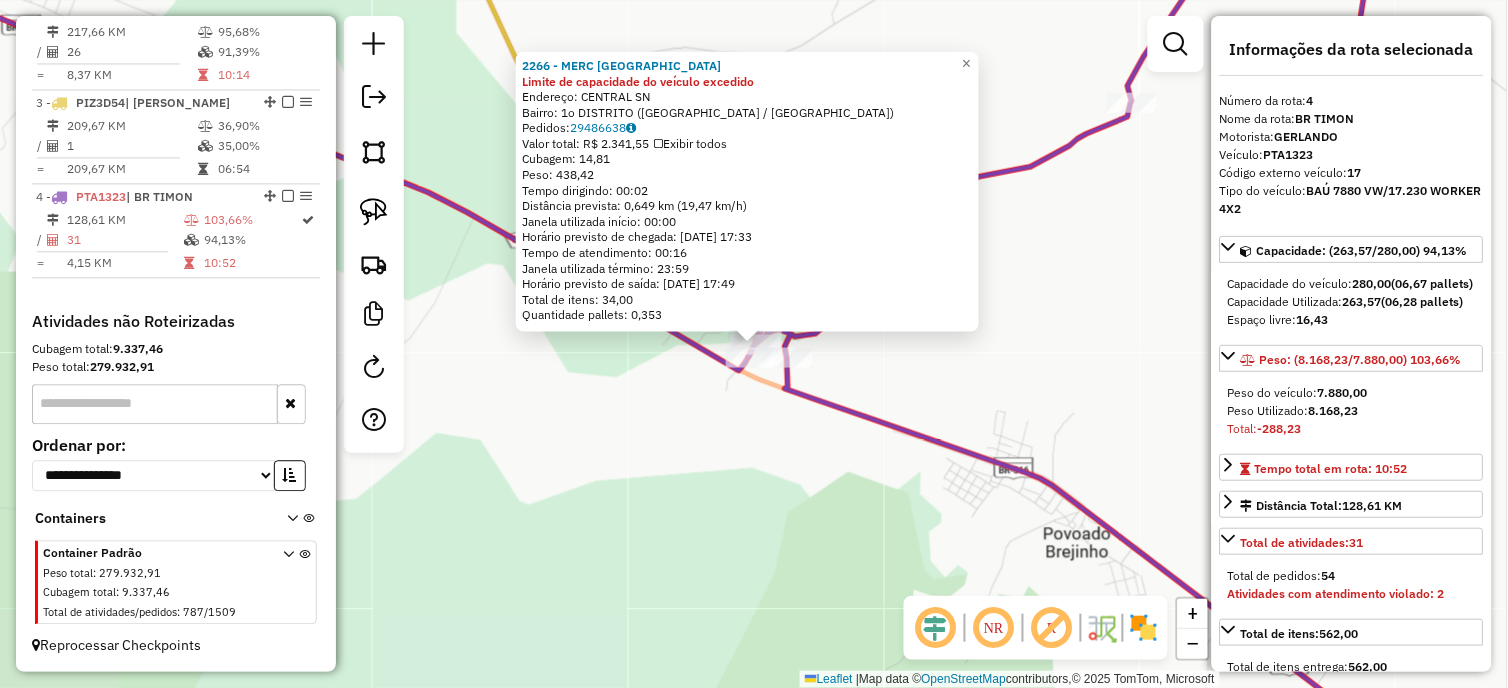 click on "2266 - MERC SAO FRANCISCO Limite de capacidade do veículo excedido  Endereço:  CENTRAL SN   Bairro: [GEOGRAPHIC_DATA] ([GEOGRAPHIC_DATA] / [GEOGRAPHIC_DATA])   [GEOGRAPHIC_DATA]:  29486638   Valor total: R$ 2.341,55   Exibir todos   Cubagem: 14,81  Peso: 438,42  Tempo dirigindo: 00:02   Distância prevista: 0,649 km (19,47 km/h)   Janela utilizada início: 00:00   Horário previsto de chegada: [DATE] 17:33   Tempo de atendimento: 00:16   Janela utilizada término: 23:59   Horário previsto de saída: [DATE] 17:49   Total de itens: 34,00   Quantidade pallets: 0,353  × Janela de atendimento Grade de atendimento Capacidade Transportadoras Veículos Cliente Pedidos  Rotas Selecione os [PERSON_NAME] de semana para filtrar as janelas de atendimento  Seg   Ter   Qua   Qui   Sex   Sáb   Dom  Informe o período da janela de atendimento: De: Até:  Filtrar exatamente a janela do cliente  Considerar janela de atendimento padrão  Selecione os [PERSON_NAME] de semana para filtrar as grades de atendimento  Seg   Ter   Qua   Qui   Sex   Sáb   Dom   Peso mínimo:   De:" 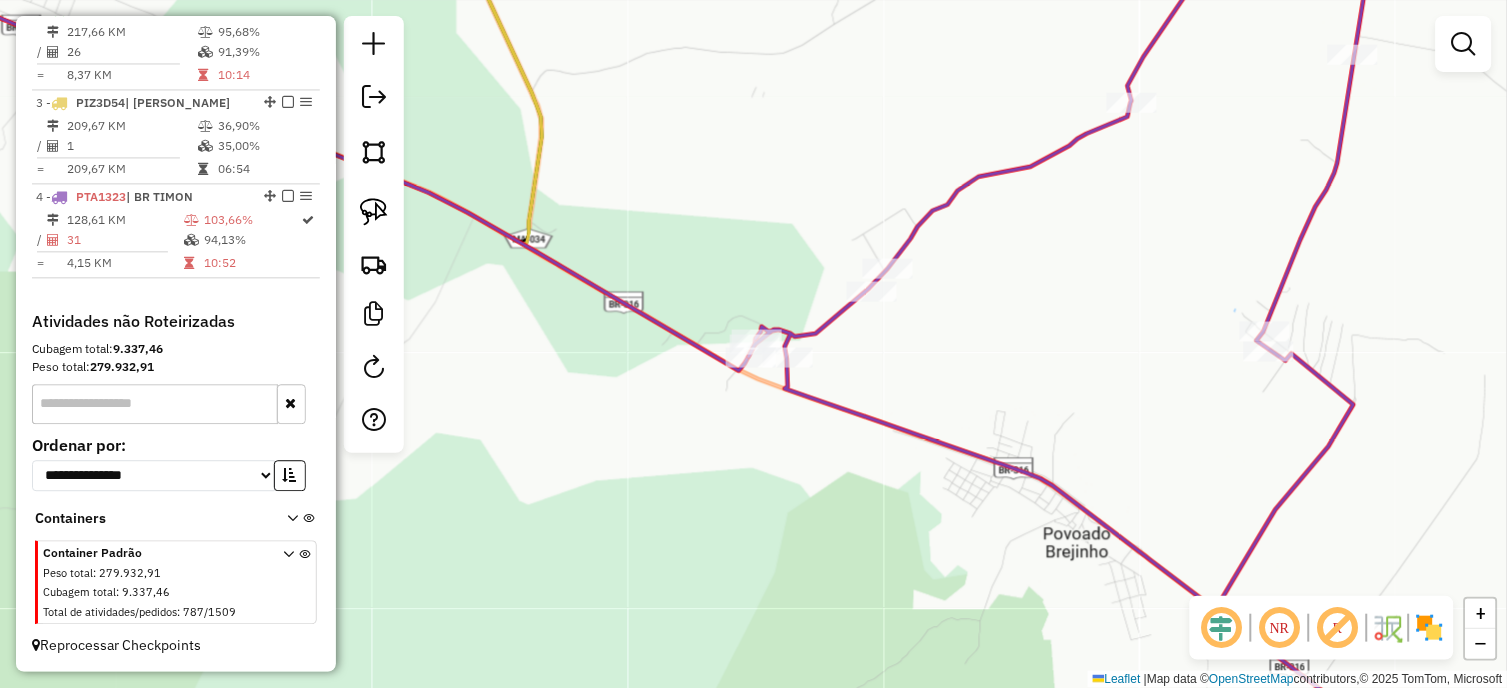 click 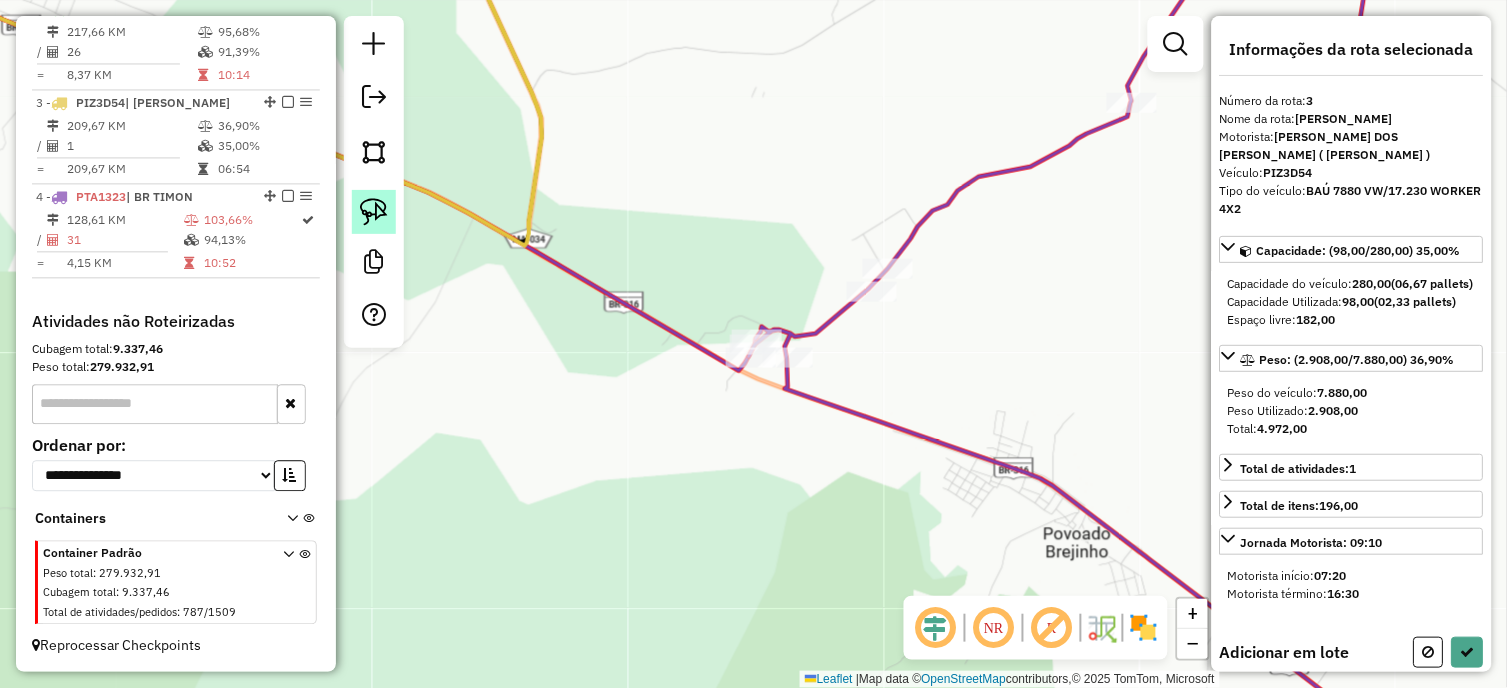 click 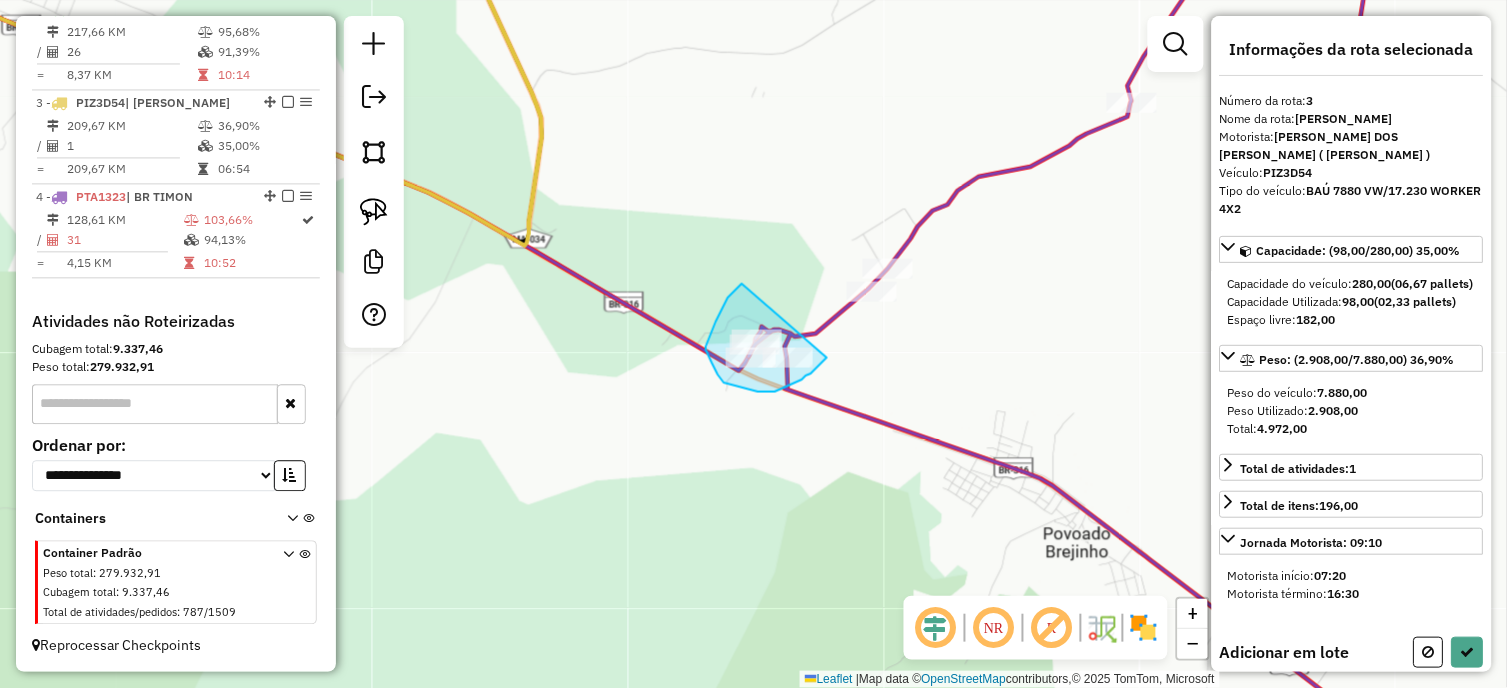 drag, startPoint x: 716, startPoint y: 322, endPoint x: 827, endPoint y: 358, distance: 116.6919 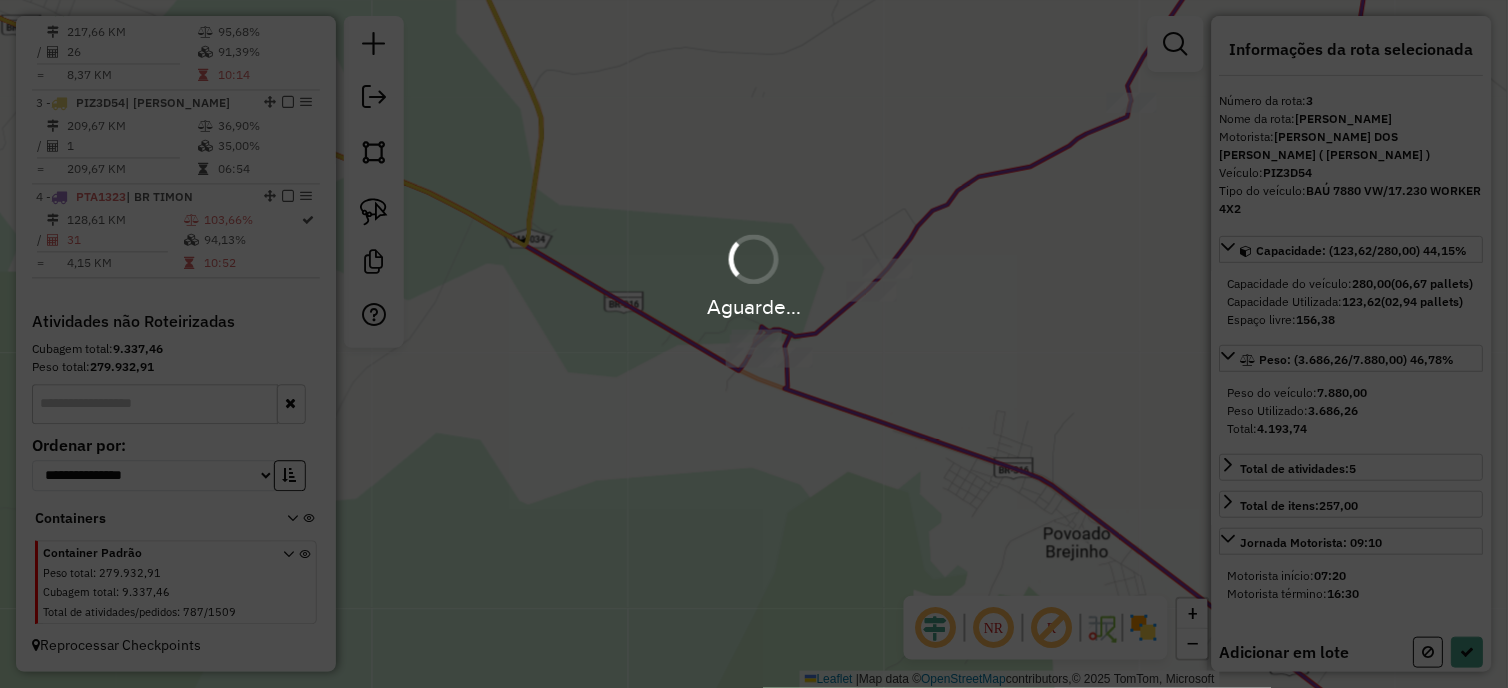 select on "*********" 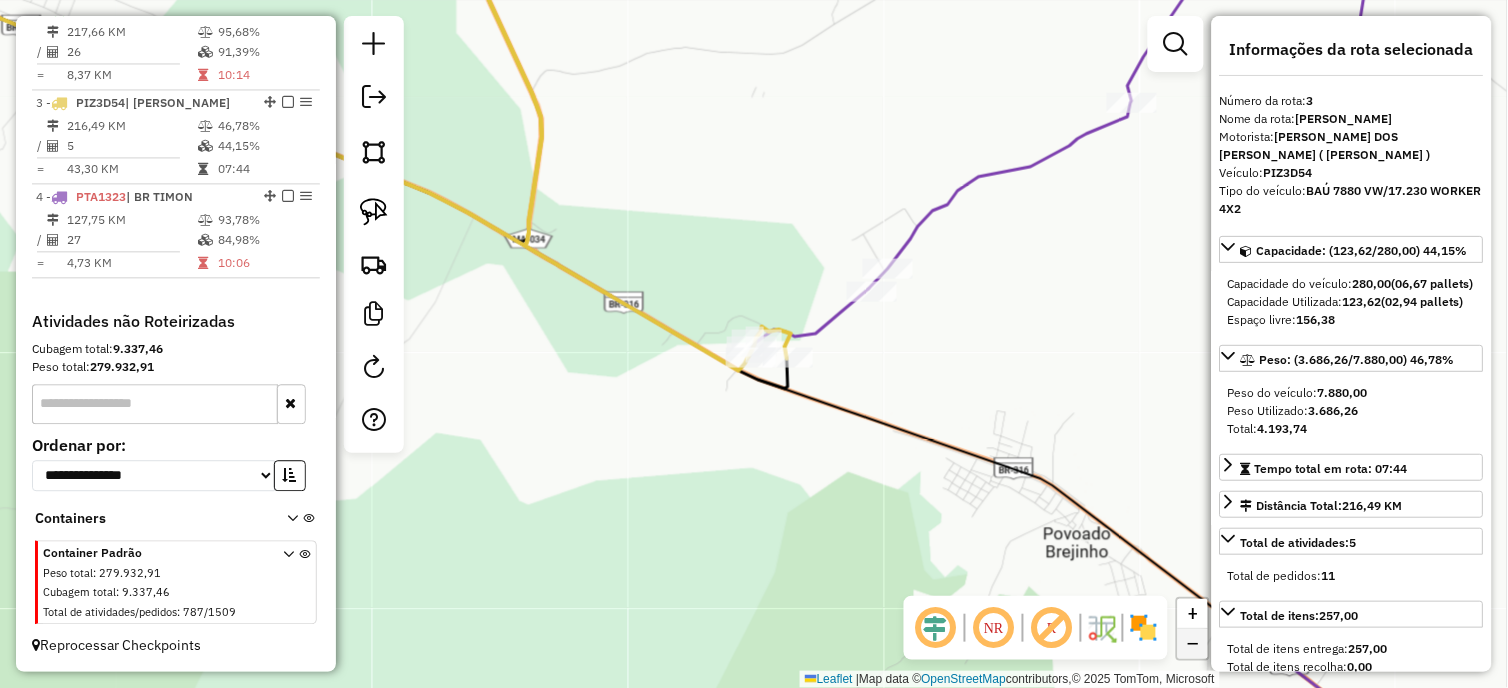 click on "−" 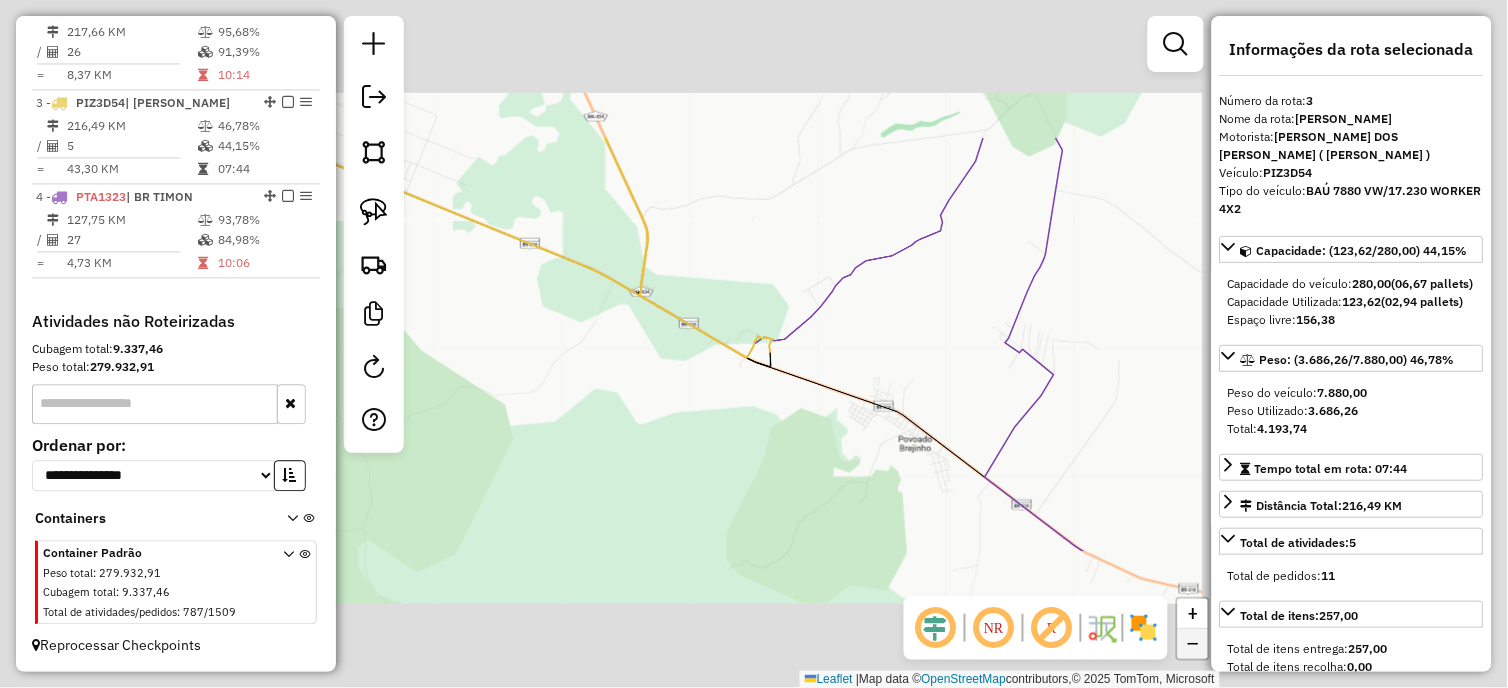 click on "−" 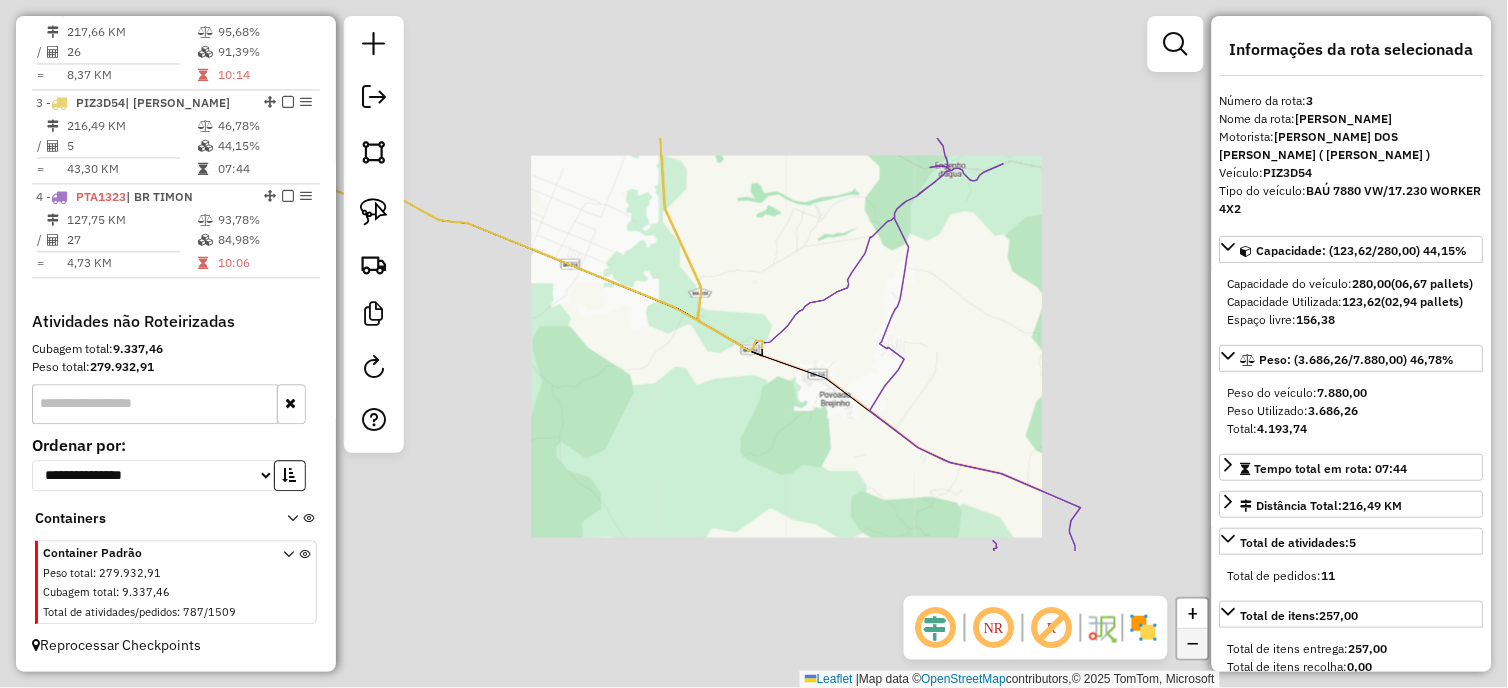 click on "−" 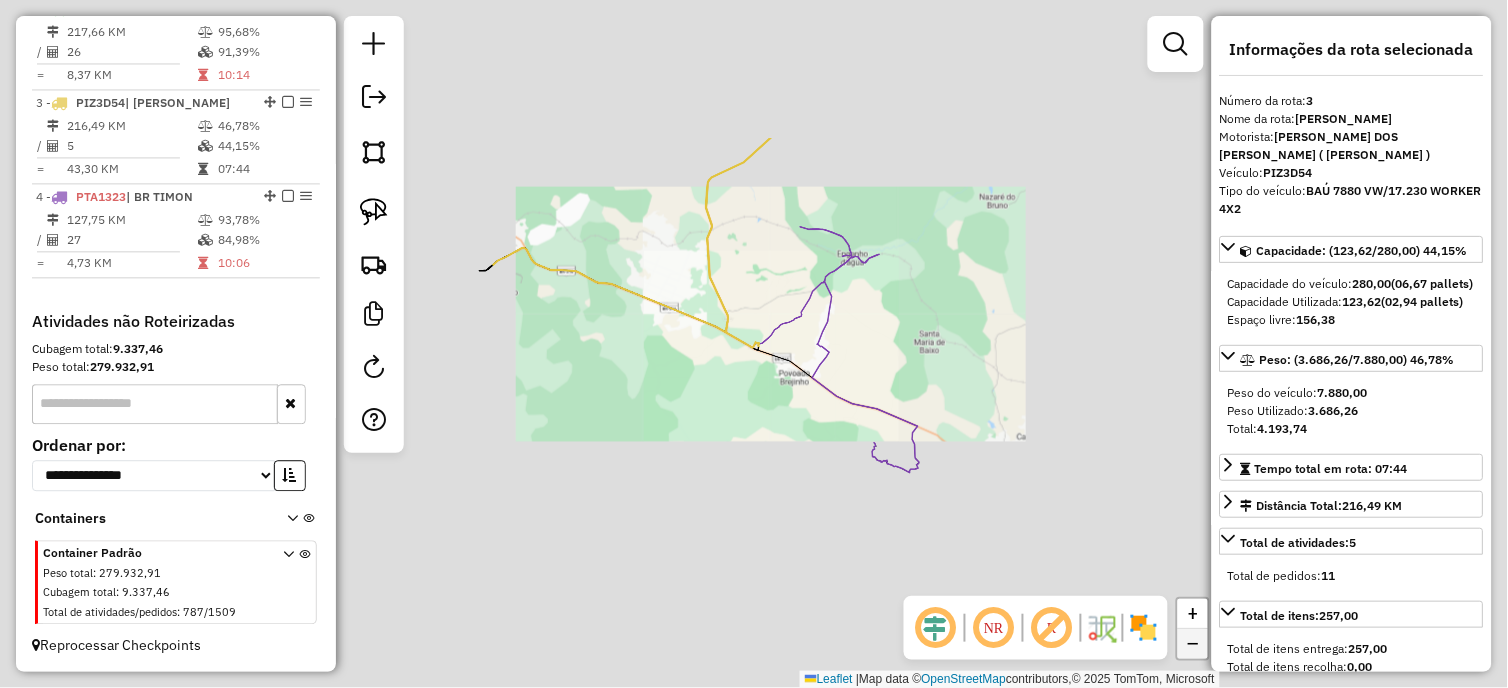click on "−" 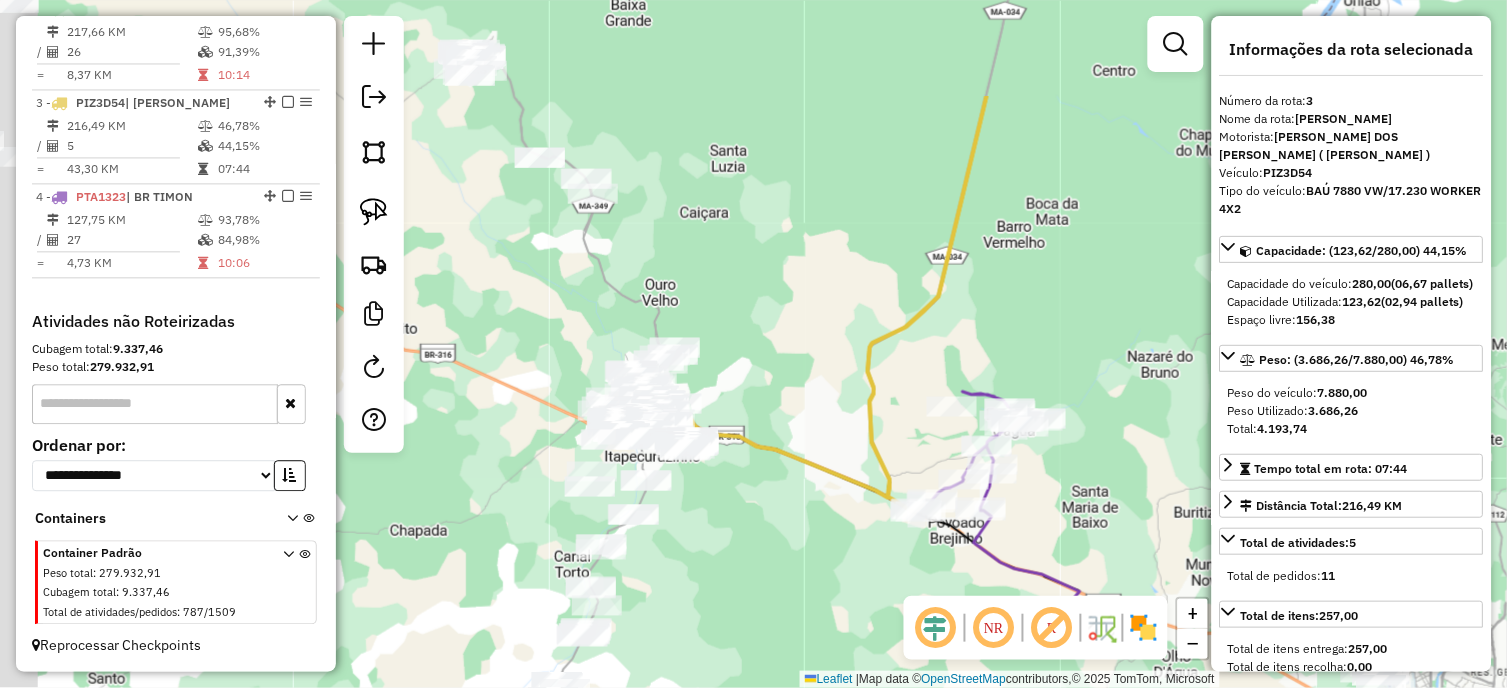 drag, startPoint x: 521, startPoint y: 100, endPoint x: 683, endPoint y: 267, distance: 232.665 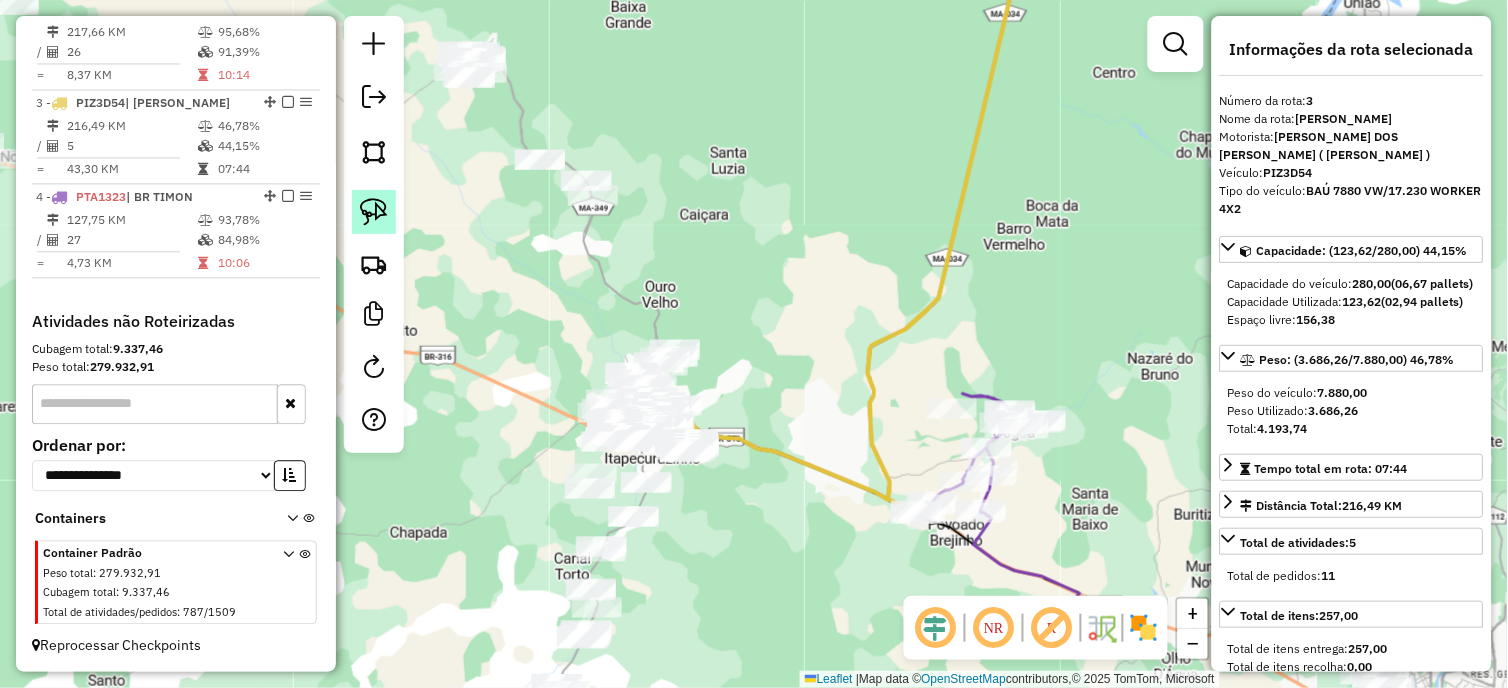 click 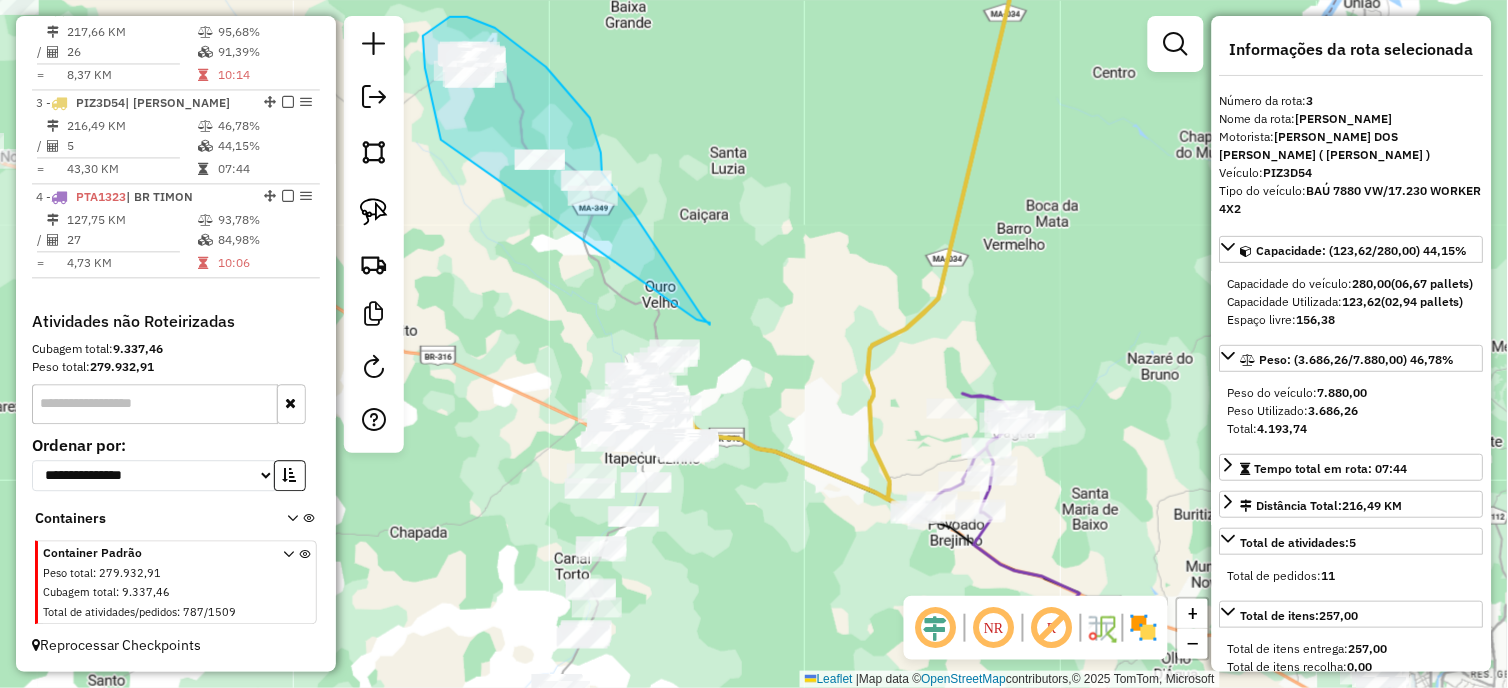 drag, startPoint x: 441, startPoint y: 140, endPoint x: 654, endPoint y: 306, distance: 270.0463 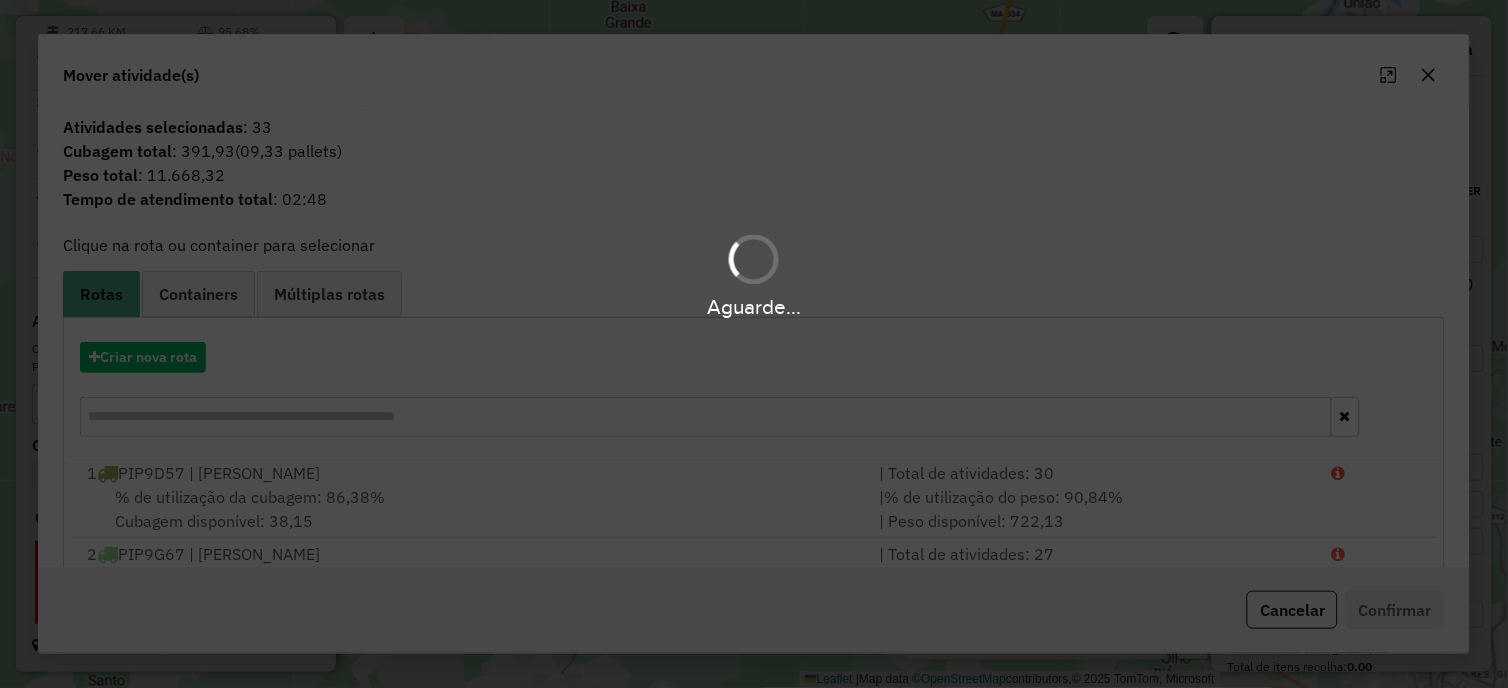 click on "Aguarde..." at bounding box center [754, 344] 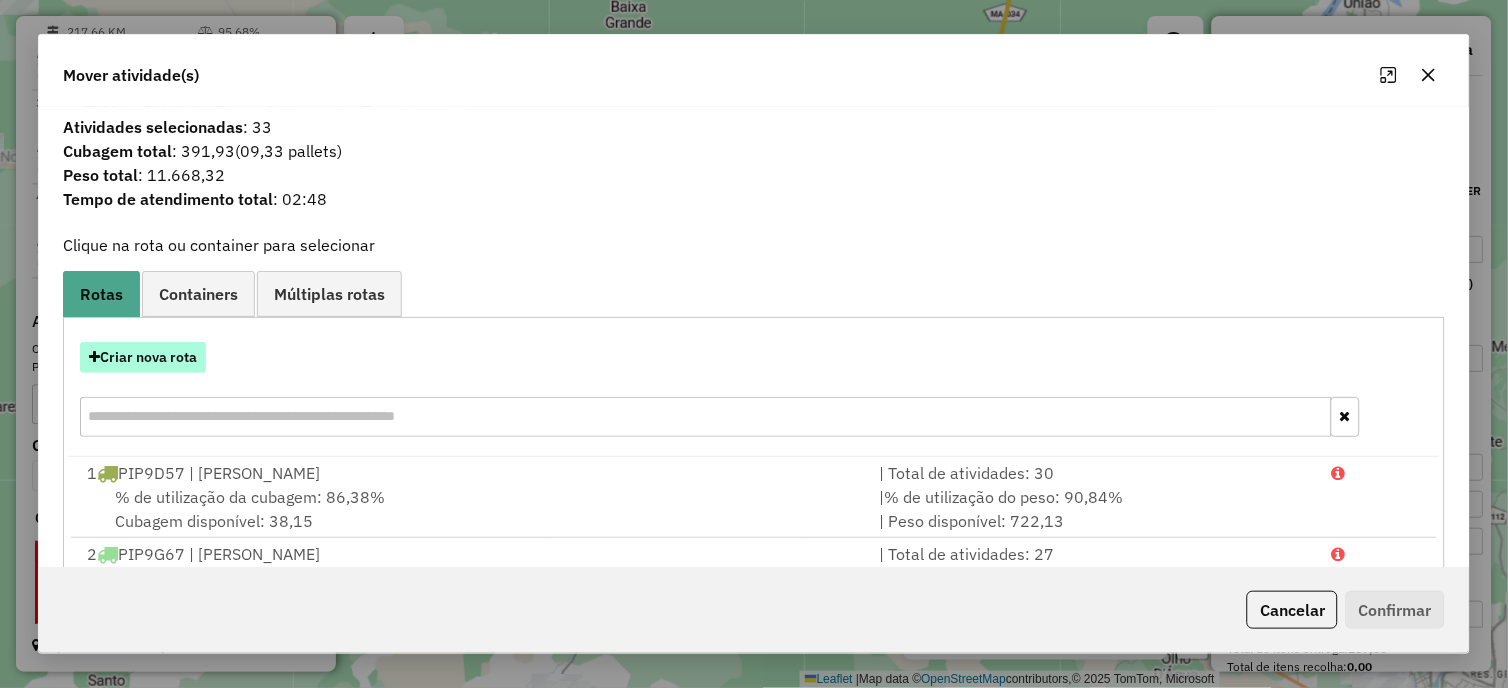 click on "Criar nova rota" at bounding box center (143, 357) 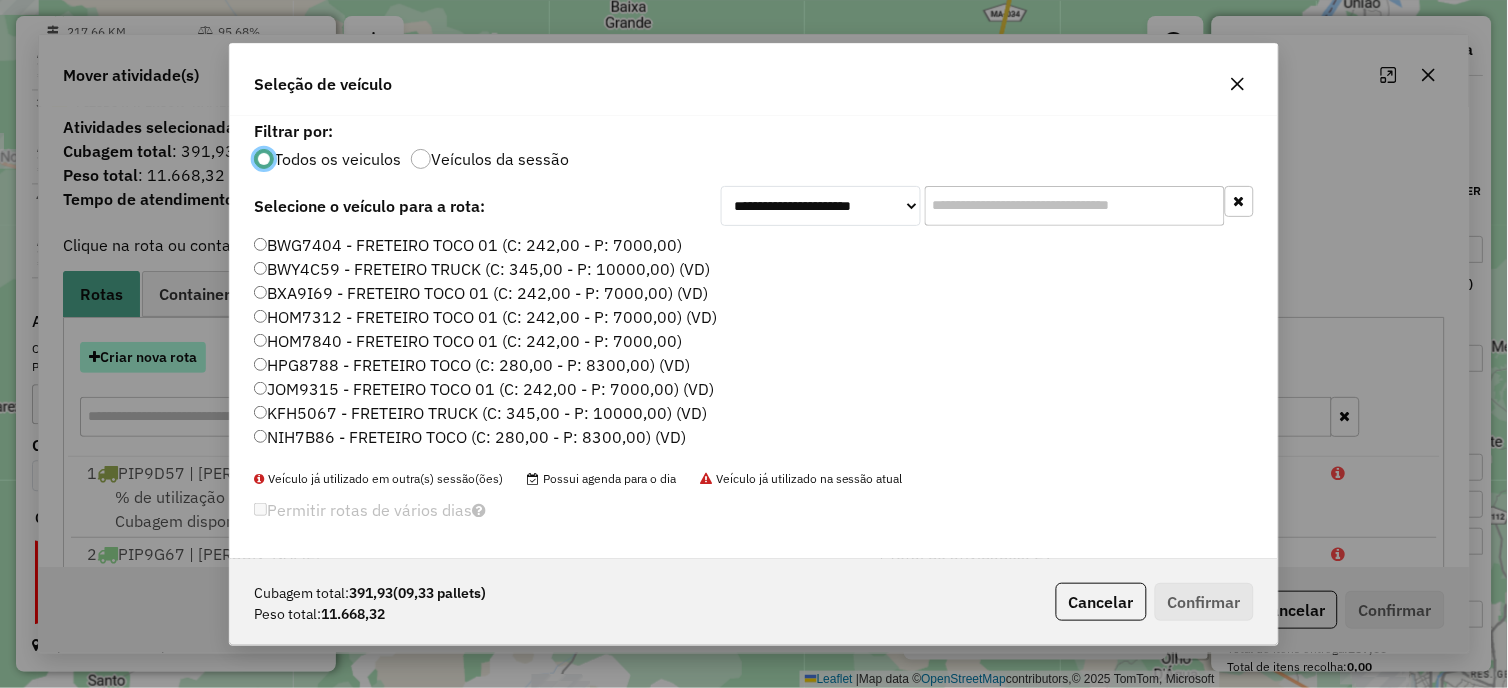 scroll, scrollTop: 11, scrollLeft: 5, axis: both 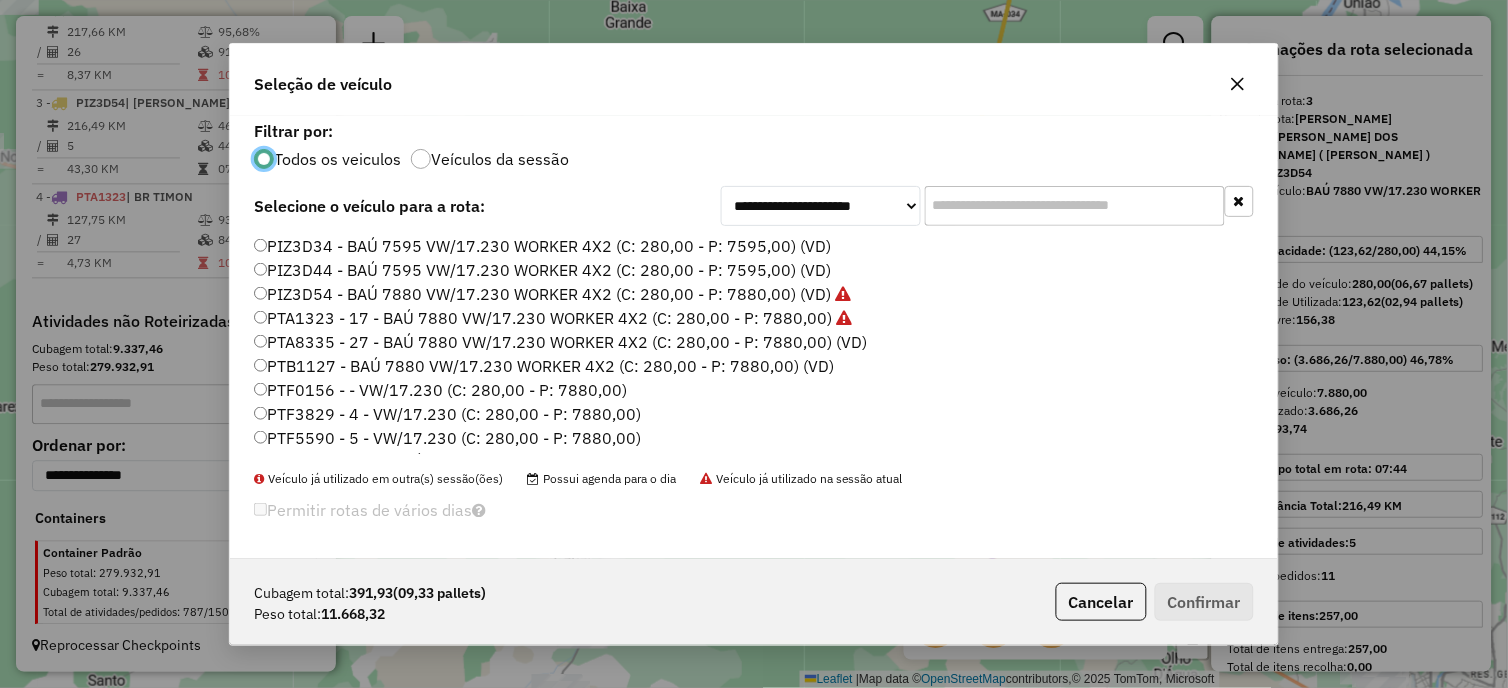 click on "PTA8335 - 27 - BAÚ 7880 VW/17.230 WORKER 4X2 (C: 280,00 - P: 7880,00) (VD)" 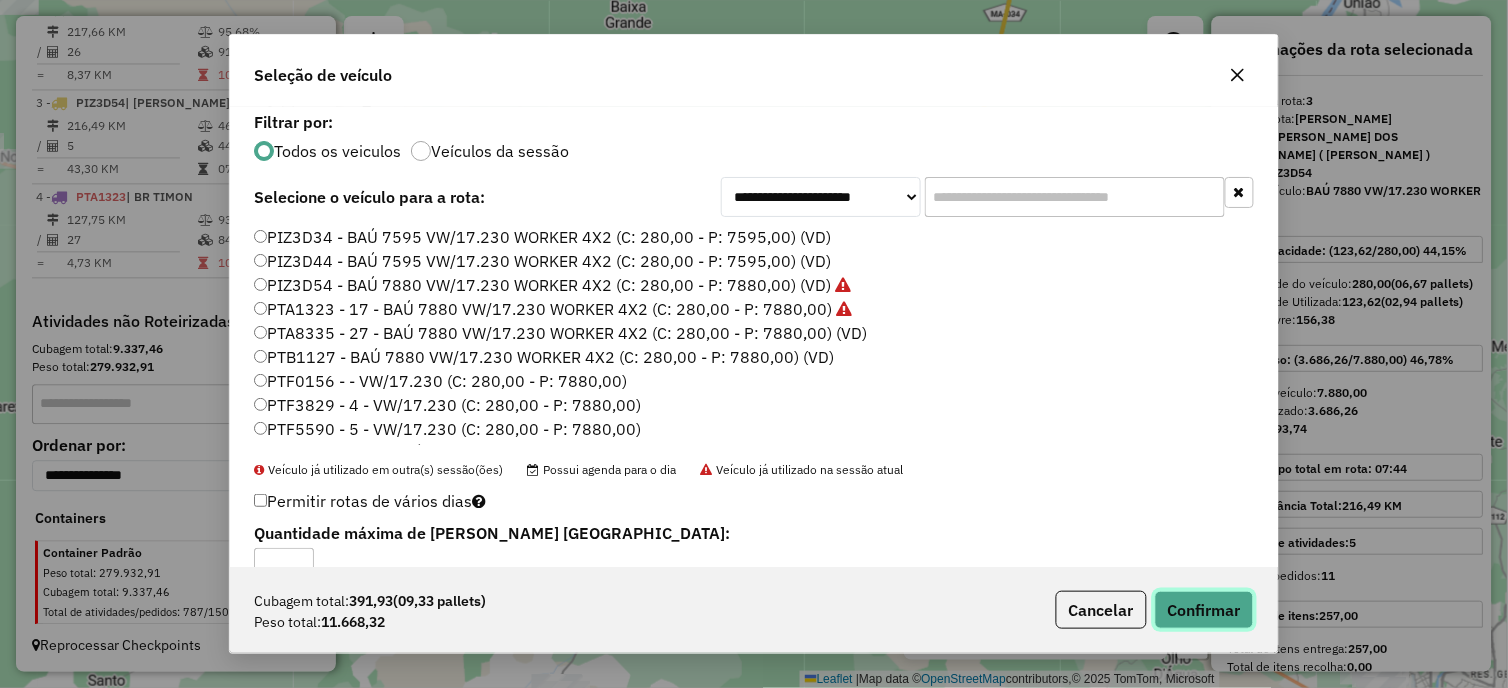 click on "Confirmar" 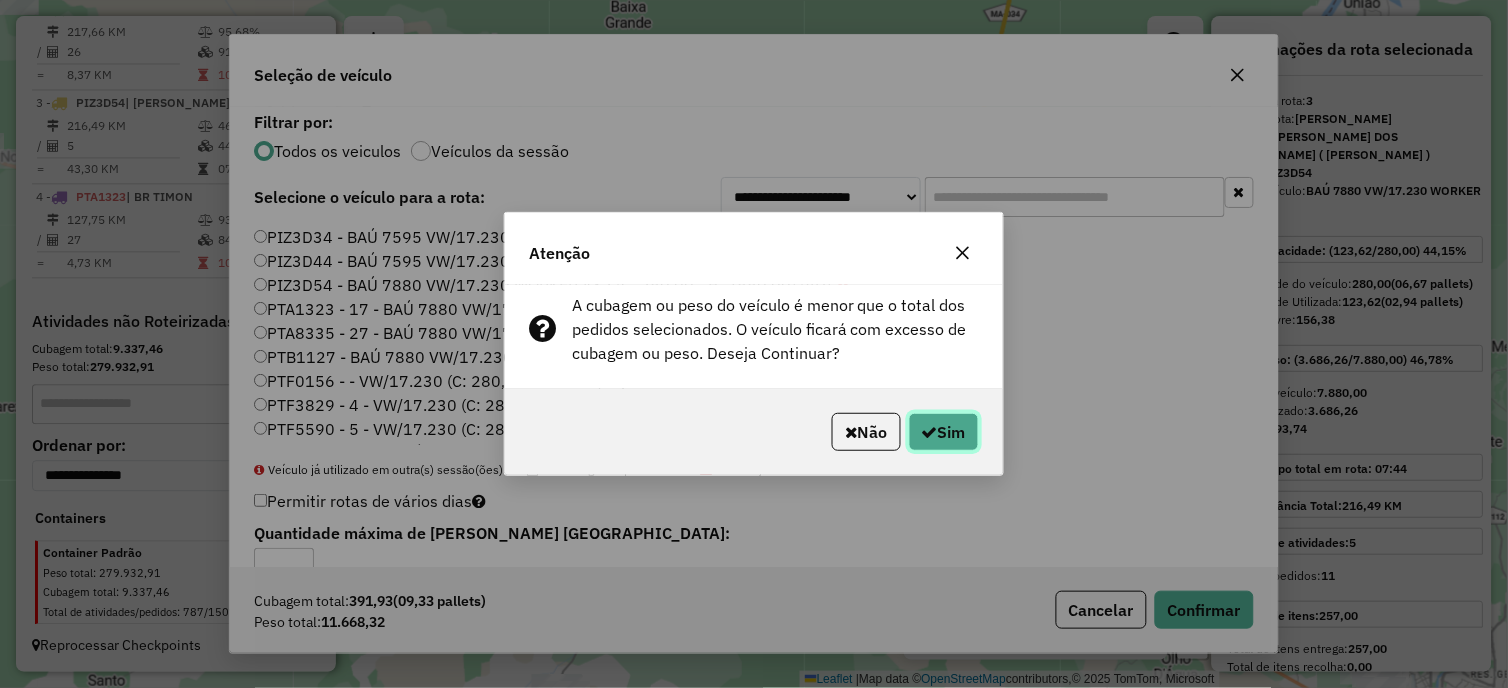 click on "Sim" 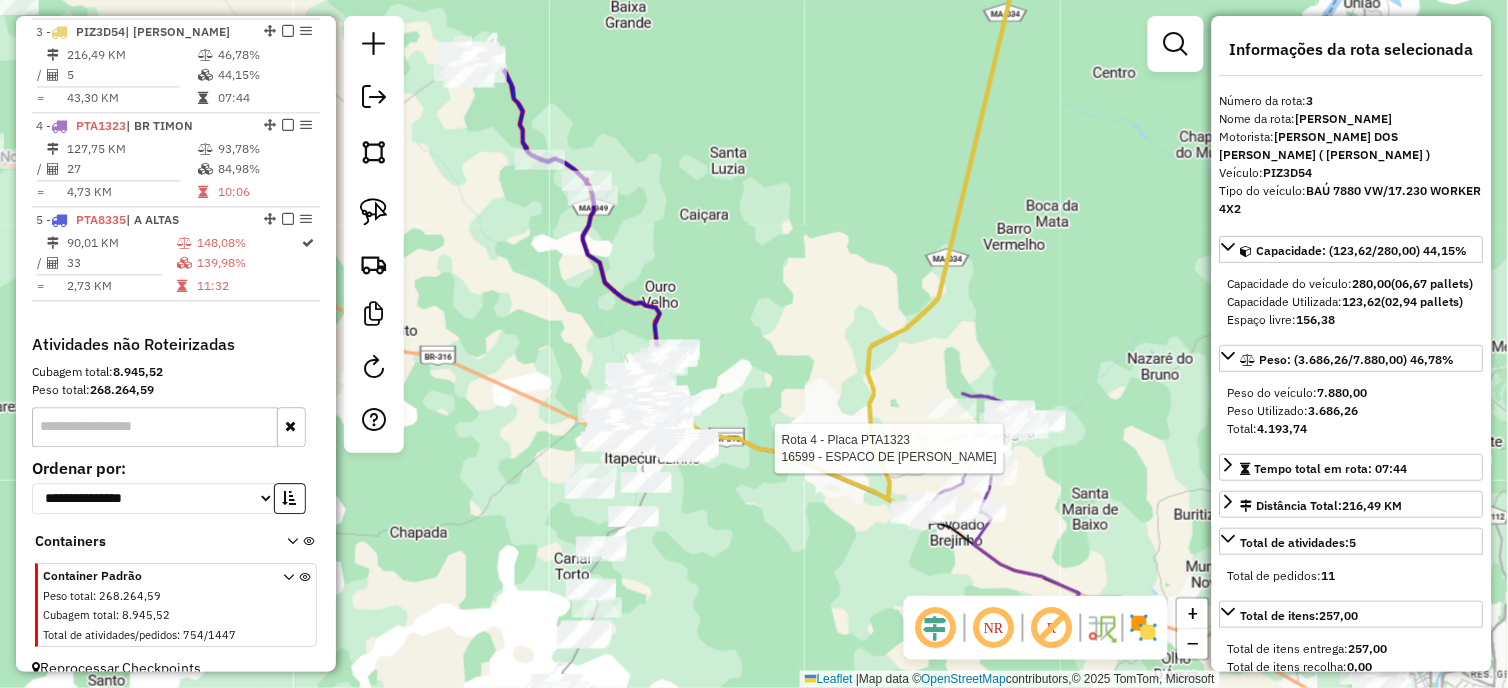 scroll, scrollTop: 961, scrollLeft: 0, axis: vertical 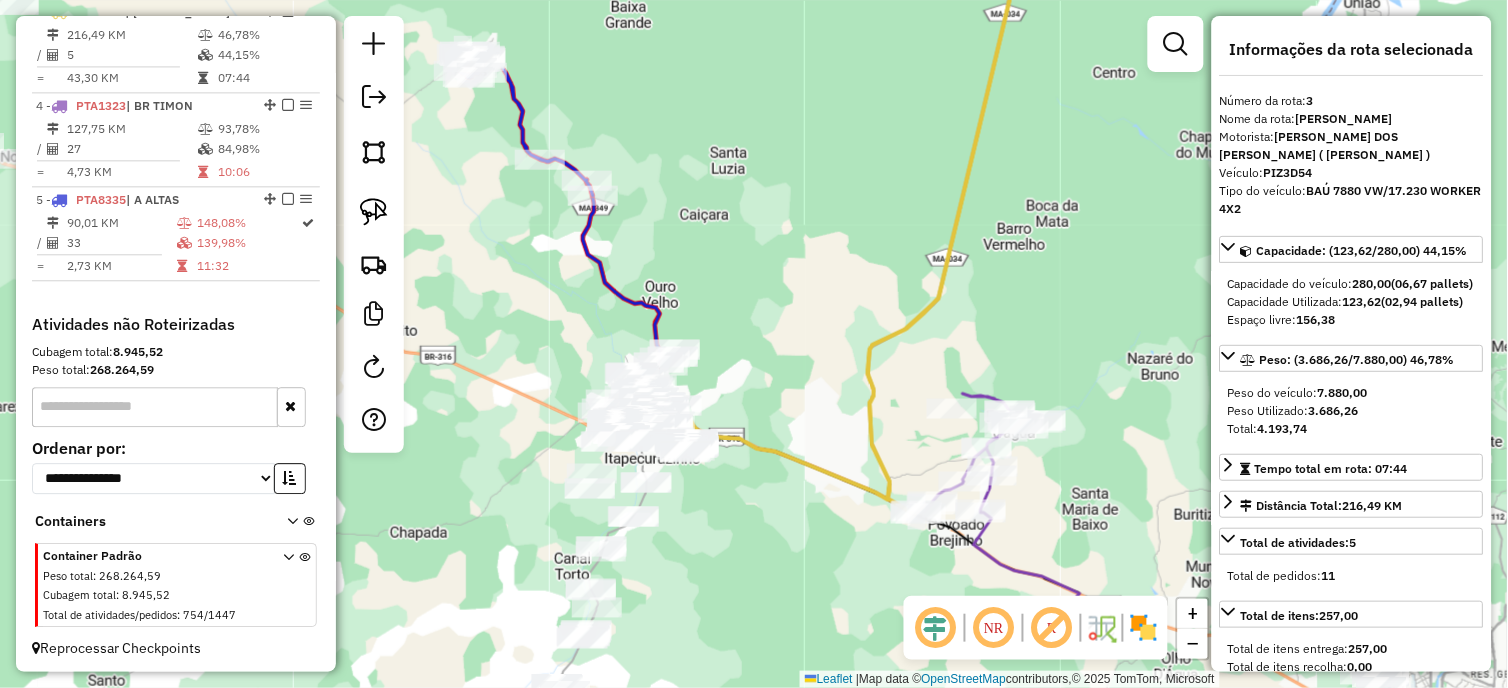 click 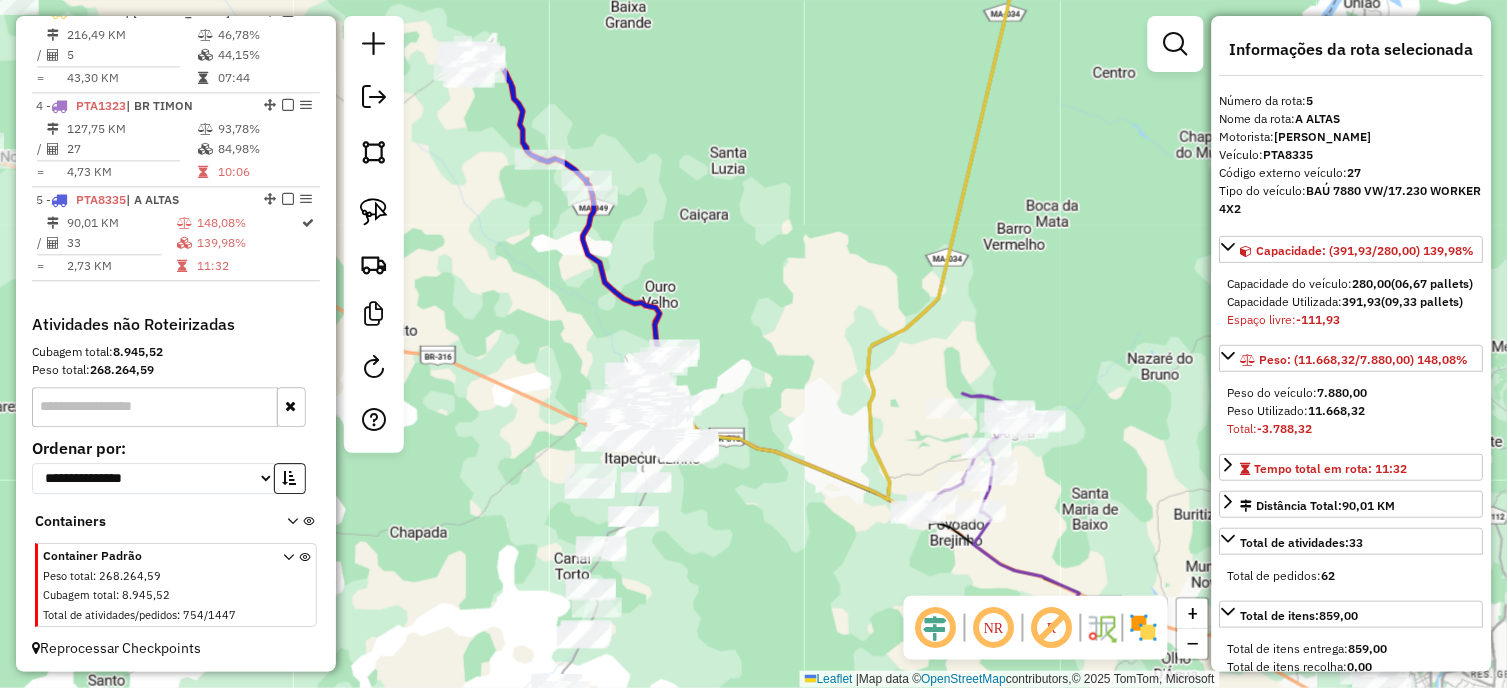 scroll, scrollTop: 980, scrollLeft: 0, axis: vertical 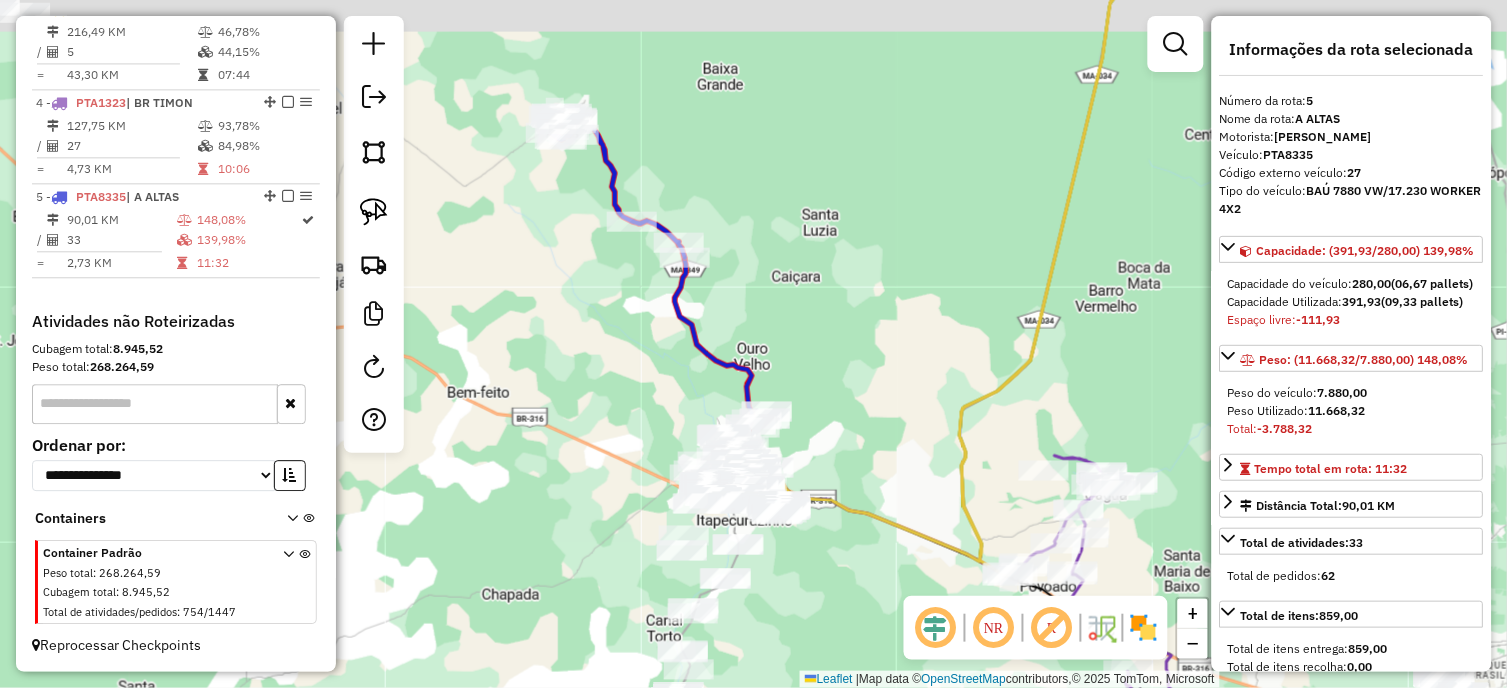 drag, startPoint x: 565, startPoint y: 78, endPoint x: 782, endPoint y: 246, distance: 274.43213 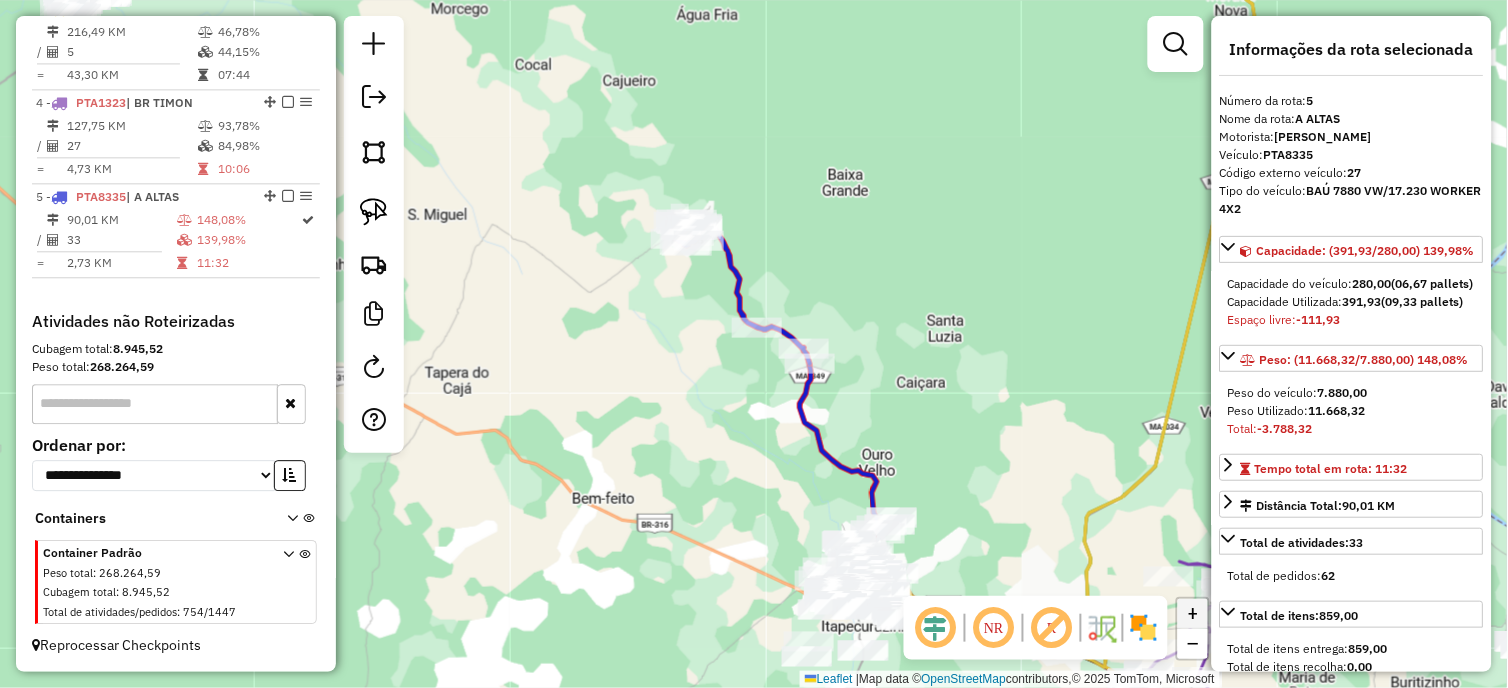 click on "+" 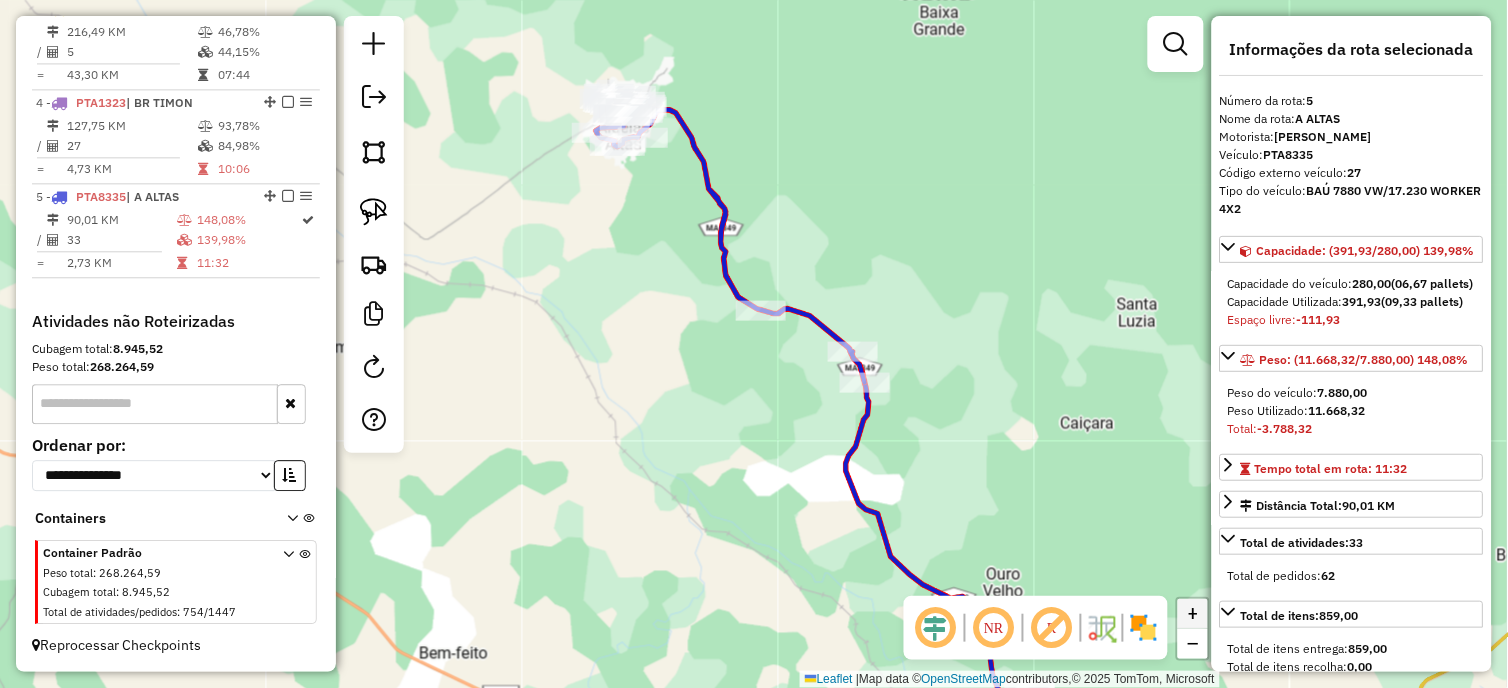 click on "+" 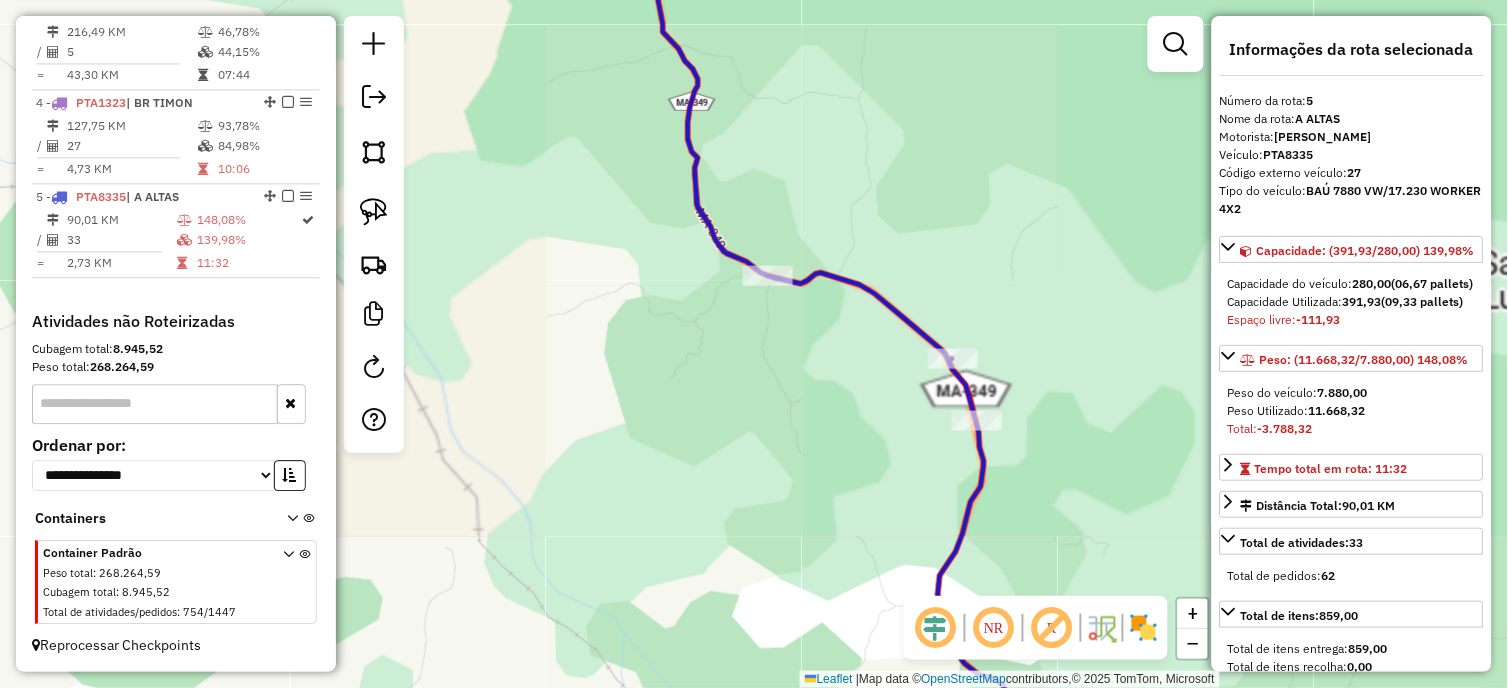 click 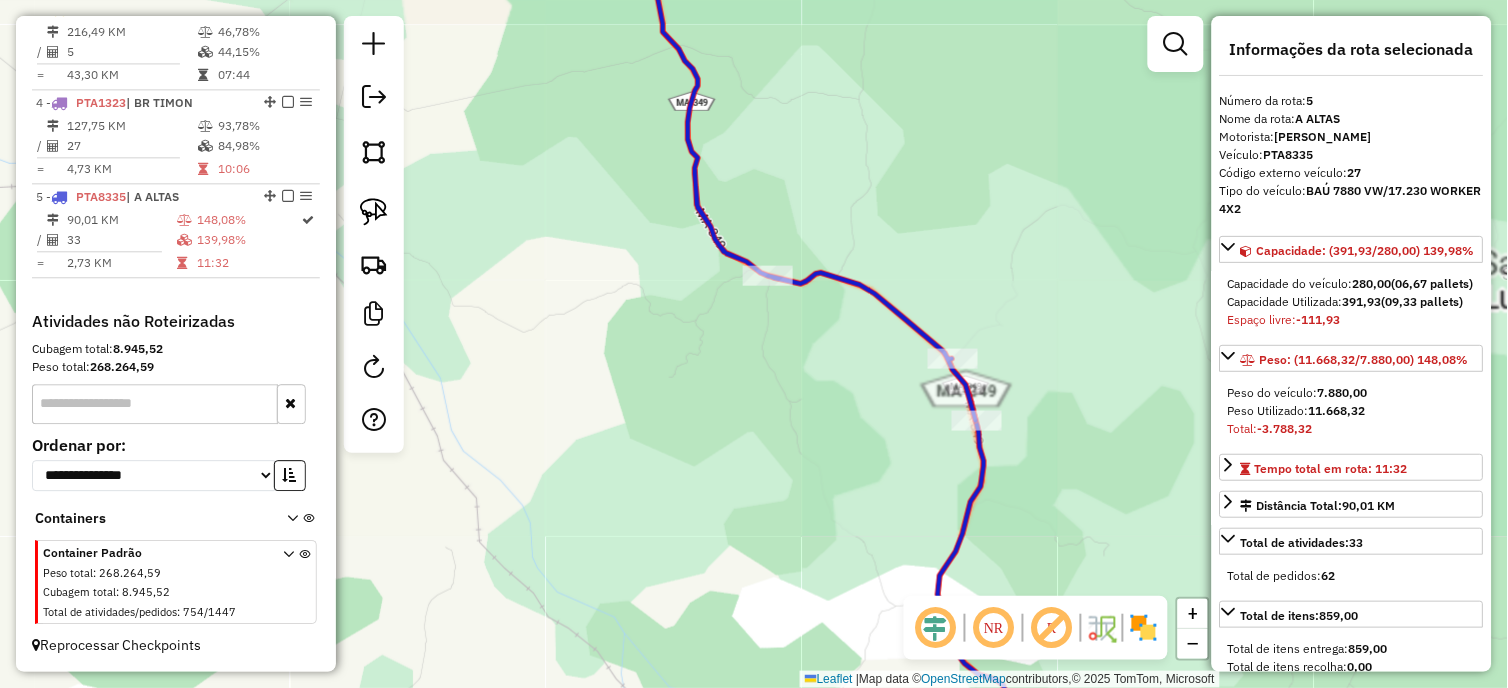 click on "Espaço livre:   -111,93" at bounding box center (1352, 320) 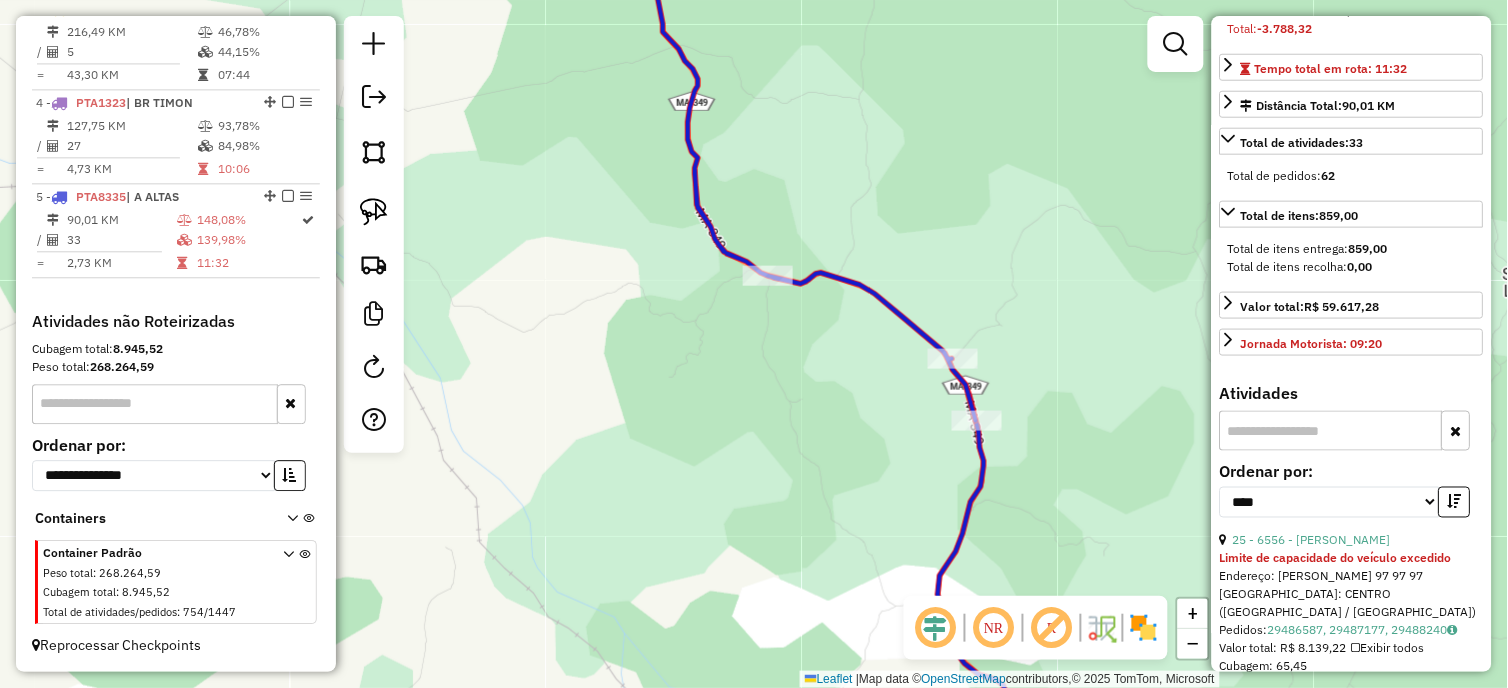 scroll, scrollTop: 688, scrollLeft: 0, axis: vertical 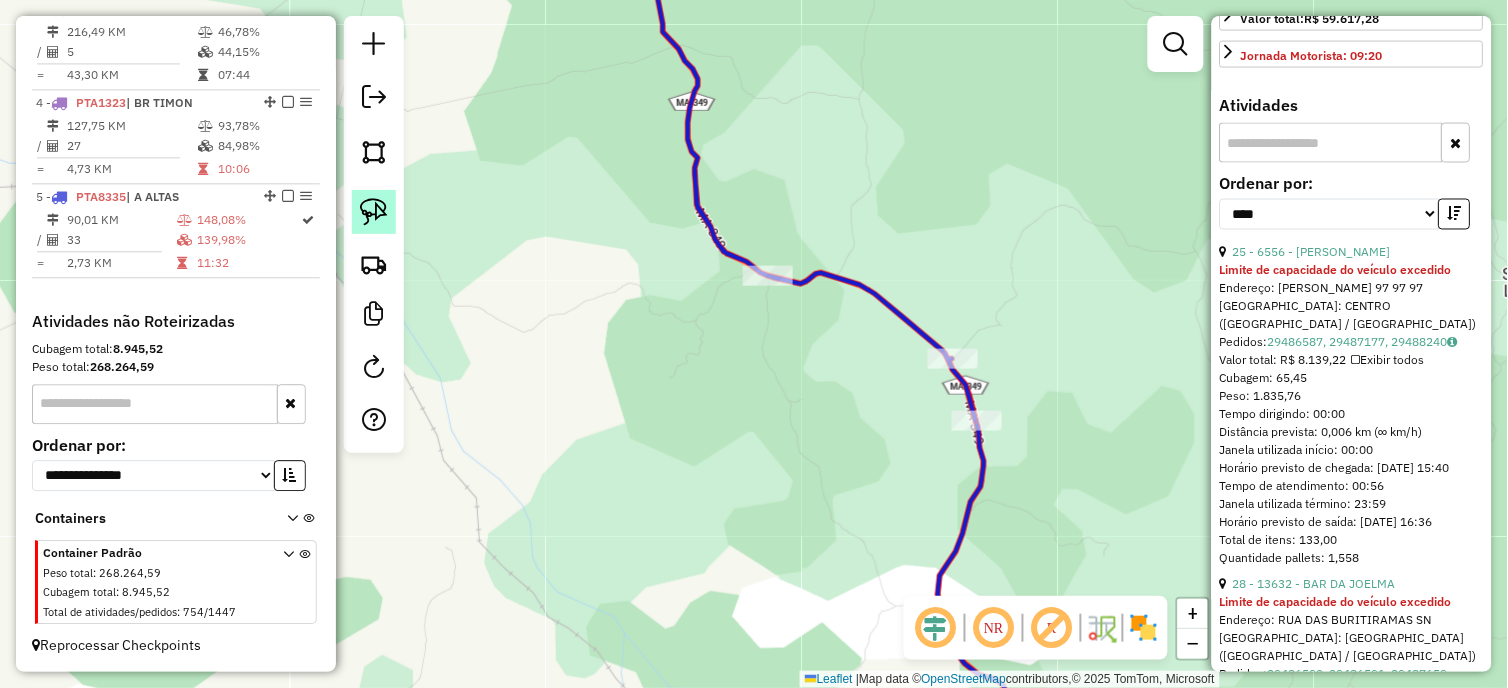 click 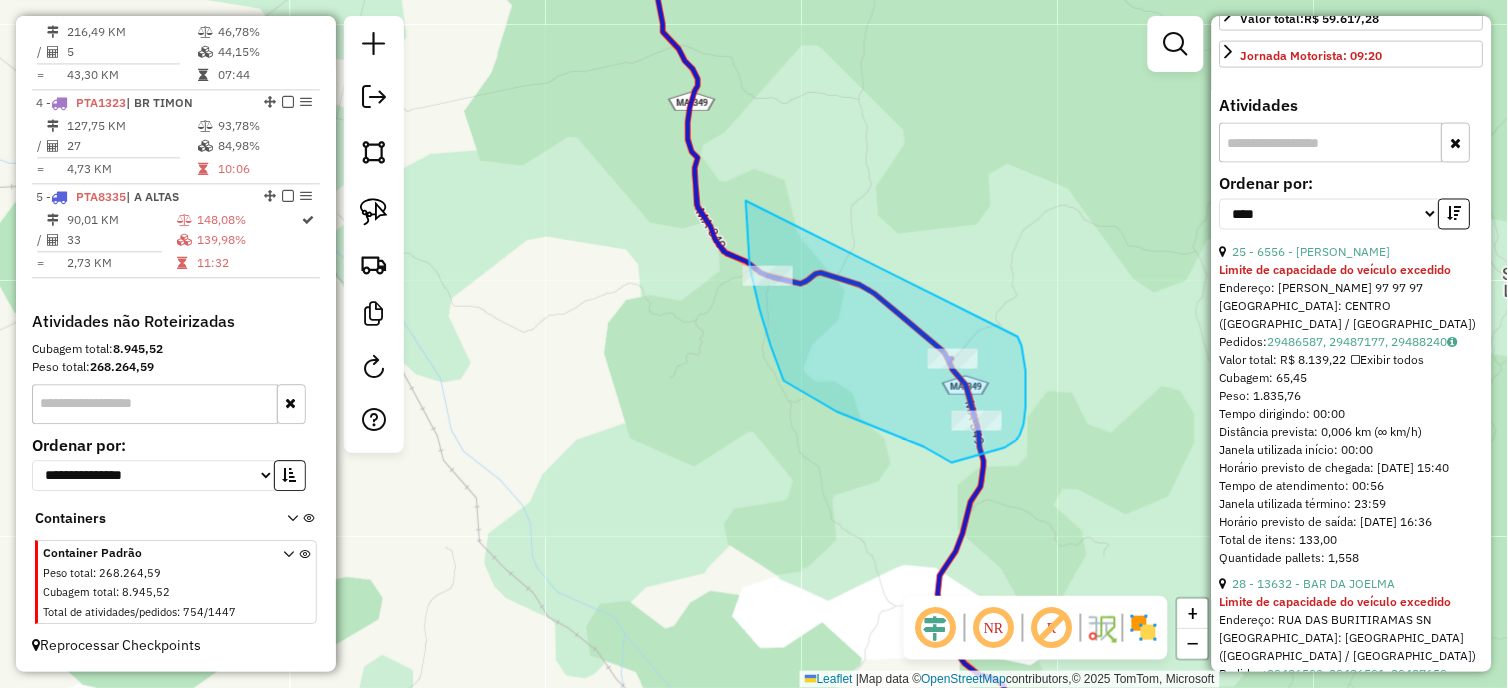 drag, startPoint x: 746, startPoint y: 201, endPoint x: 1017, endPoint y: 336, distance: 302.76395 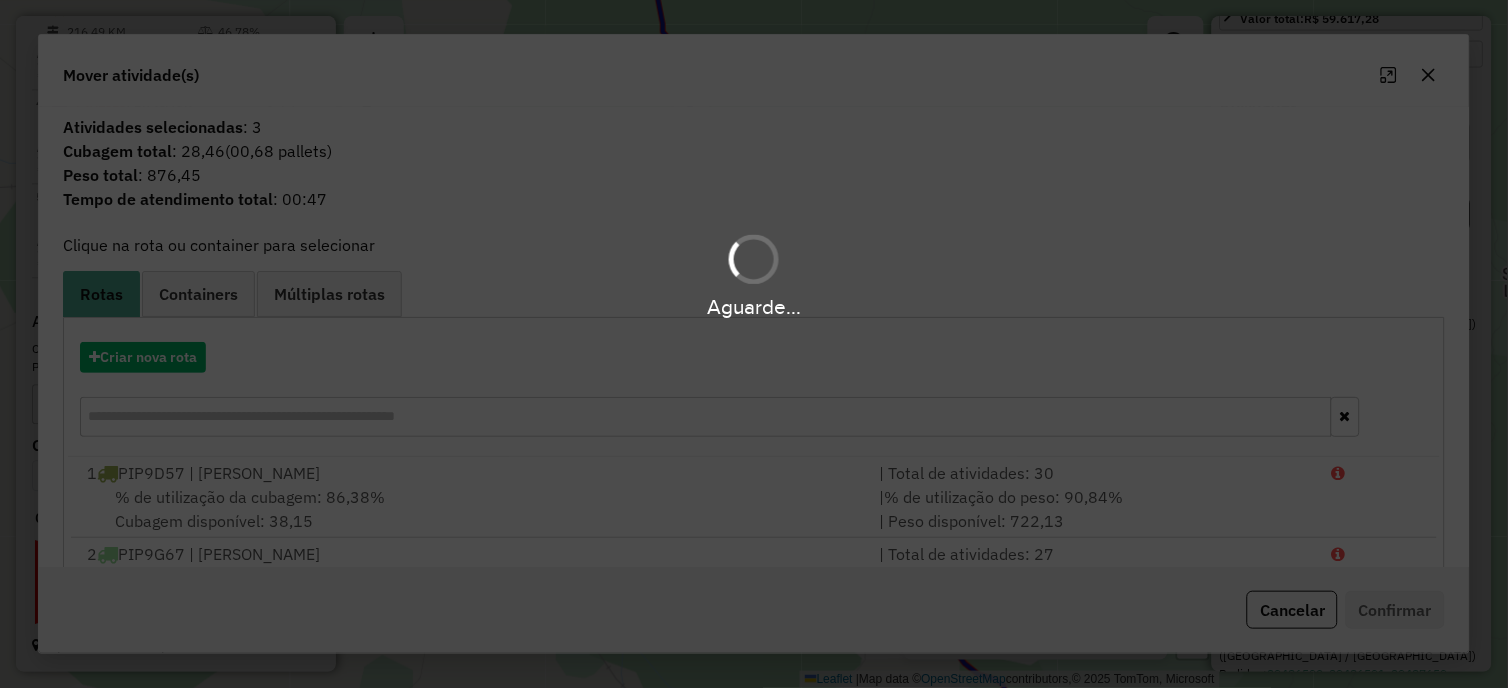 click on "Aguarde..." at bounding box center (754, 344) 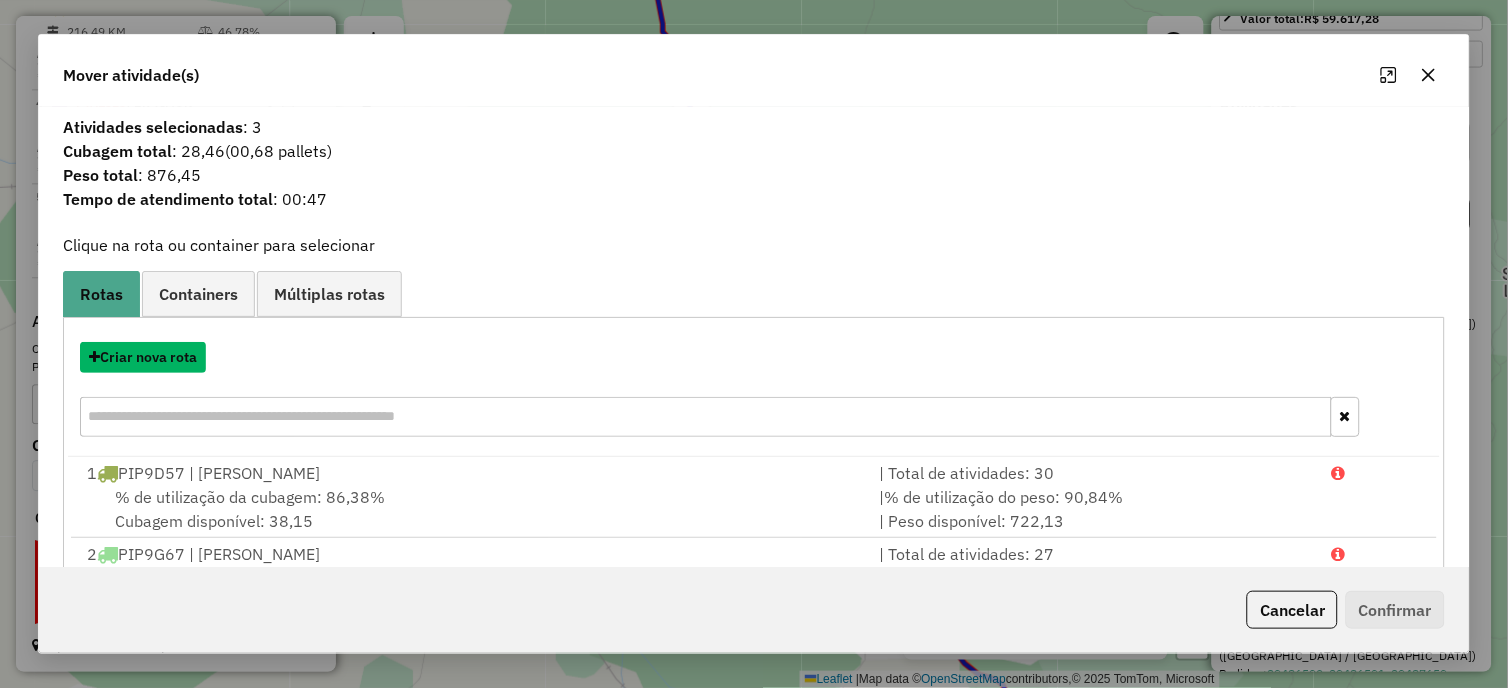 click on "Criar nova rota" at bounding box center (143, 357) 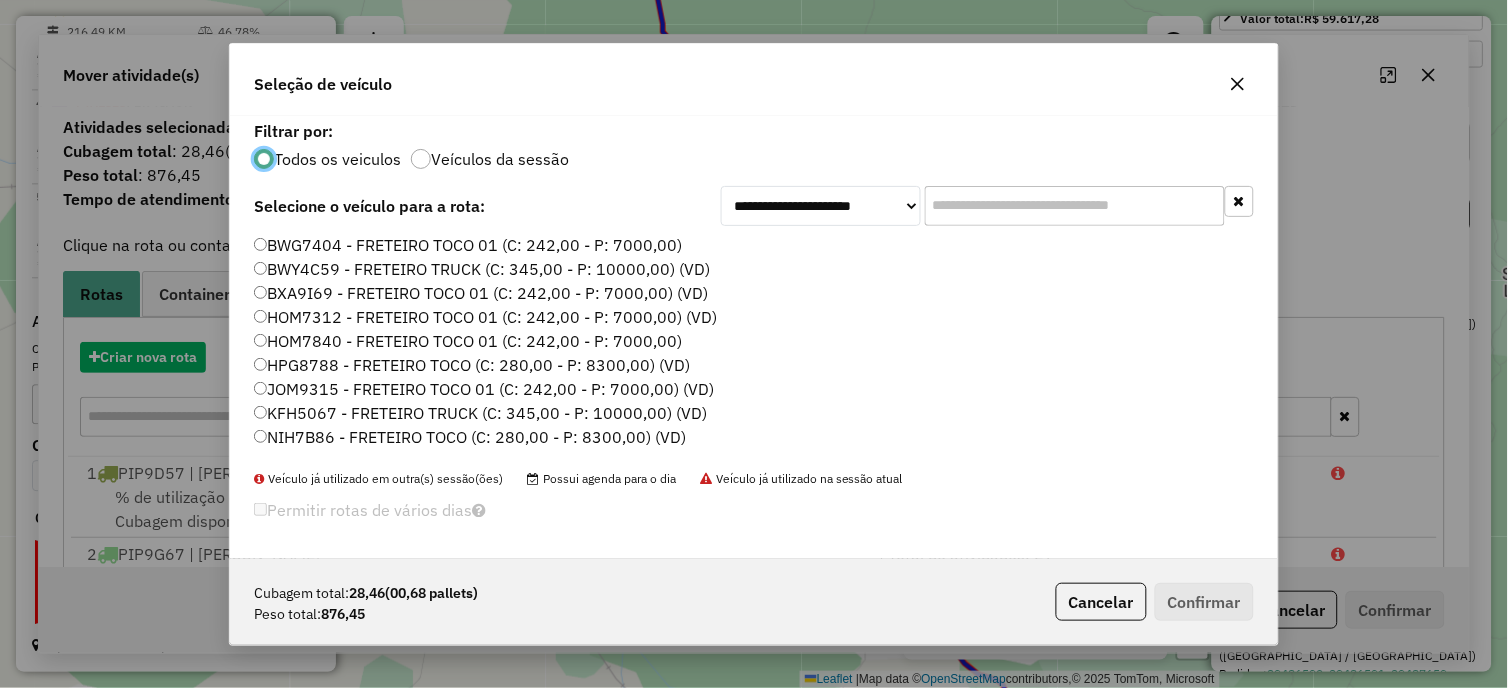 scroll, scrollTop: 11, scrollLeft: 5, axis: both 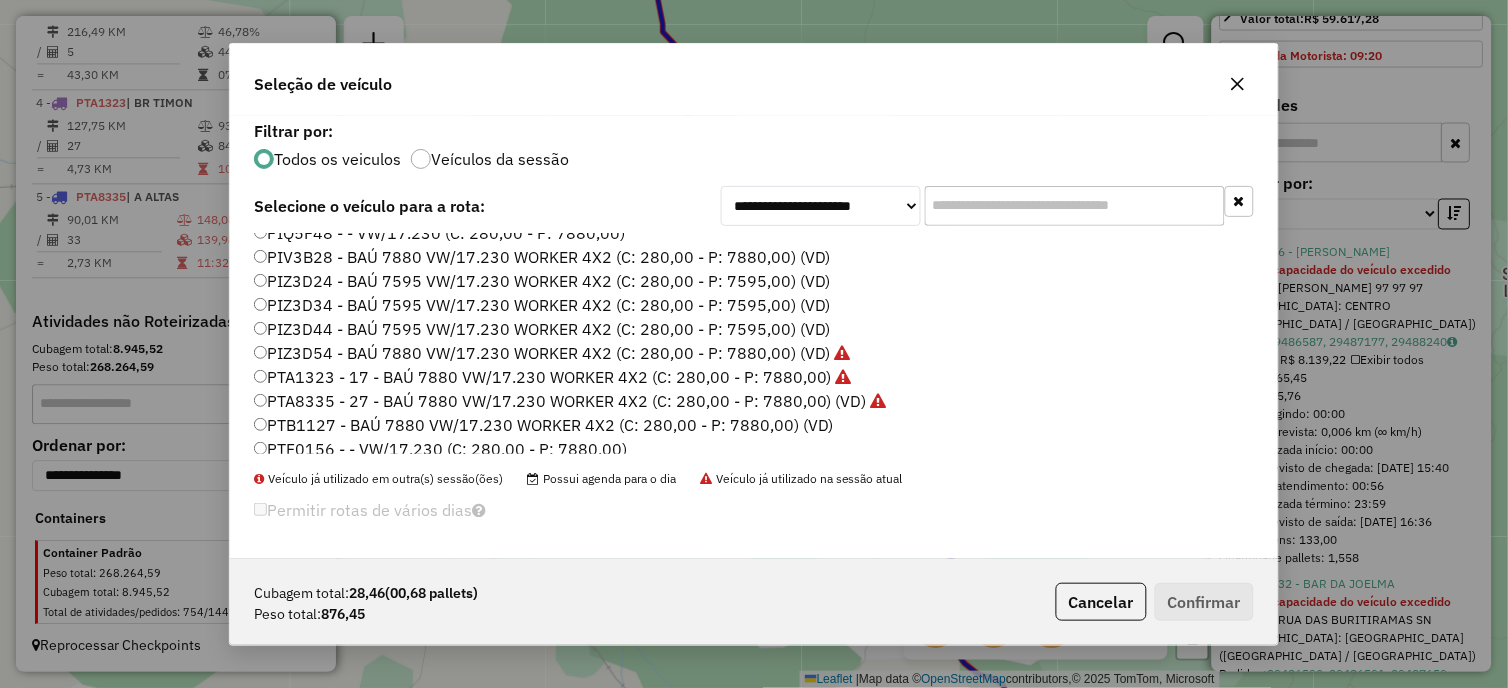 click on "PTA1323 - 17 - BAÚ 7880 VW/17.230 WORKER 4X2 (C: 280,00 - P: 7880,00)" 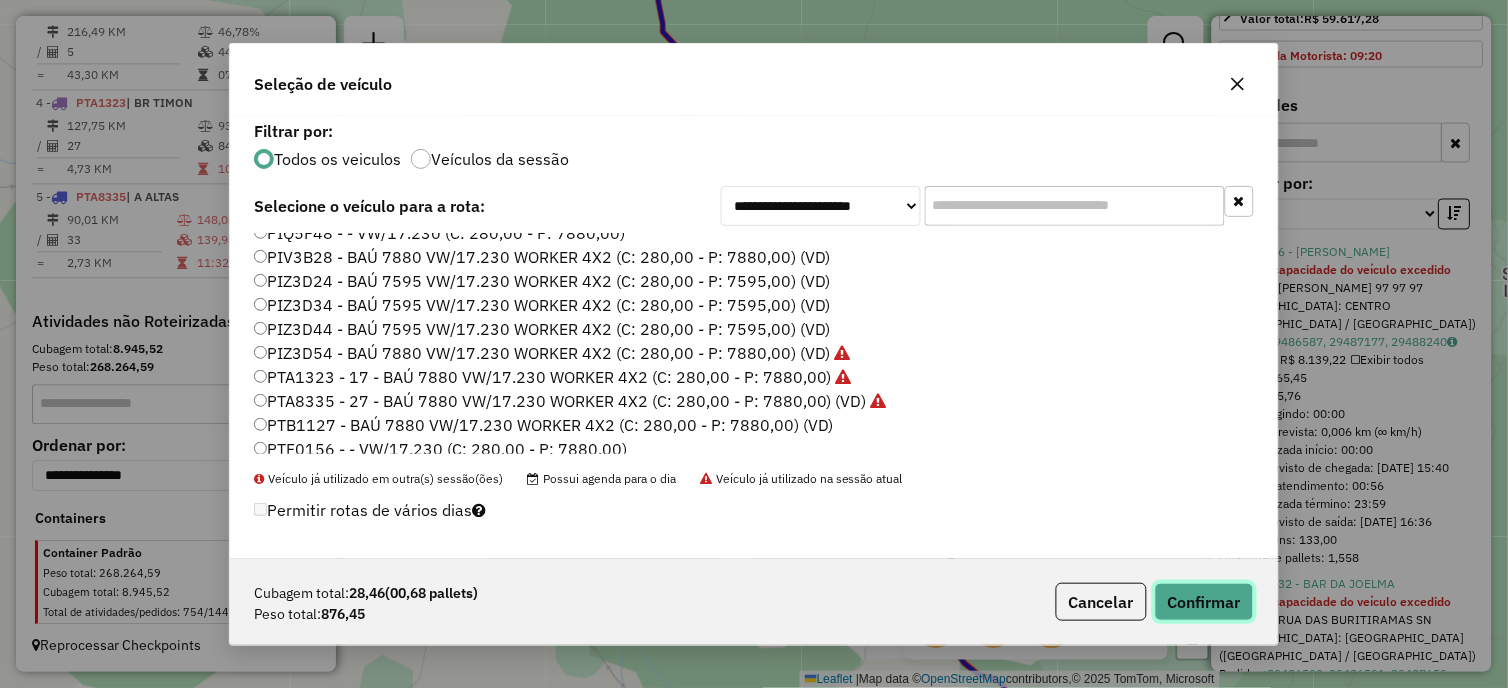 click on "Confirmar" 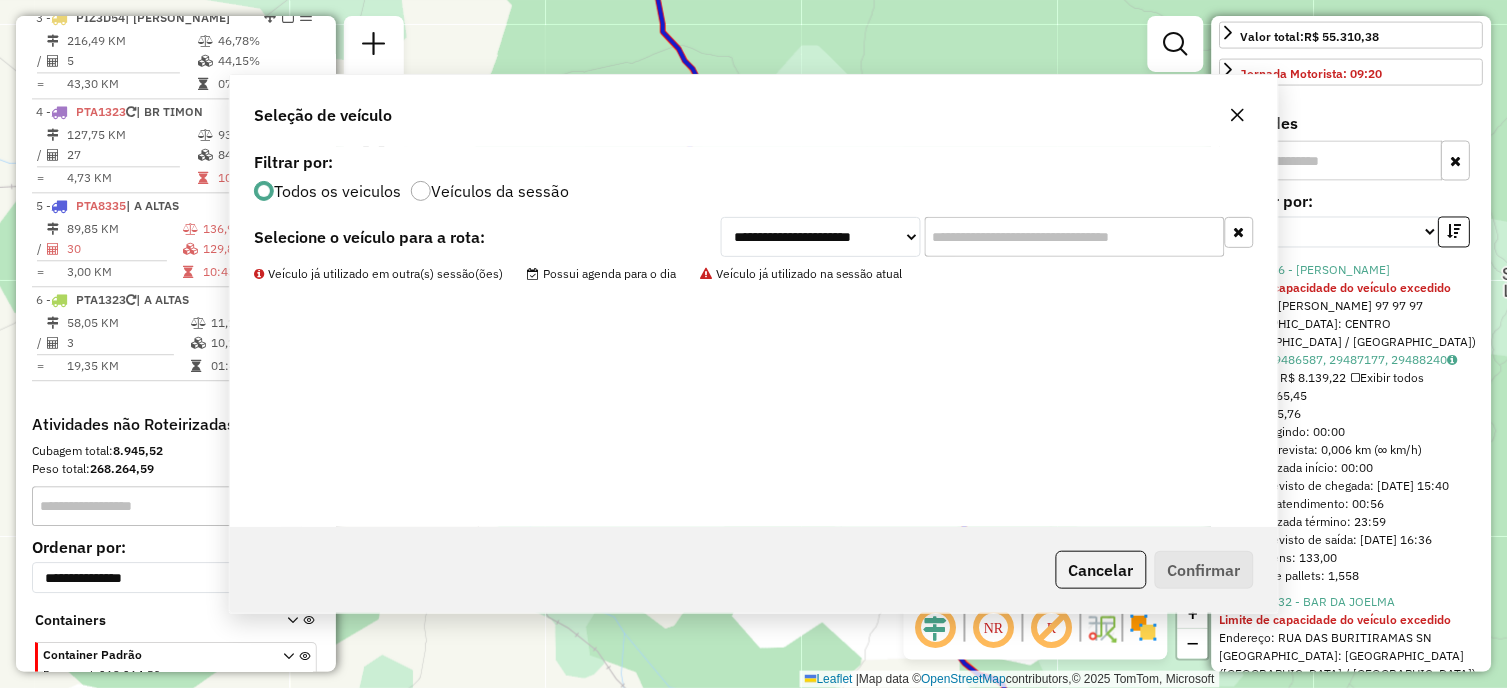 scroll, scrollTop: 1026, scrollLeft: 0, axis: vertical 